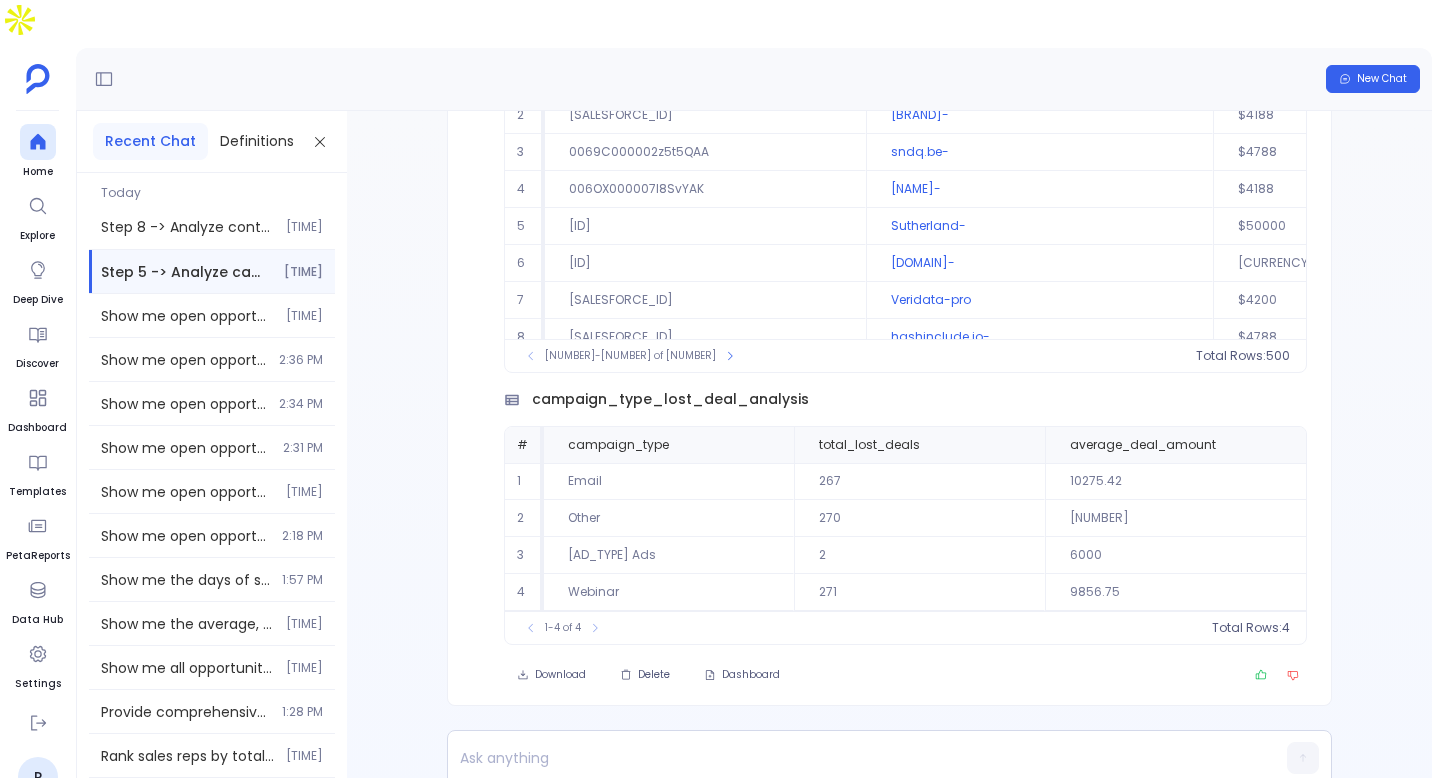 scroll, scrollTop: 0, scrollLeft: 0, axis: both 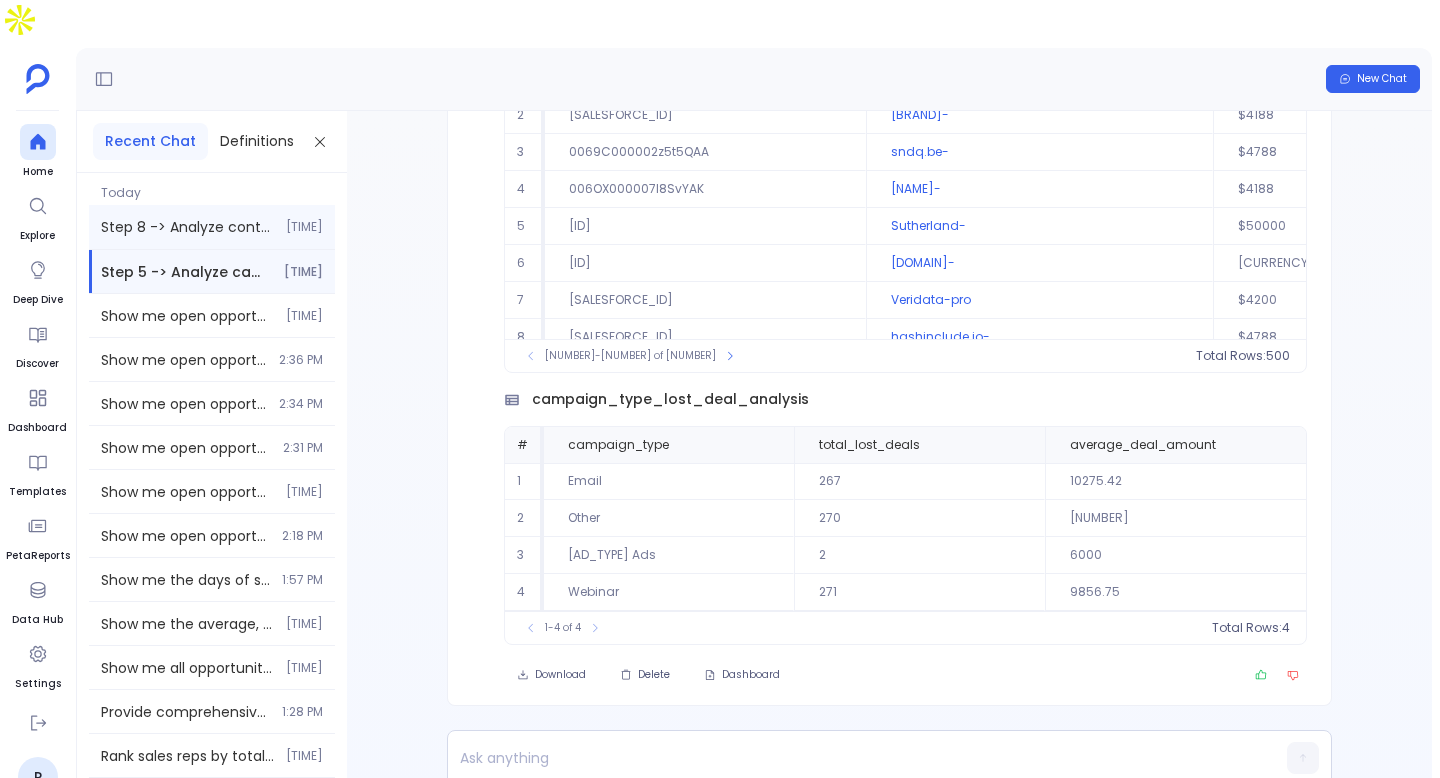 click on "Step 8 -> Analyze contact engagement levels using Number of Engaged Contacts key definition for lost deal contacts. From Step 2, analyze contact engagement levels for lost deal primary contacts. Join salesforce_contacts with salesforce_tasks using WhoId = Contact Id. Filter for completed tasks to identify engaged vs unengaged contacts. Calculate LastActivityDate patterns for lost deal contacts. Determine engagement recency relative to opportunity close date. Segment contacts by engagement level: highly engaged, moderately engaged, unengaged. Analyze correlation between contact engagement level and deal loss patterns. [TIME]" at bounding box center (212, 227) 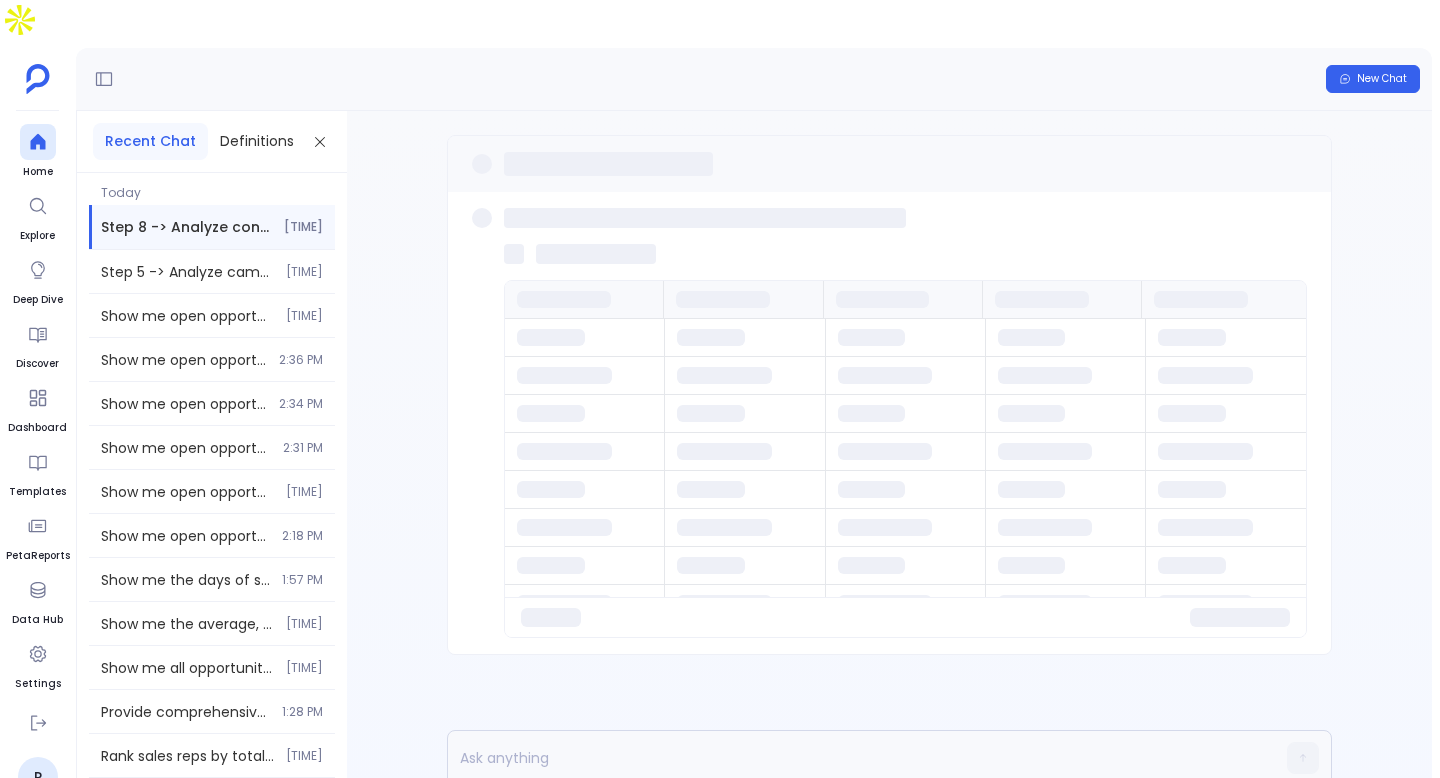 click at bounding box center (905, 617) 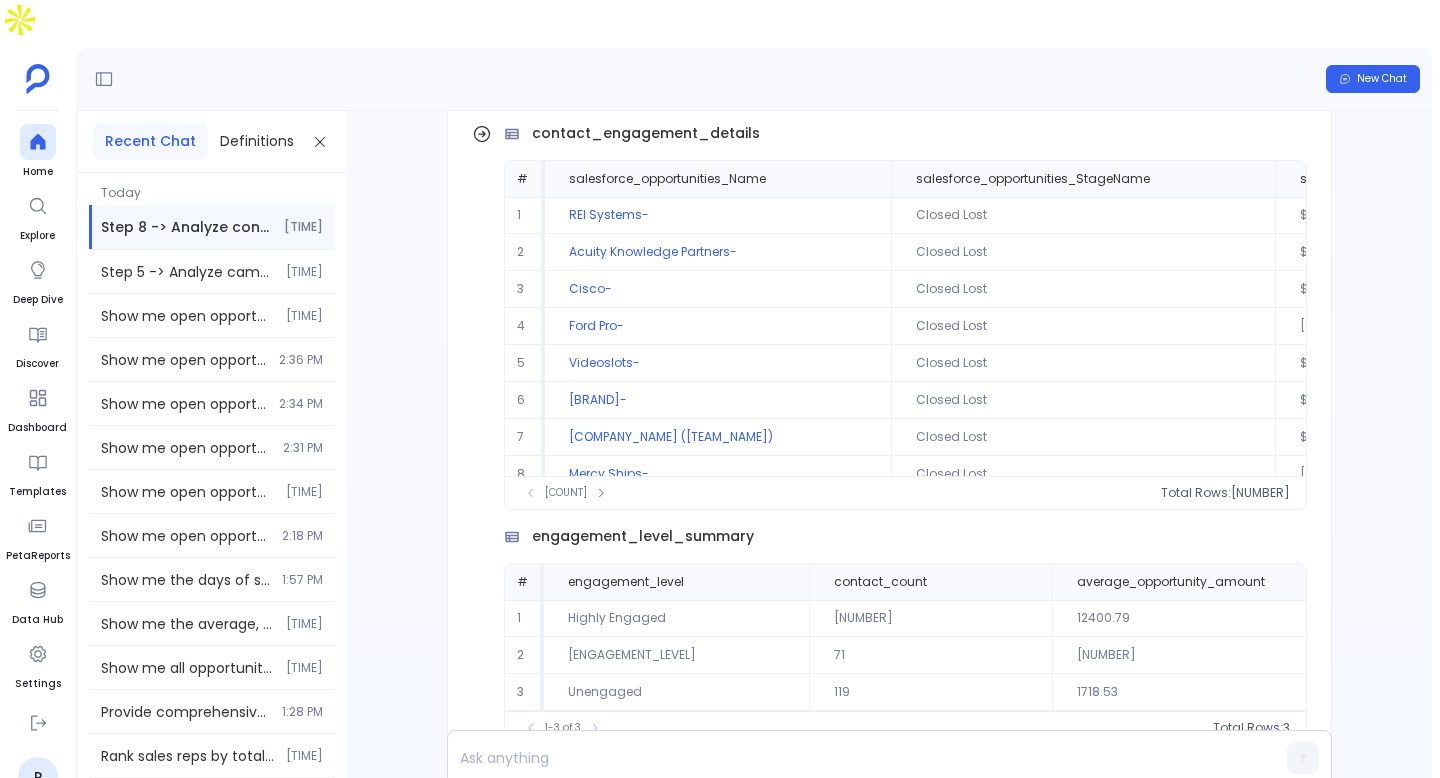 scroll, scrollTop: 0, scrollLeft: 0, axis: both 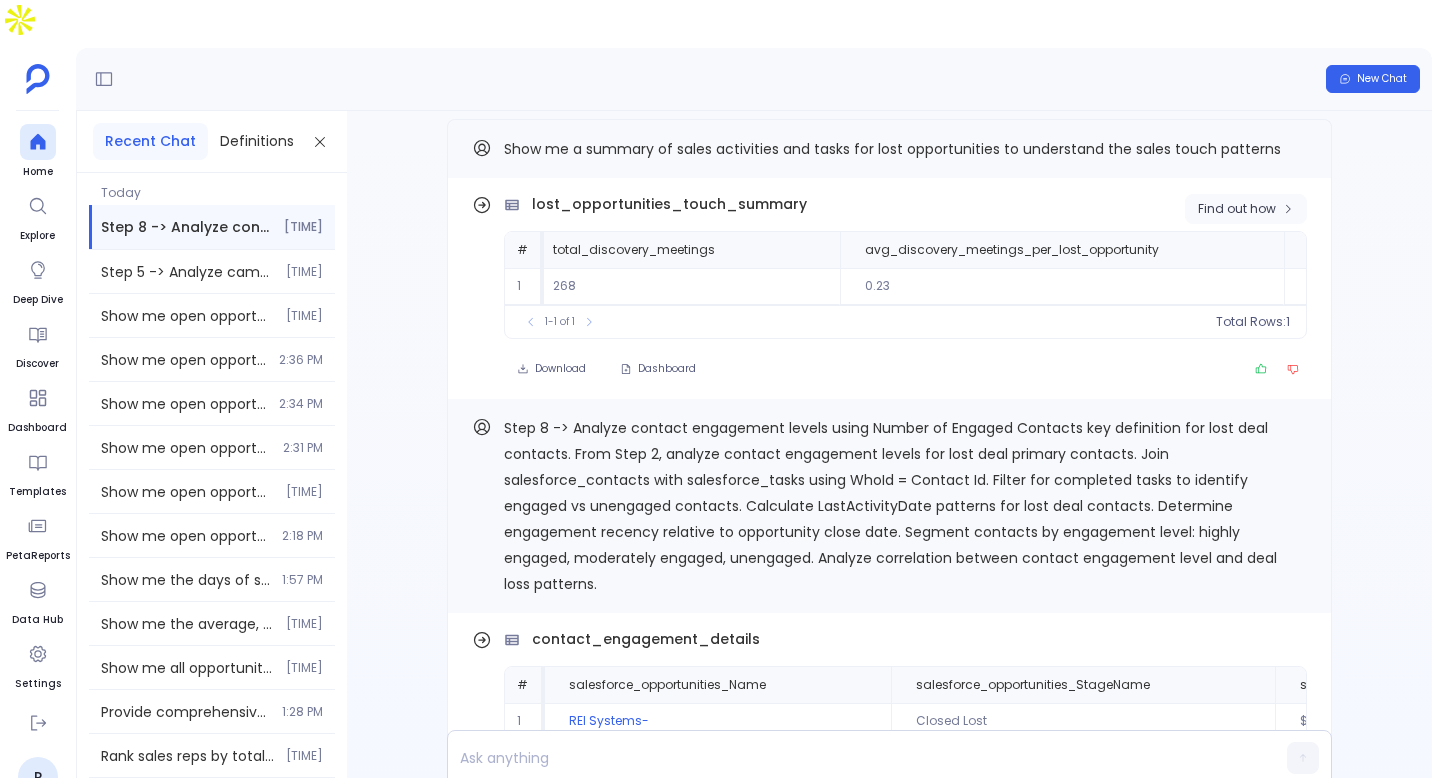 click on "Find out how" at bounding box center (1237, 209) 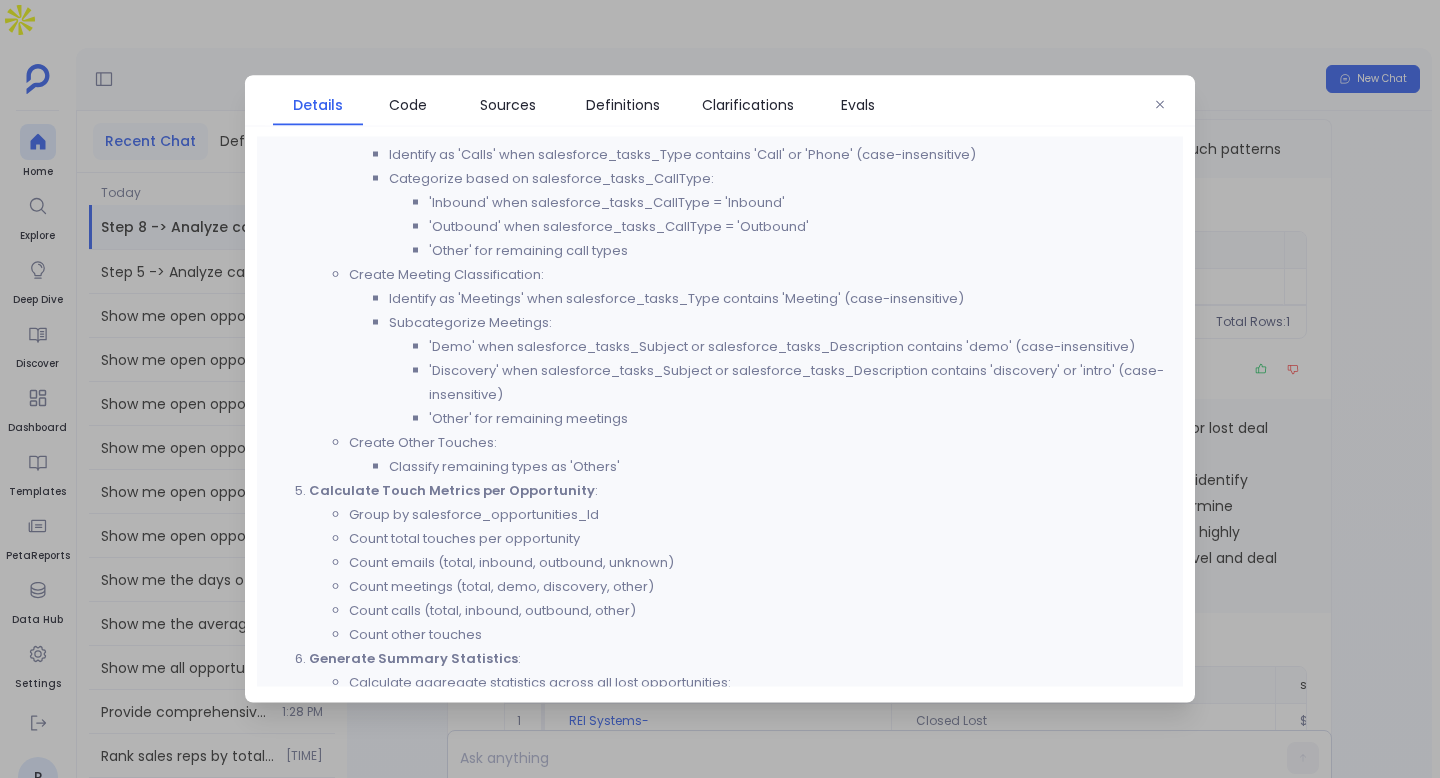 scroll, scrollTop: 1082, scrollLeft: 0, axis: vertical 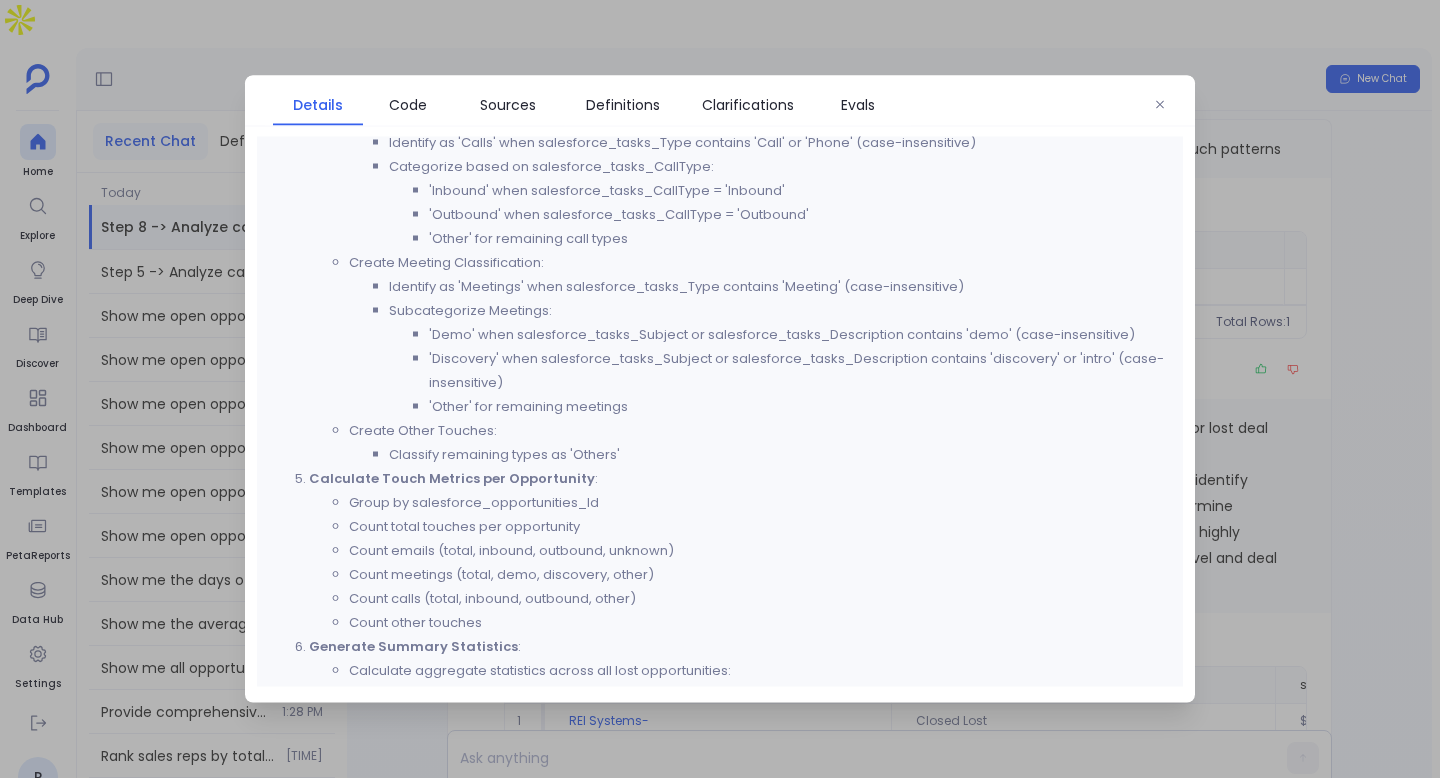 click on "'Inbound' when salesforce_tasks_CallType = 'Inbound'" at bounding box center [800, 191] 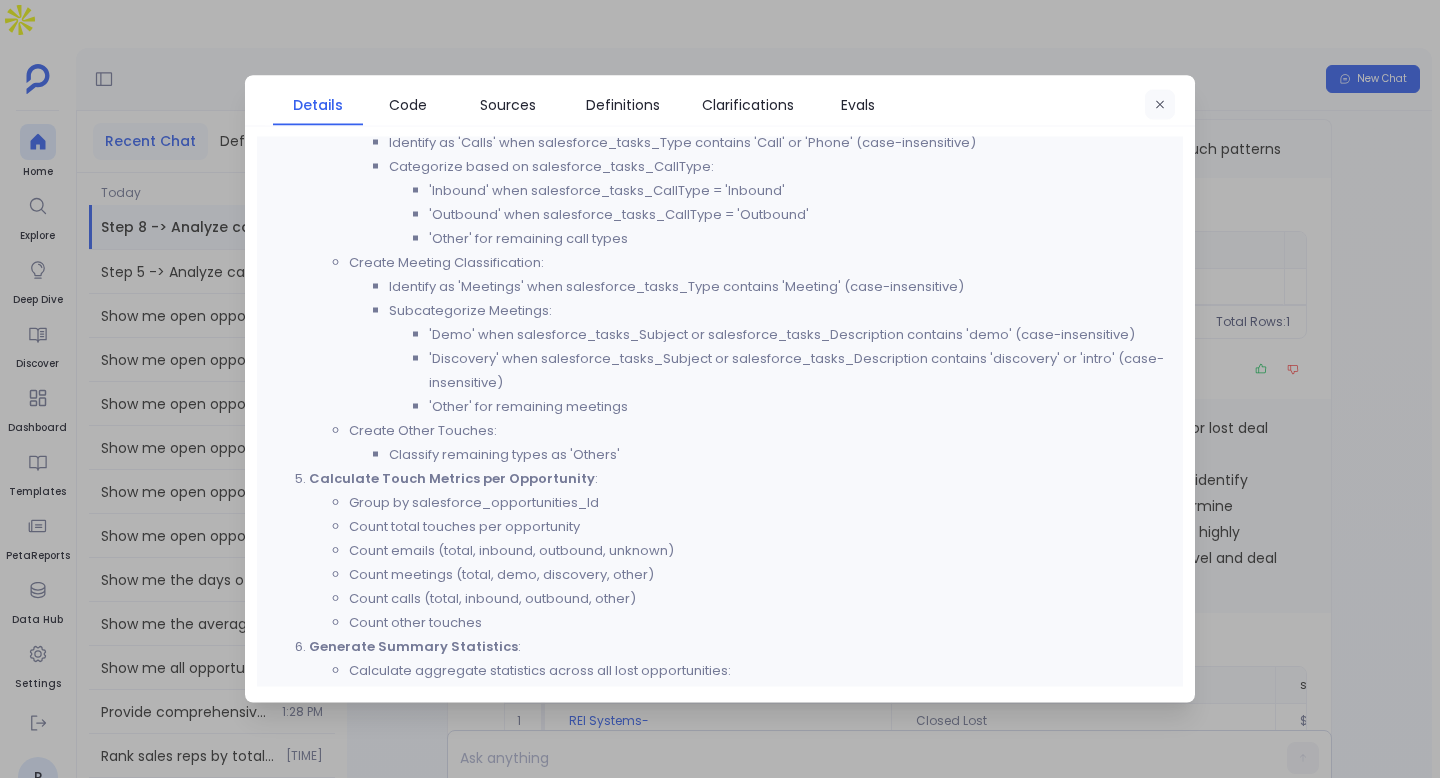click at bounding box center [1160, 105] 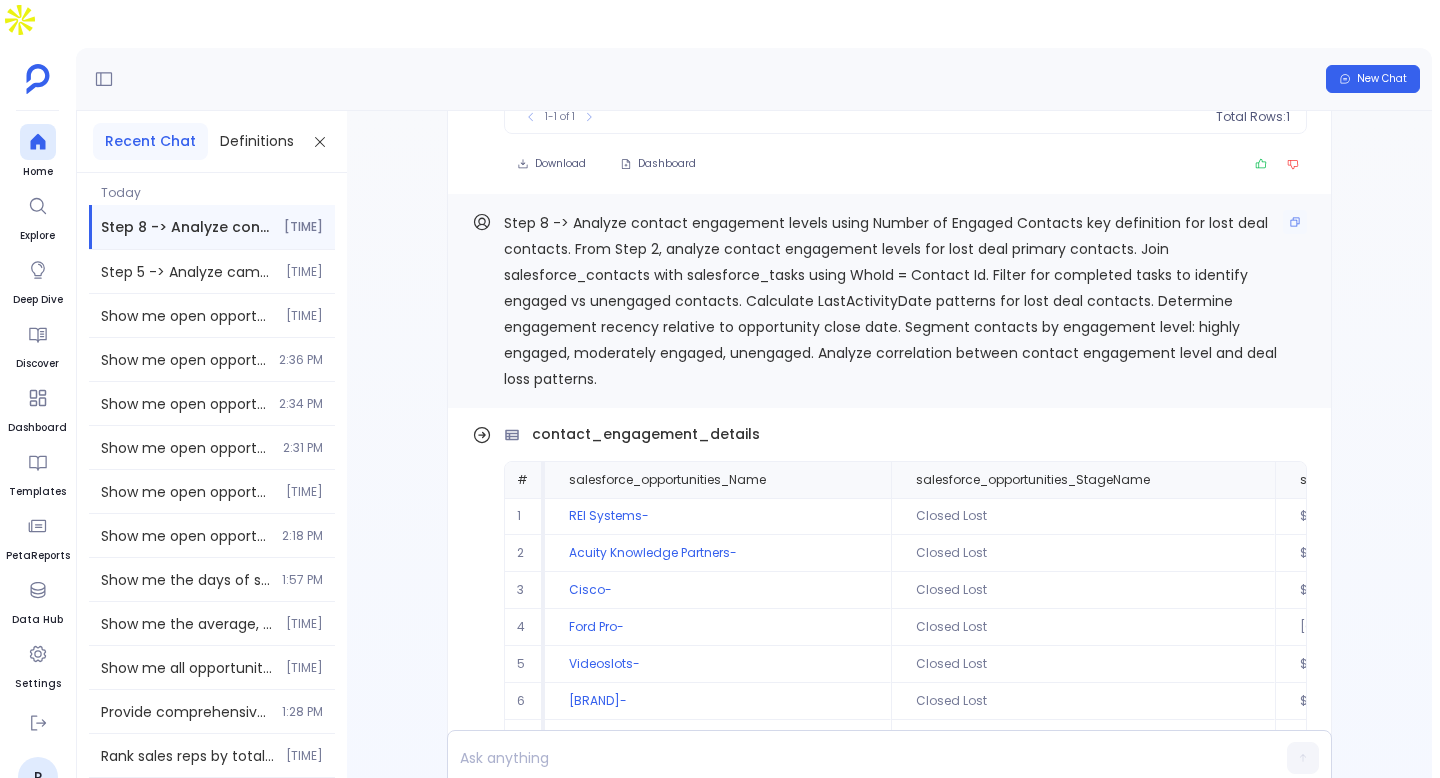 scroll, scrollTop: -606, scrollLeft: 0, axis: vertical 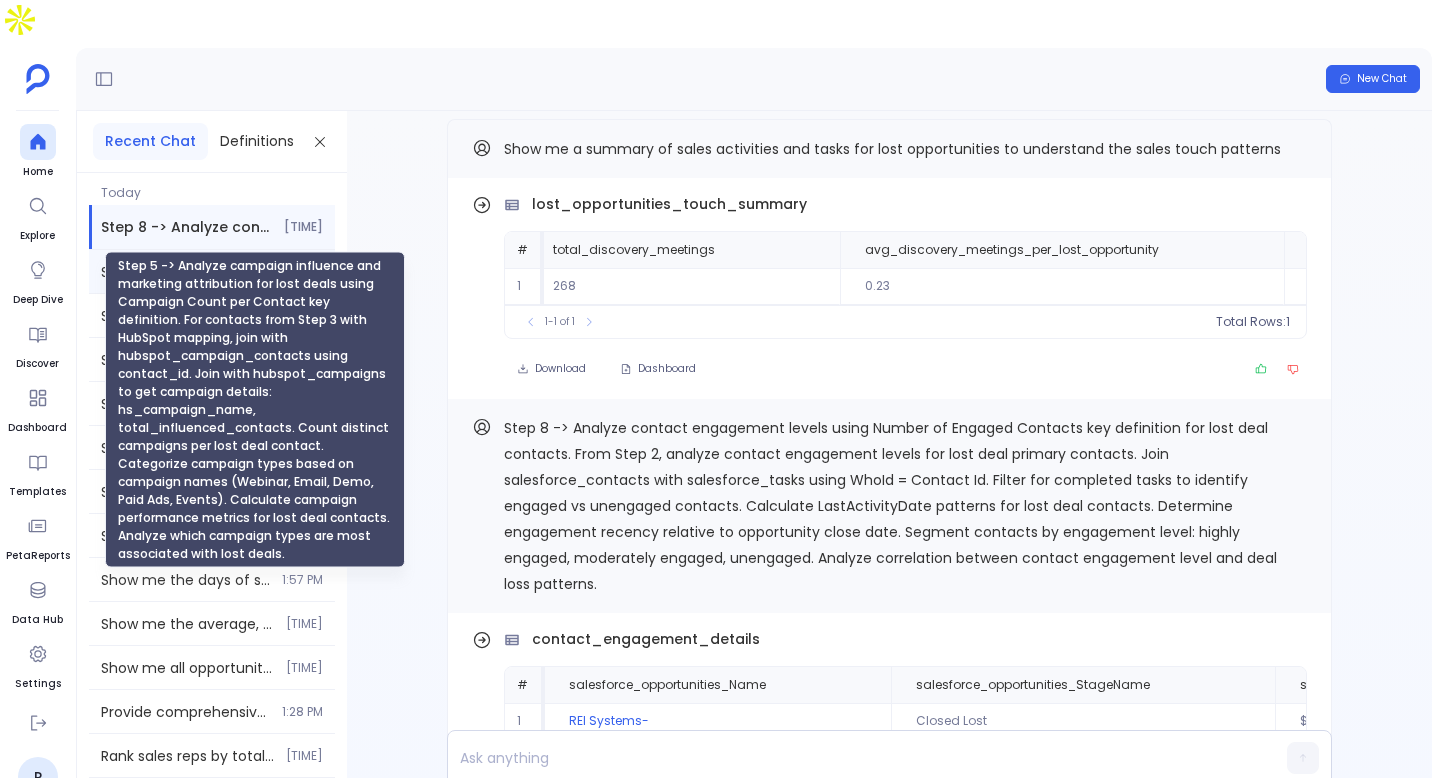 click on "Step 5 -> Analyze campaign influence and marketing attribution for lost deals using Campaign Count per Contact key definition. For contacts from Step 3 with HubSpot mapping, join with hubspot_contacts using contact_id. Join with hubspot_campaigns to get campaign details: hs_campaign_name, total_influenced_contacts. Count distinct campaigns per lost deal contact. Categorize campaign types based on campaign names (Webinar, Email, Demo, Paid Ads, Events). Calculate campaign performance metrics for lost deal contacts. Analyze which campaign types are most associated with lost deals. [TIME]" at bounding box center [212, 271] 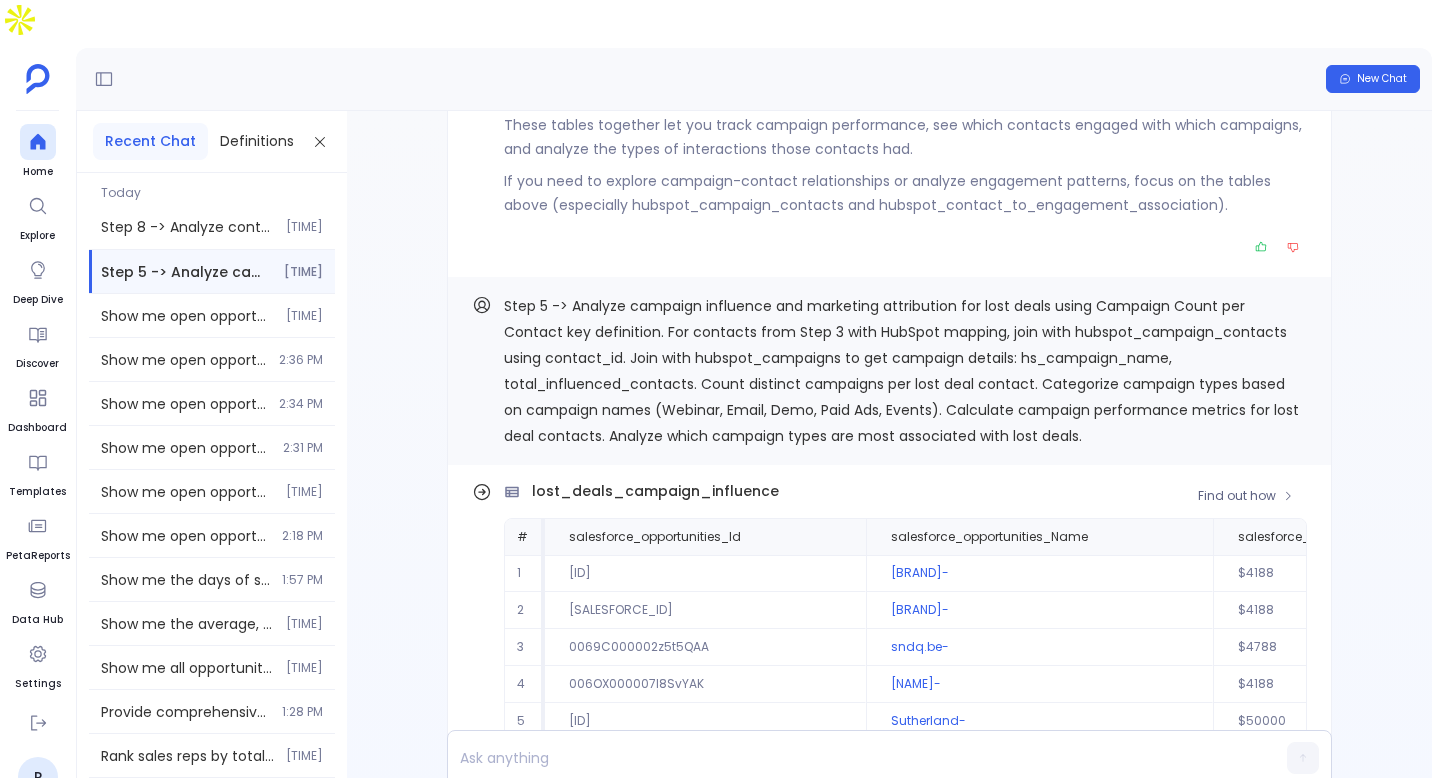 scroll, scrollTop: -486, scrollLeft: 0, axis: vertical 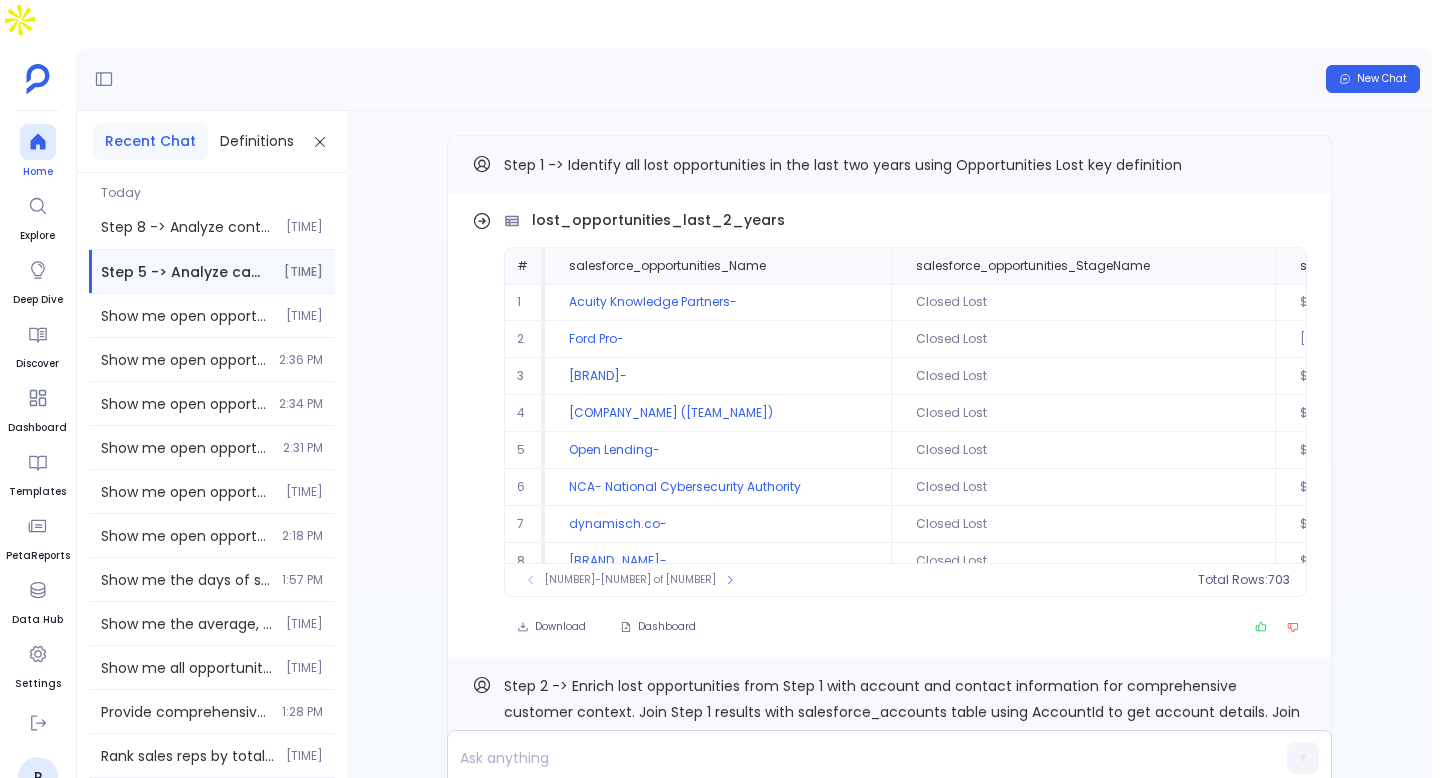 click at bounding box center [38, 142] 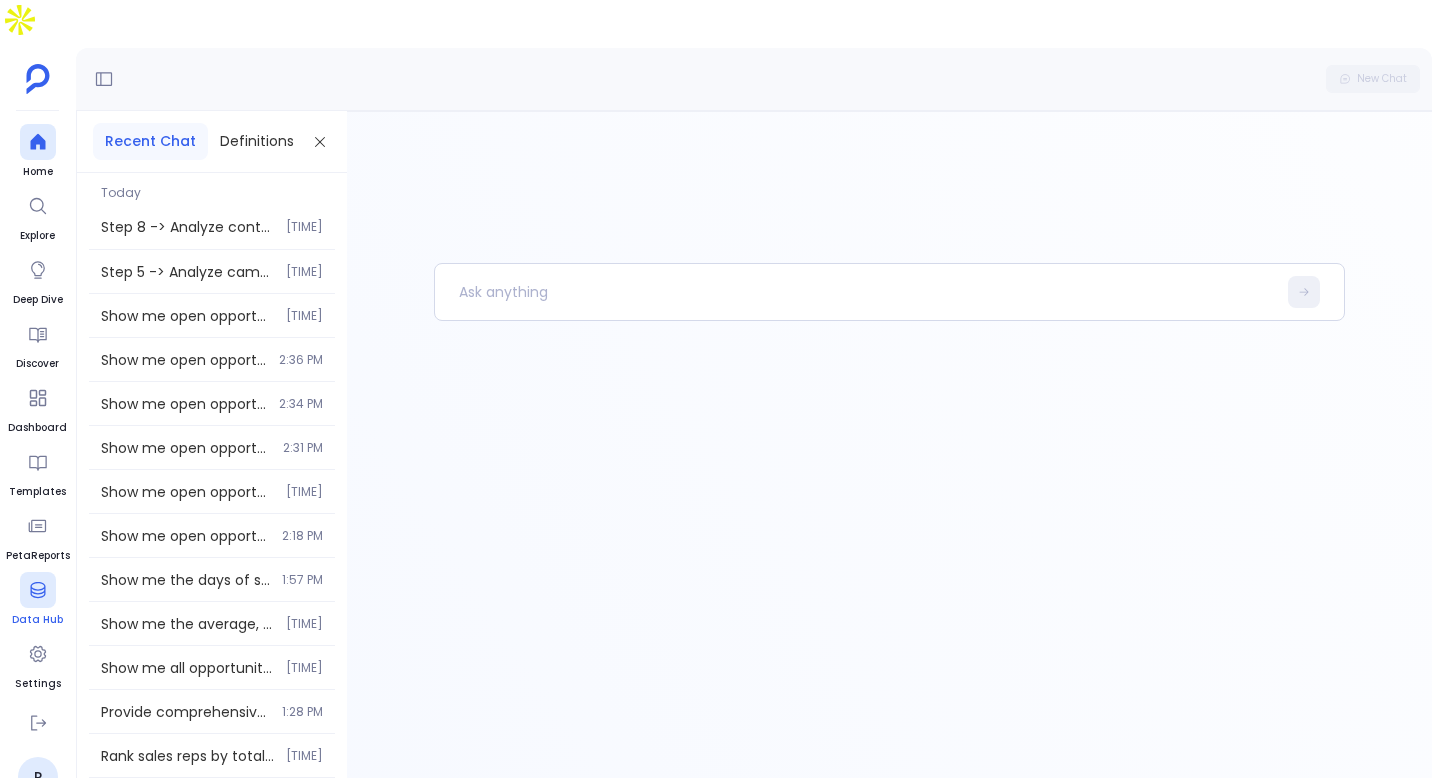 click at bounding box center [38, 590] 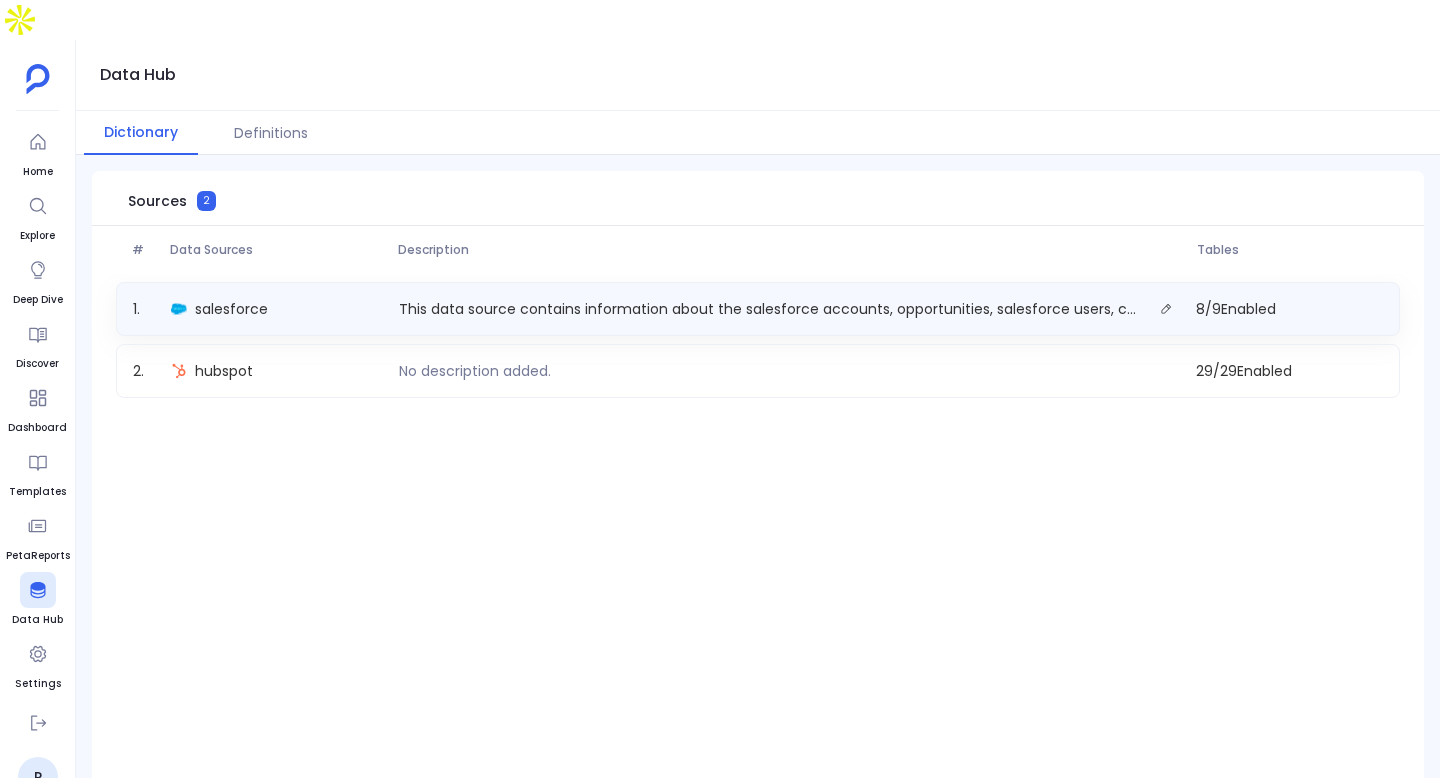 click on "This data source contains information about the salesforce accounts, opportunities, salesforce users, contacts, cases, leads, and tasks." at bounding box center (772, 309) 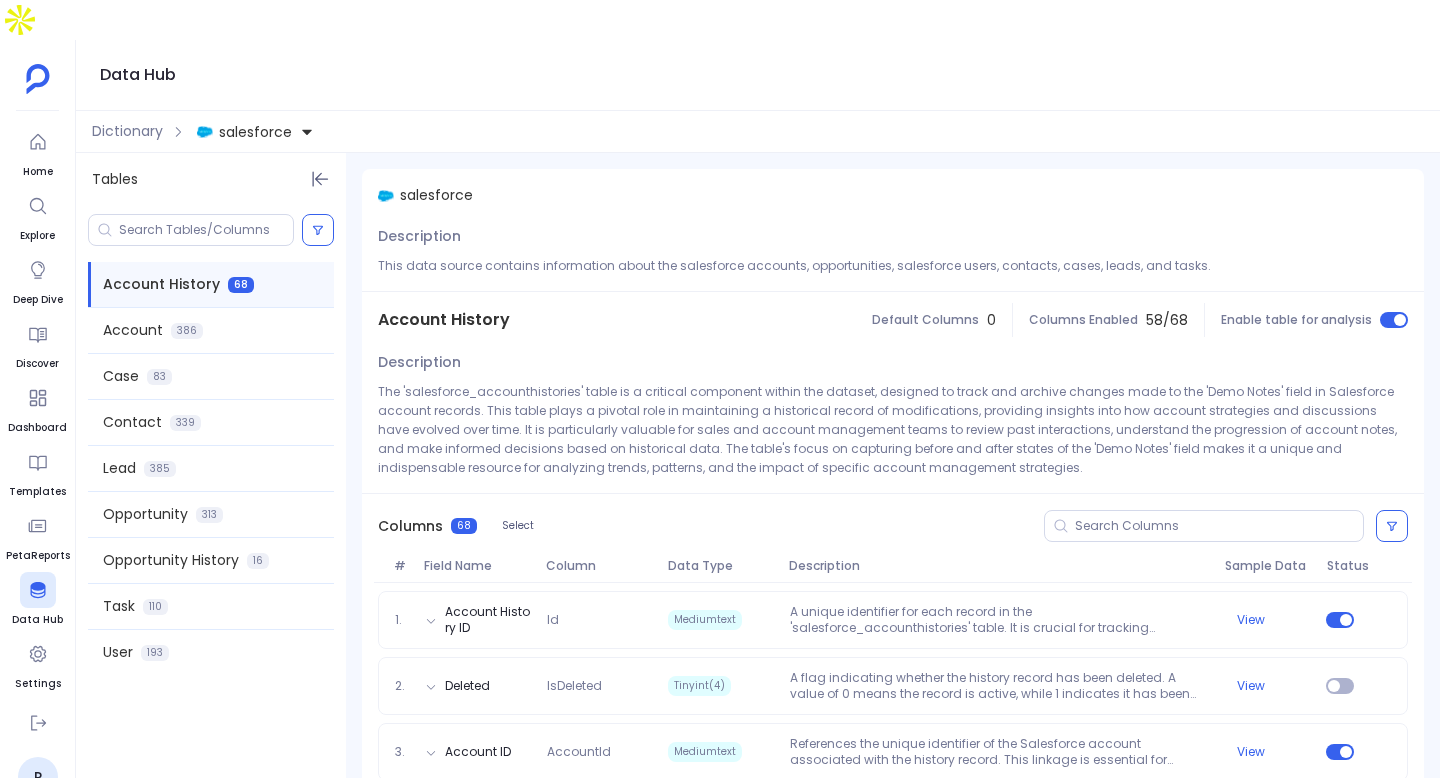 click on "Dictionary salesforce" at bounding box center (758, 132) 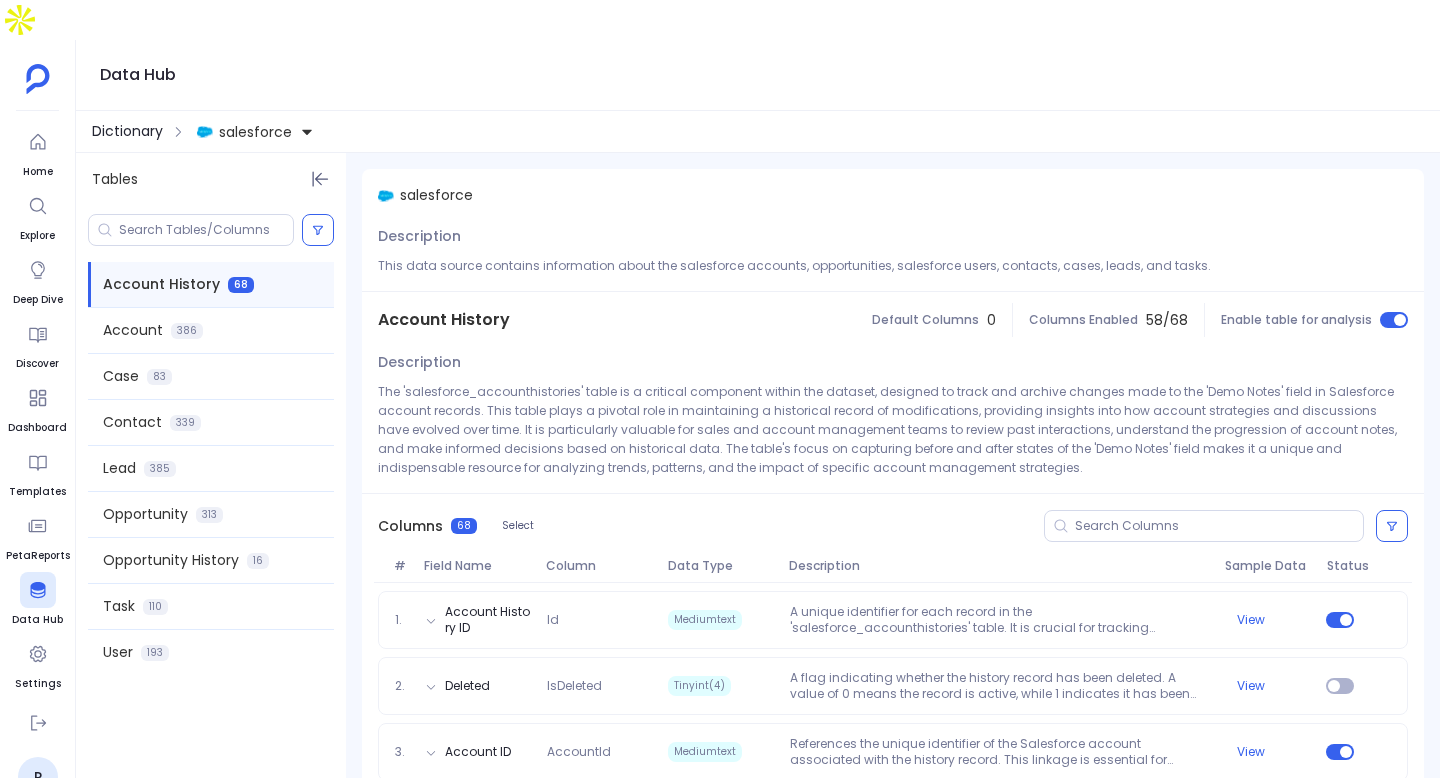 click on "Dictionary" at bounding box center (127, 131) 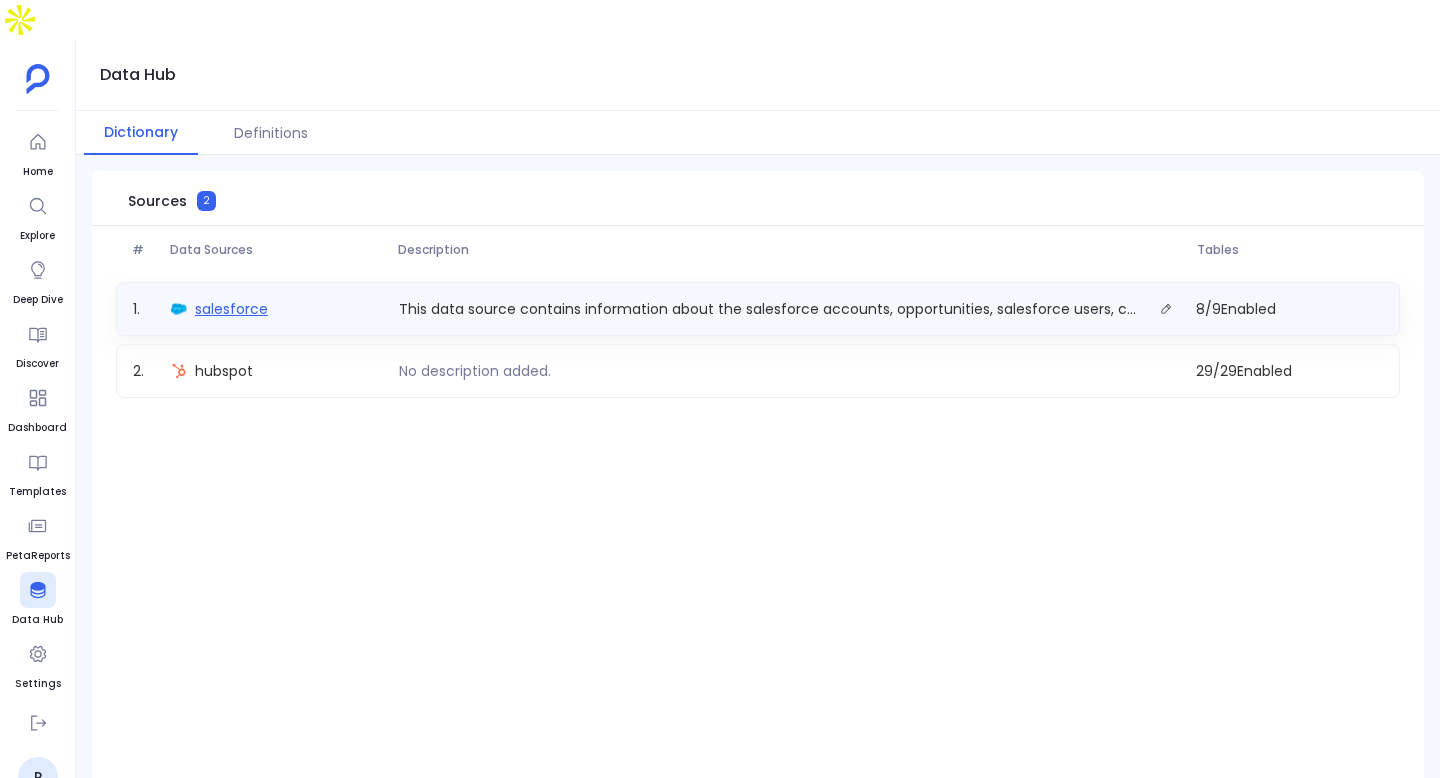 click on "salesforce" at bounding box center (231, 309) 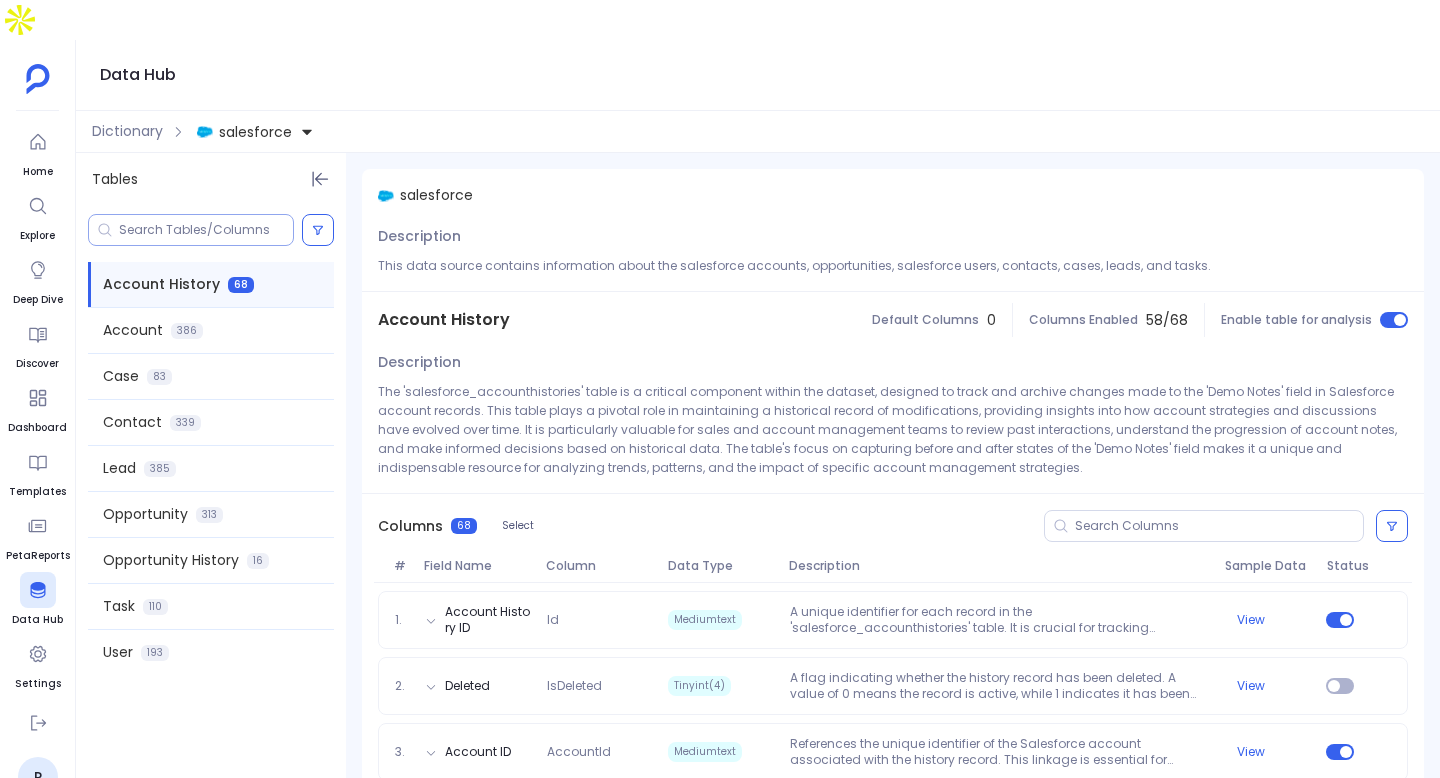 click at bounding box center [206, 230] 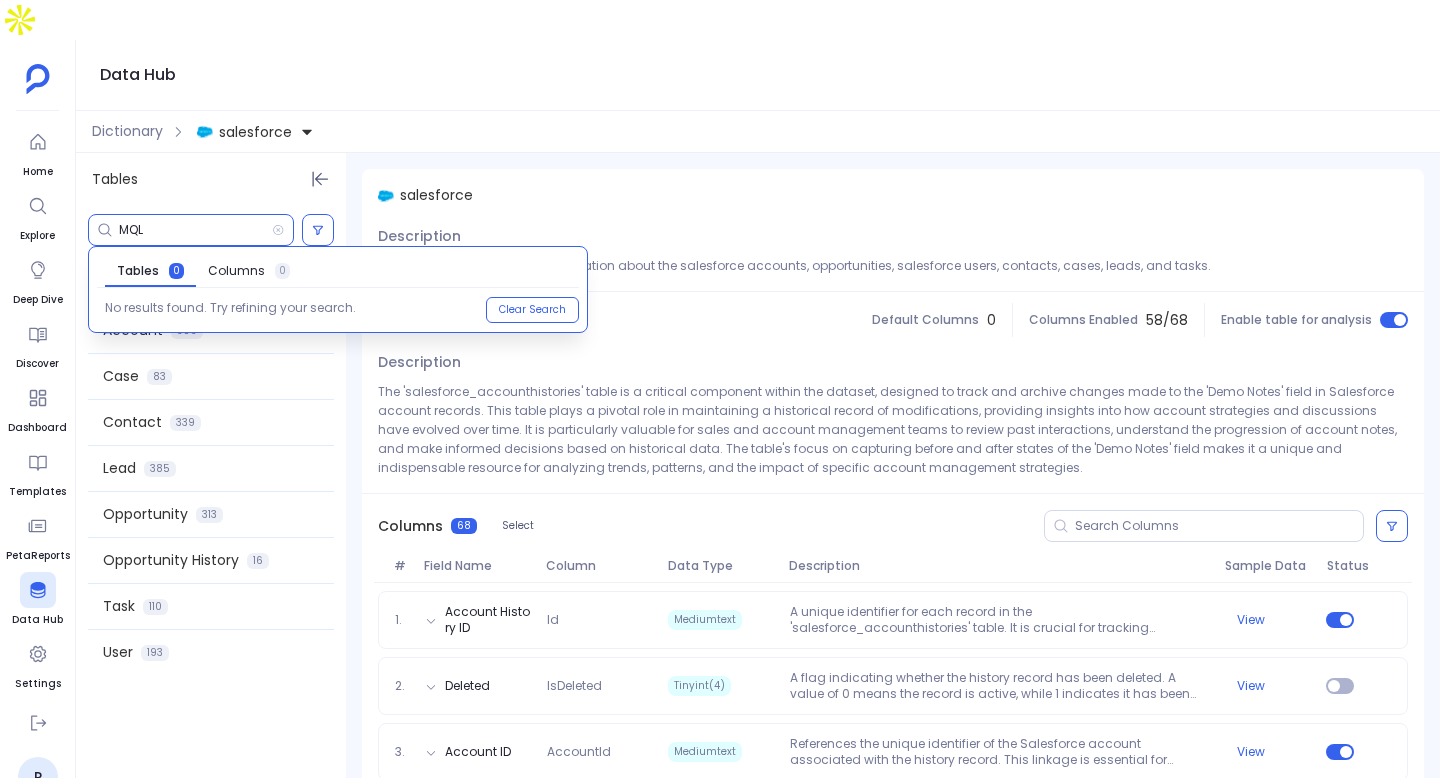 type on "MQL" 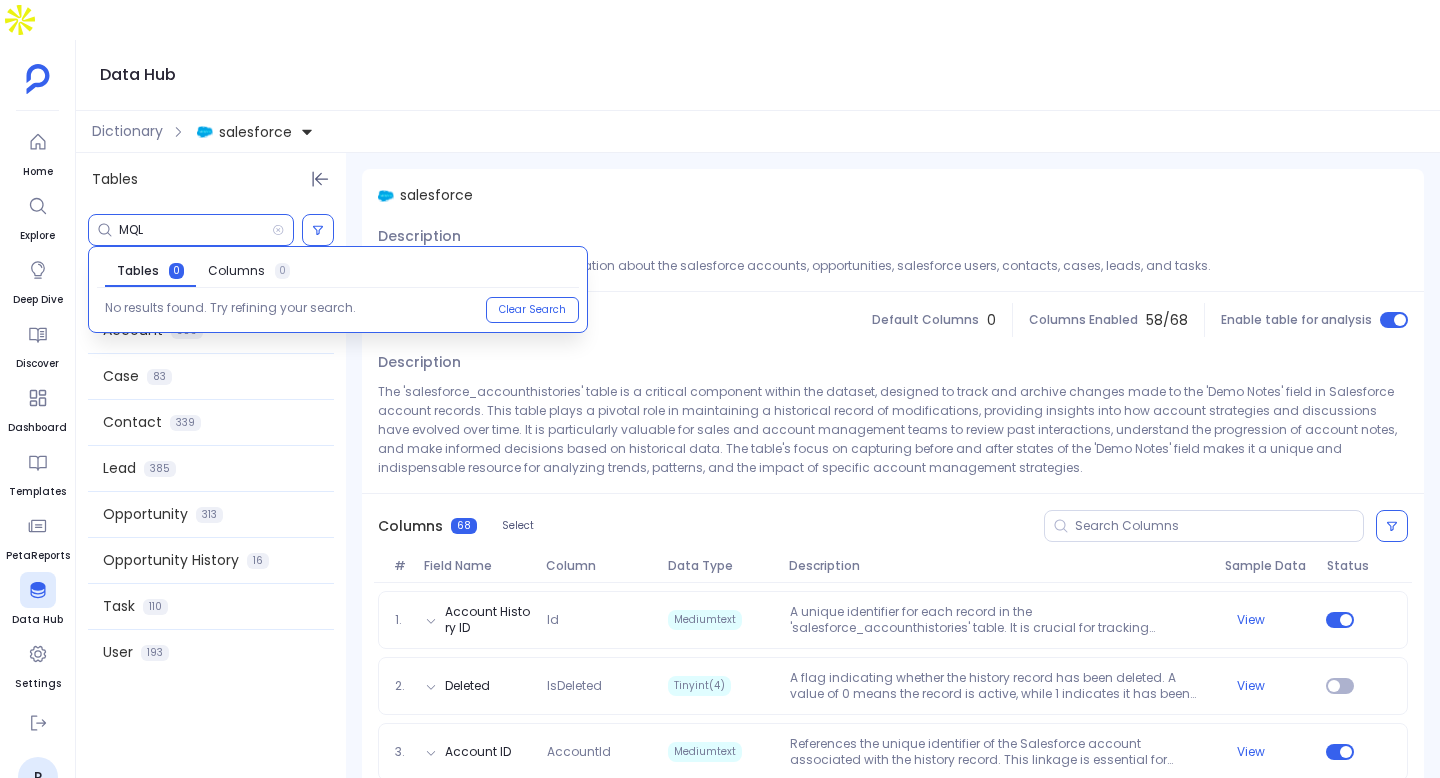 click on "Columns 0" at bounding box center [249, 271] 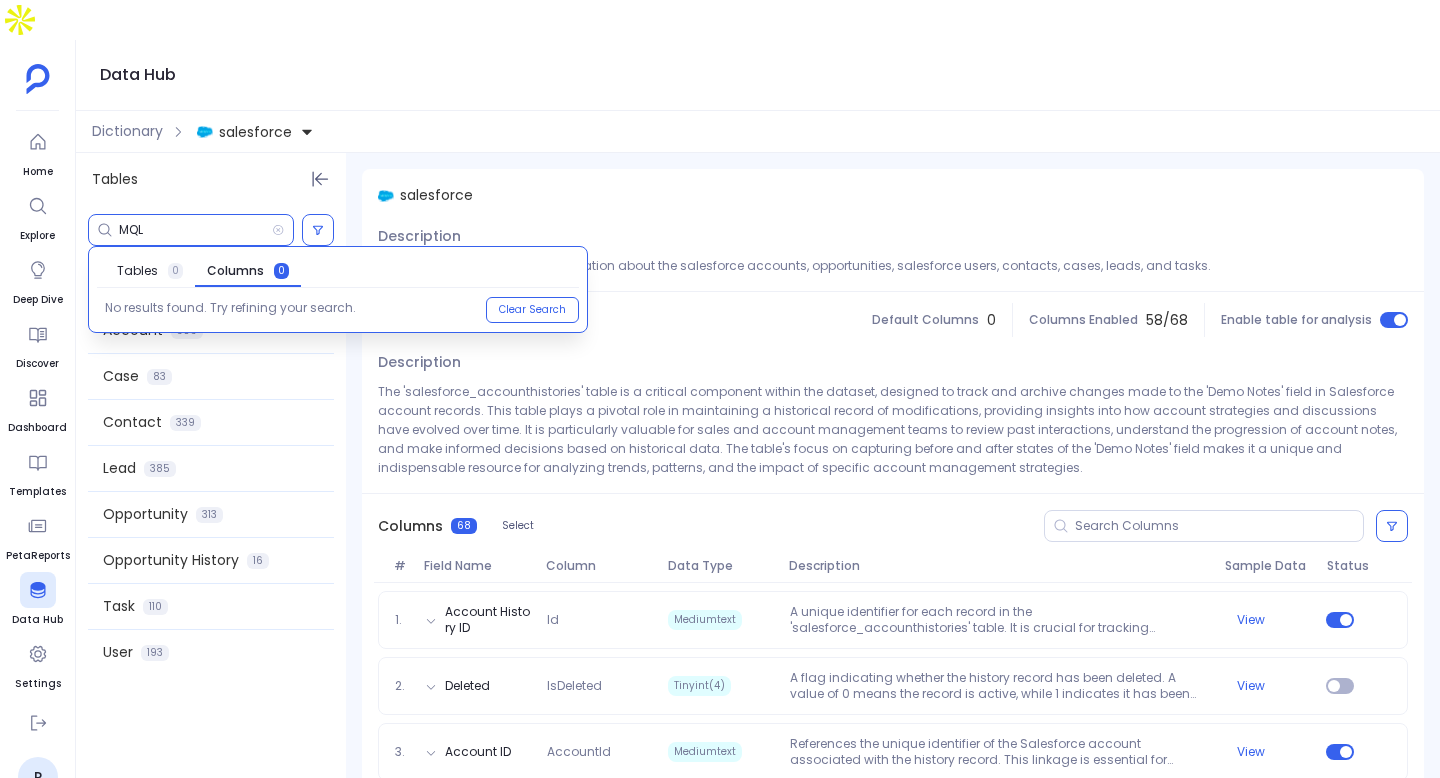 click on "MQL" at bounding box center [195, 230] 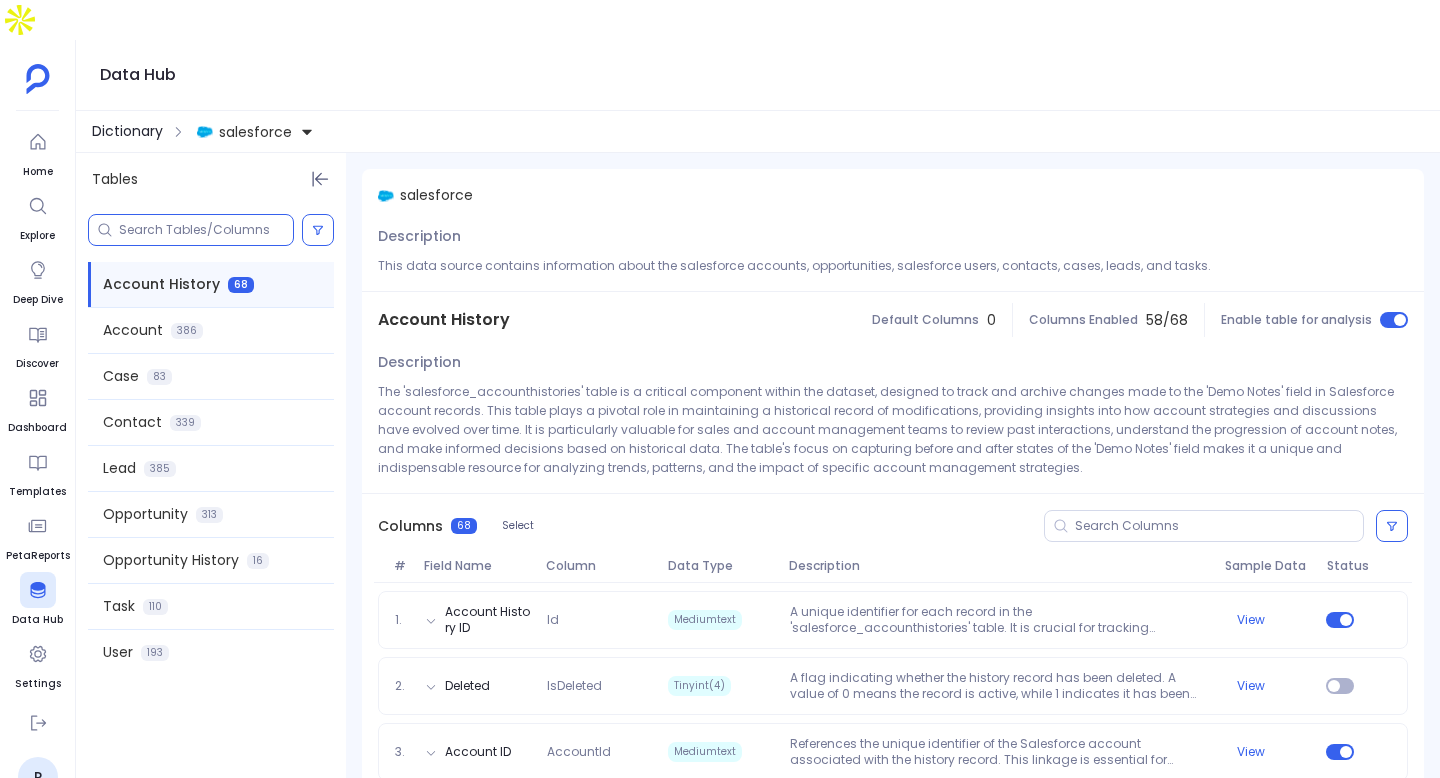 type 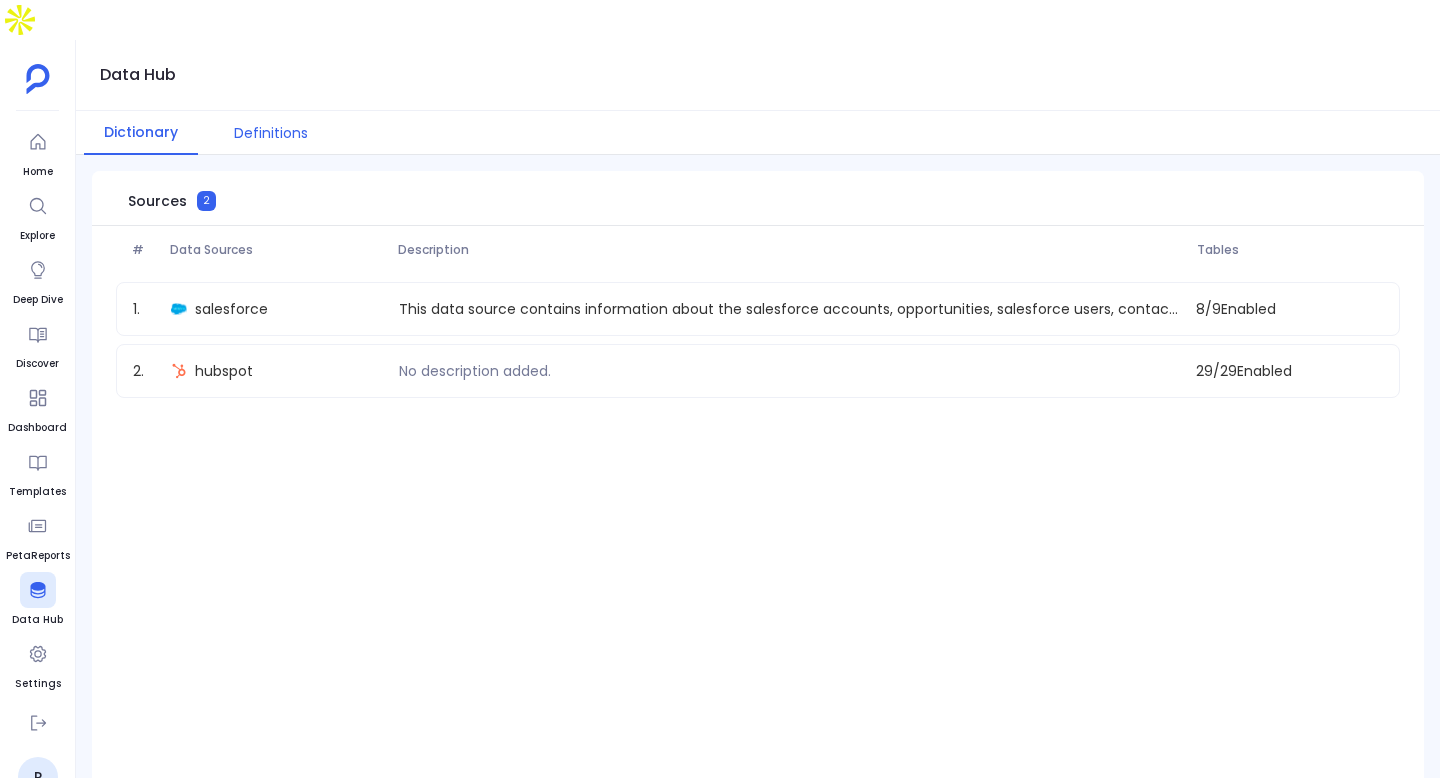 click on "Definitions" at bounding box center (271, 133) 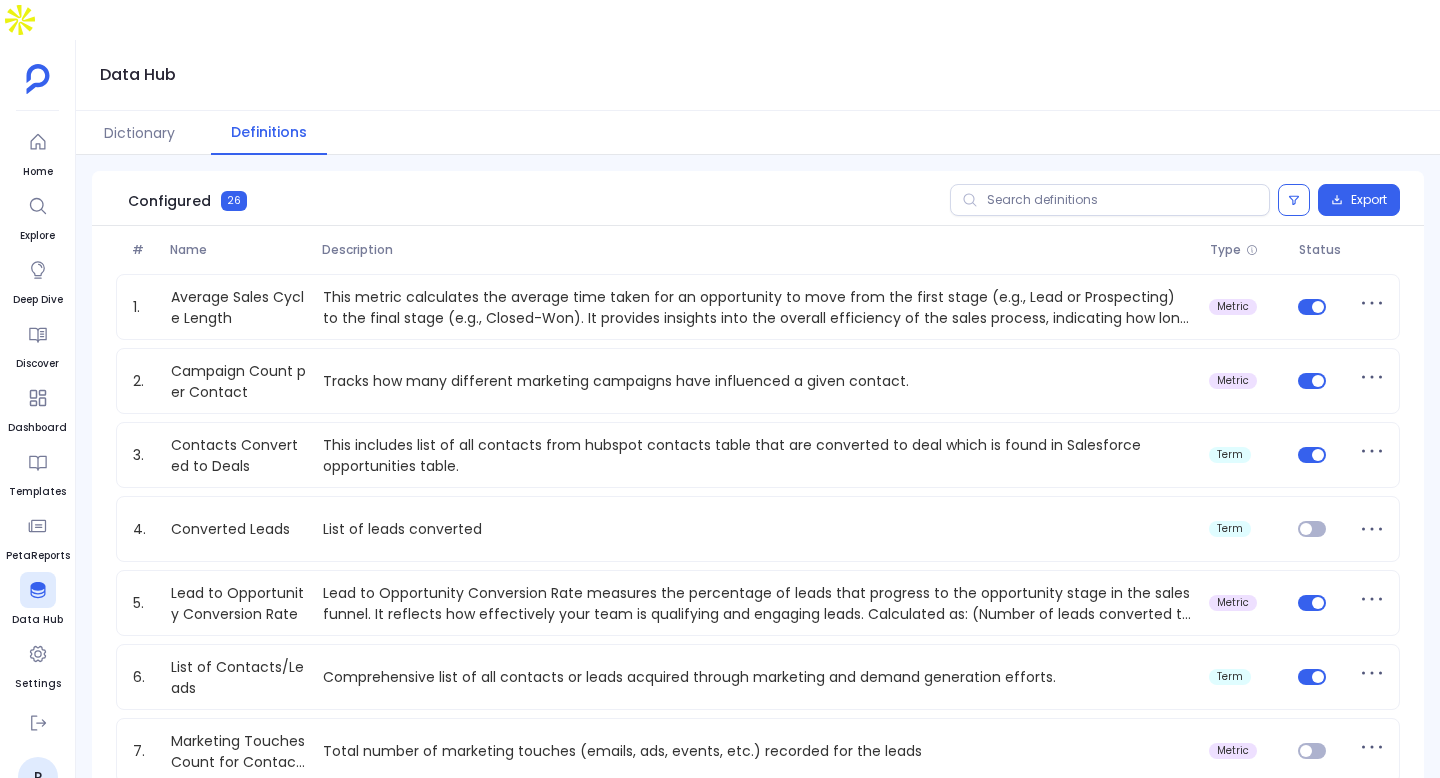 click on "Data Hub" at bounding box center (758, 75) 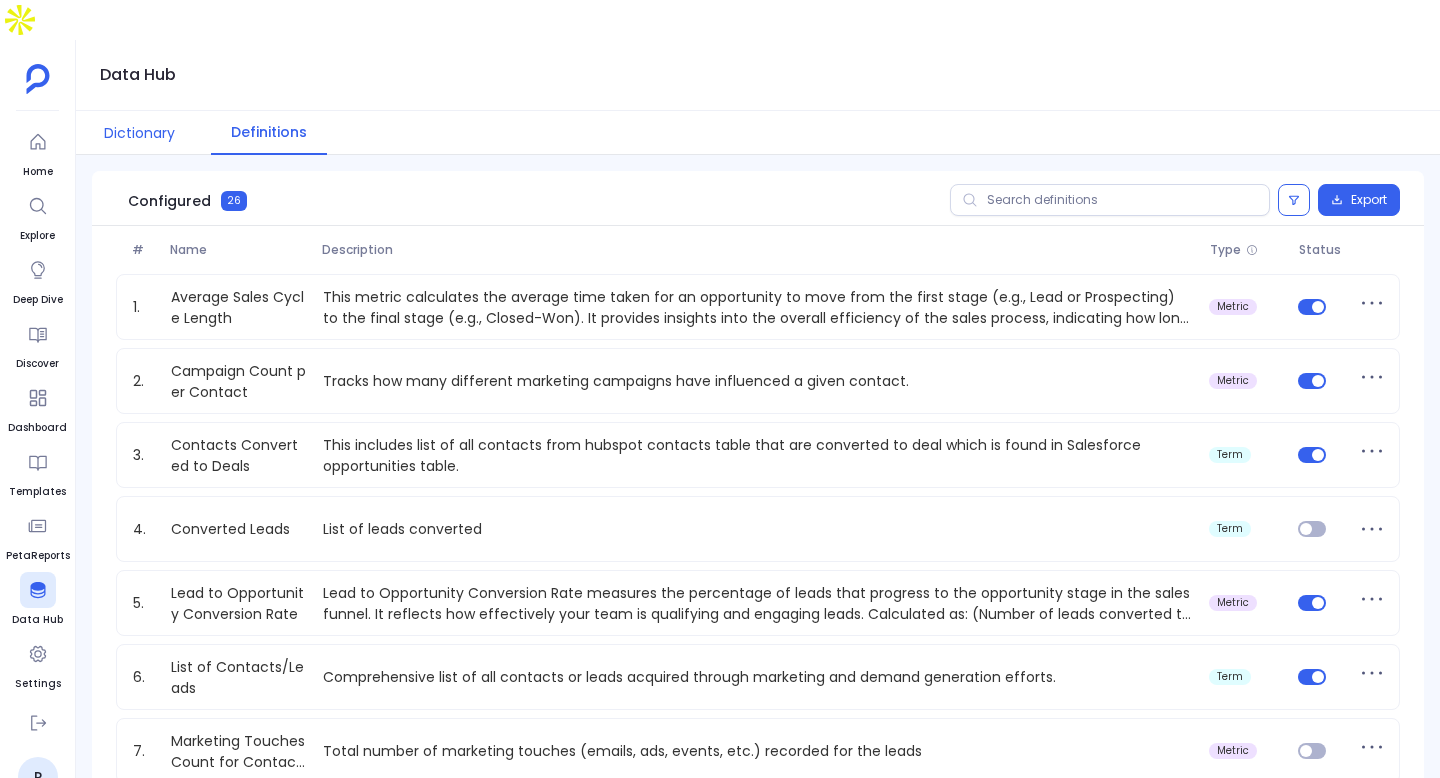 click on "Dictionary" at bounding box center (139, 133) 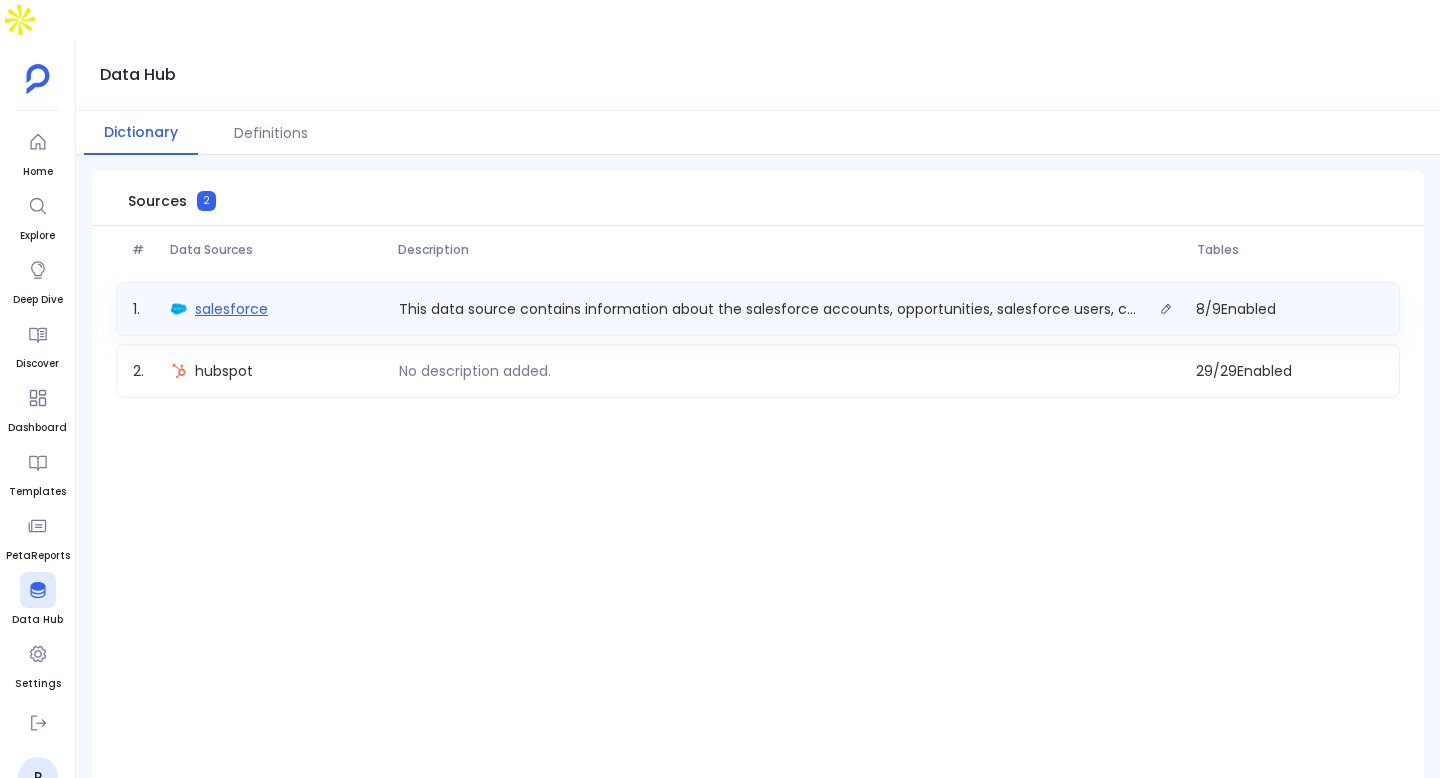 click on "salesforce" at bounding box center (231, 309) 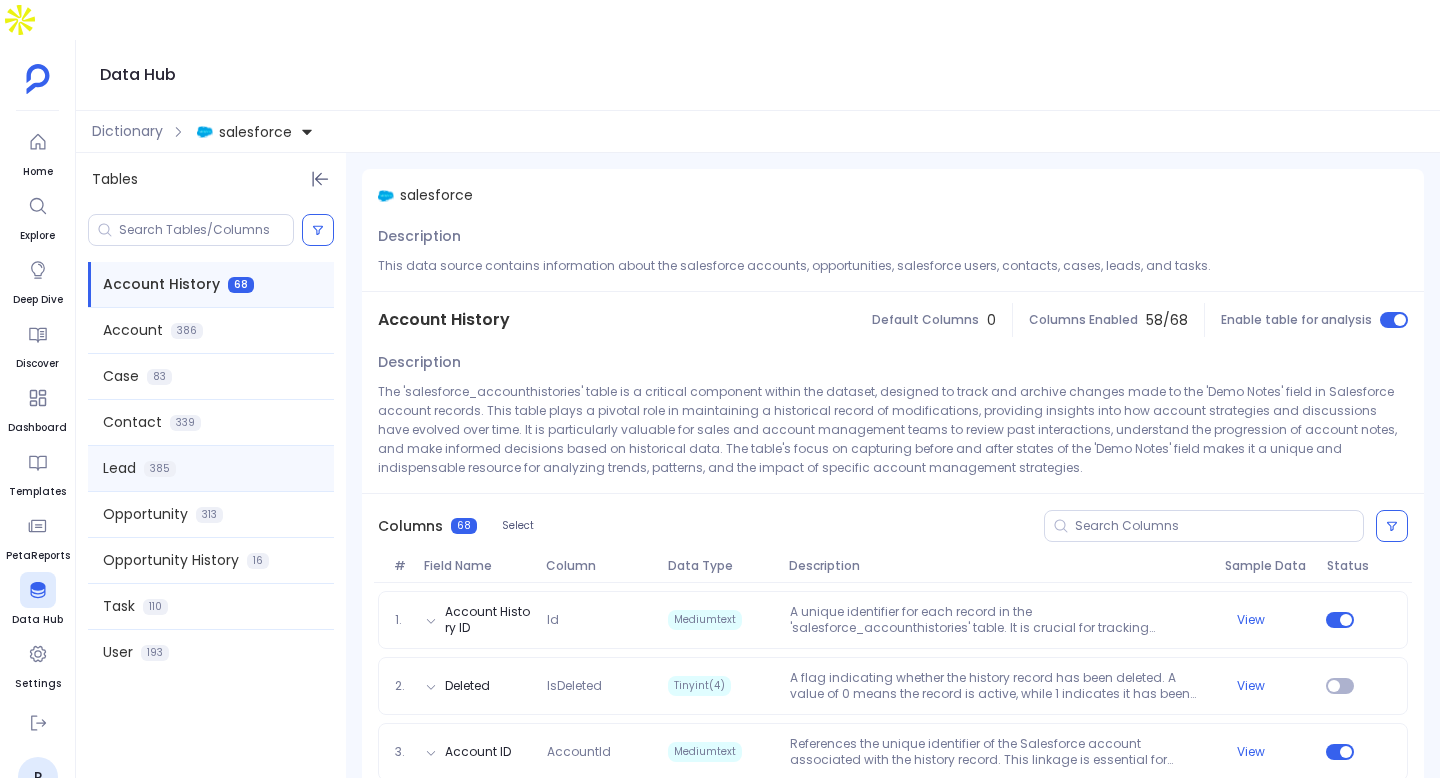 click on "385" at bounding box center (160, 469) 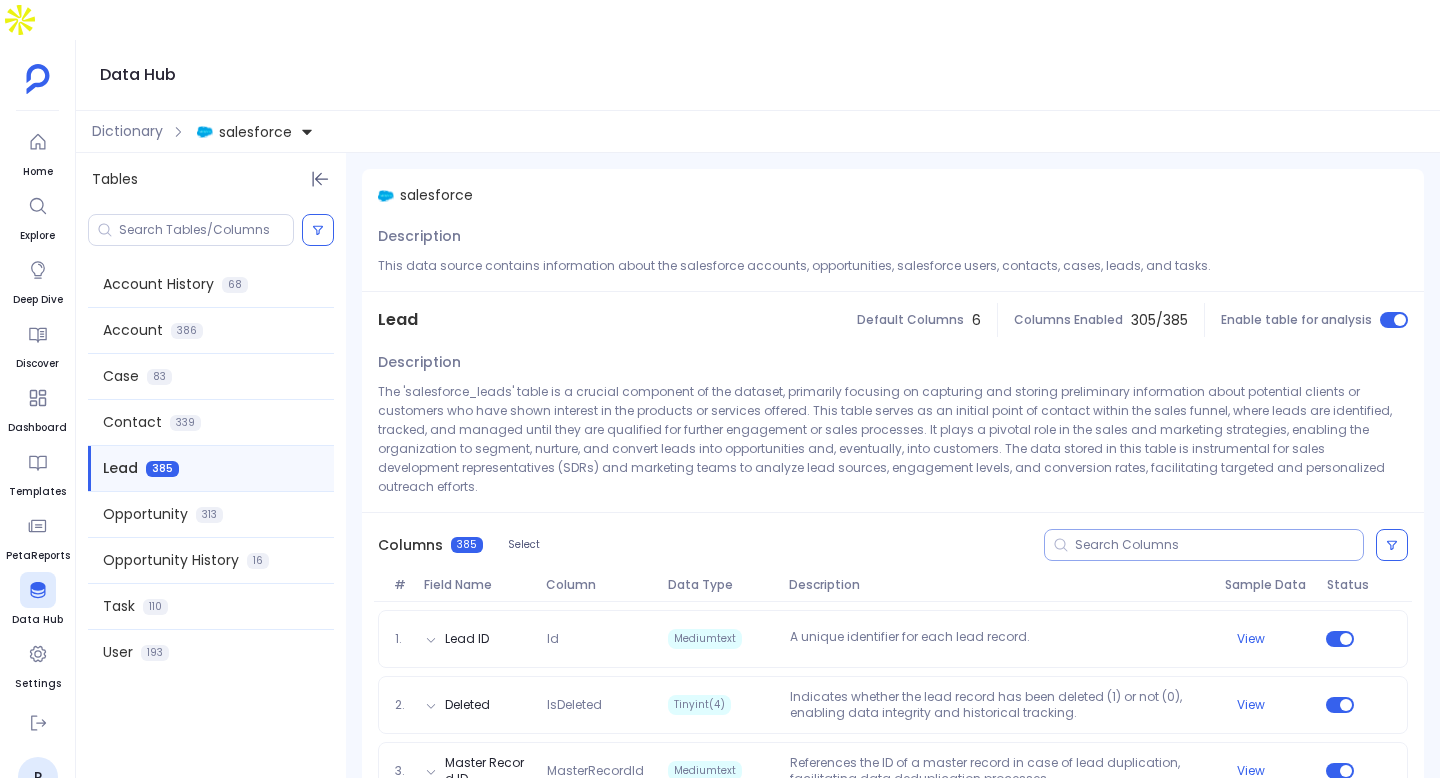 click at bounding box center (1204, 545) 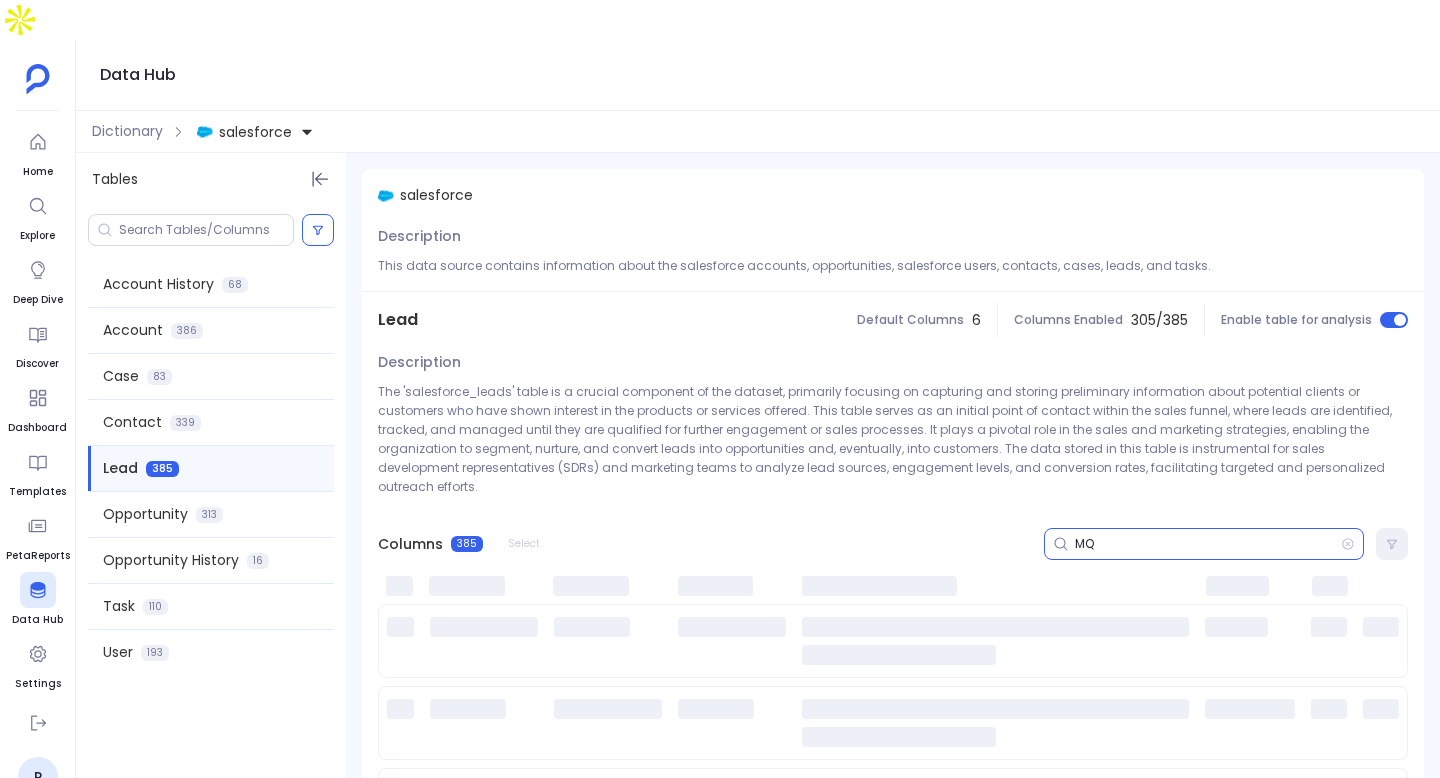 type on "MQL" 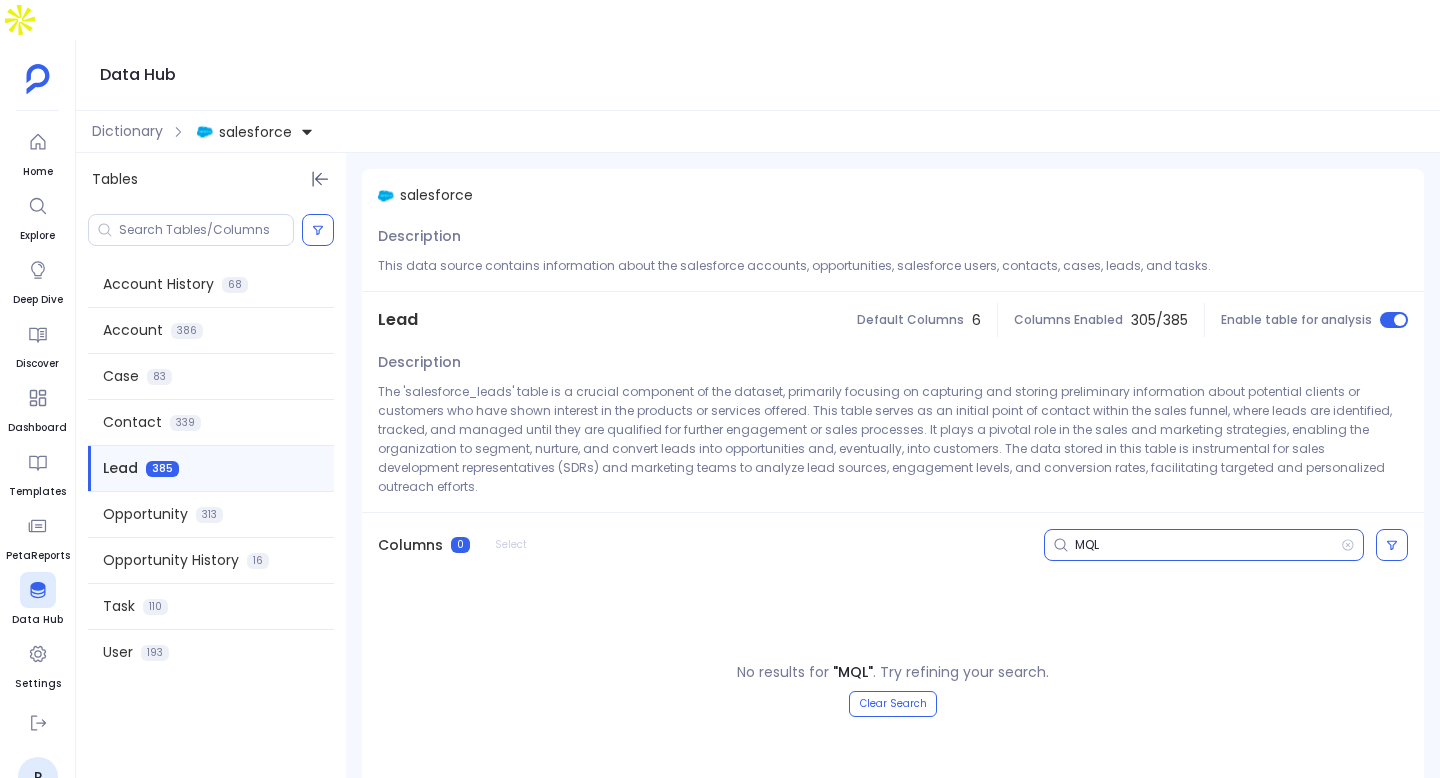 click on "MQL" at bounding box center [1208, 545] 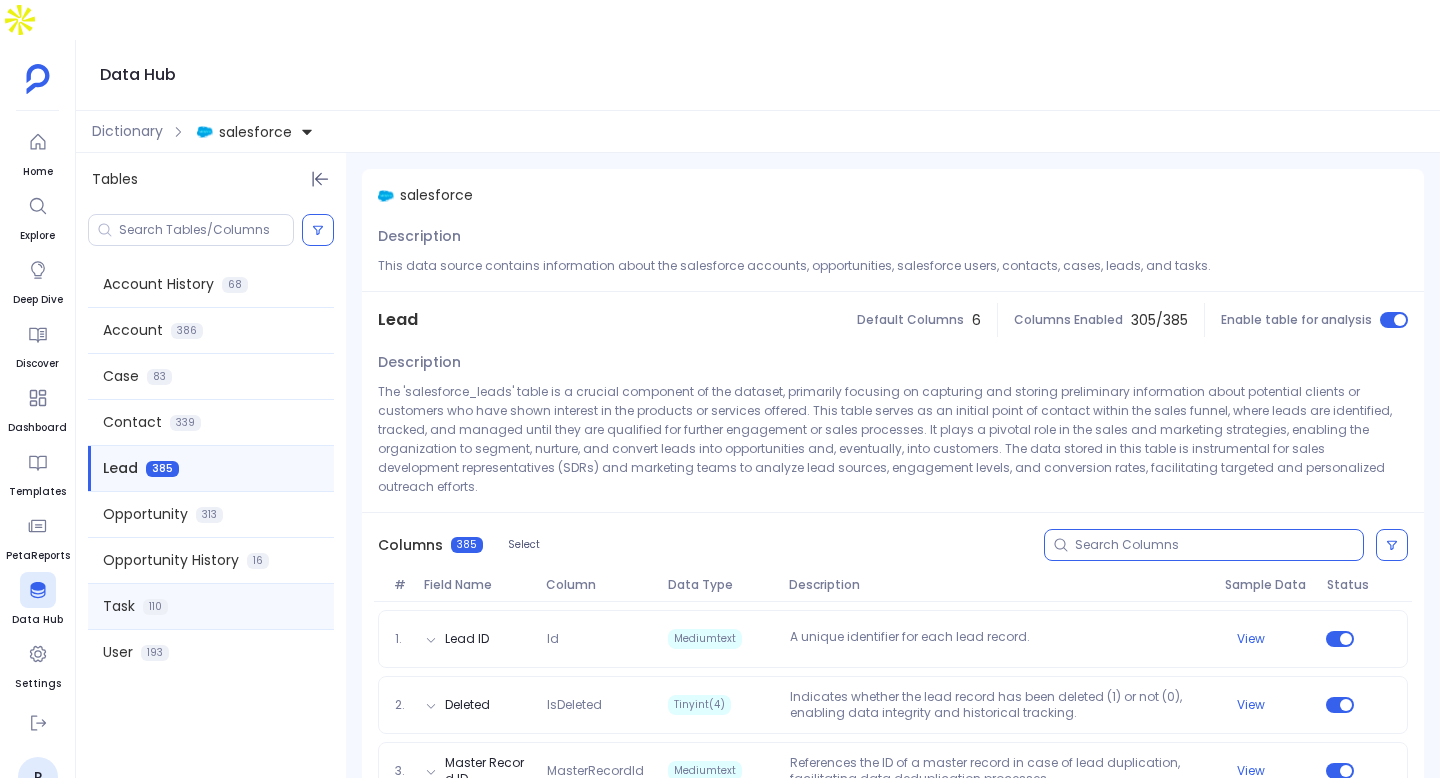 click on "Task [NUMBER]" at bounding box center (211, 606) 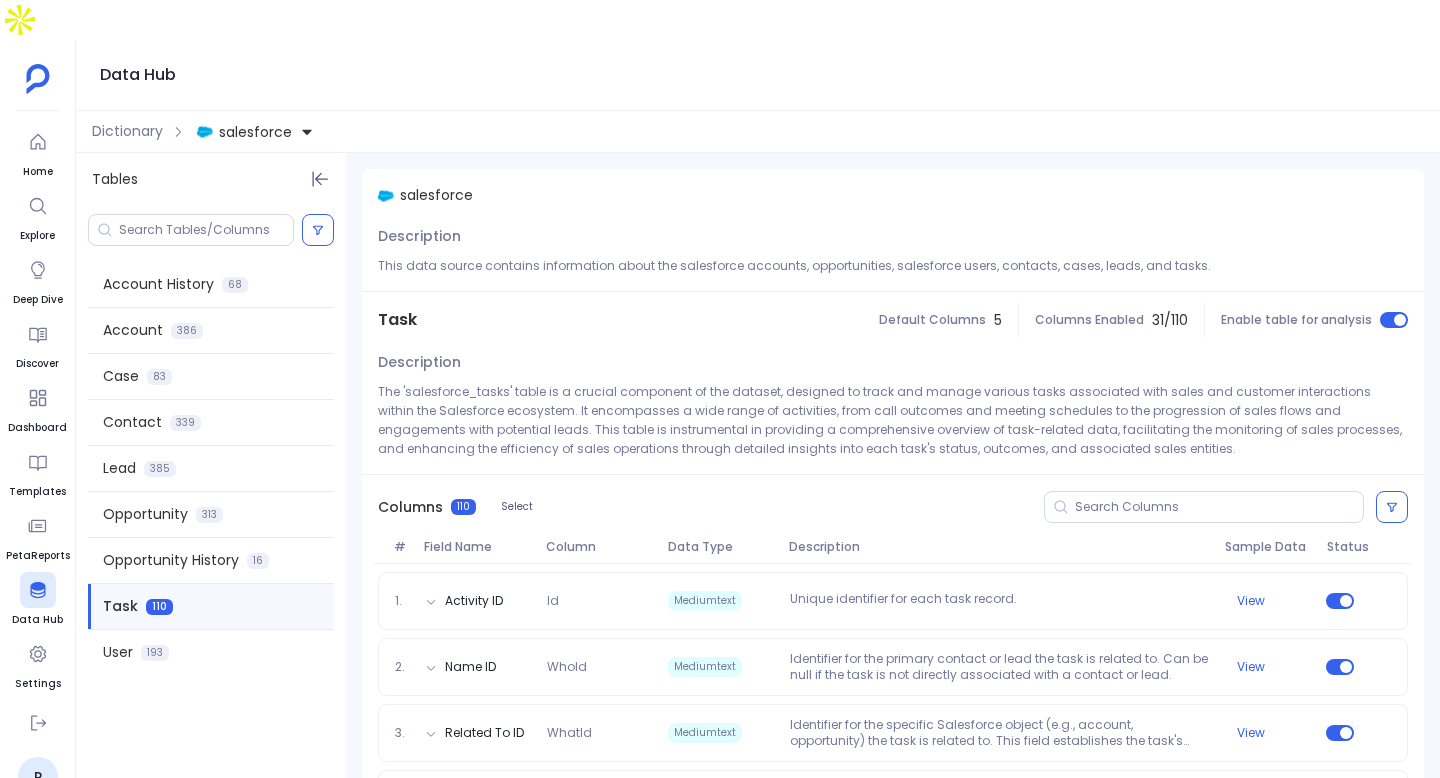 click on "Dictionary salesforce" at bounding box center [758, 132] 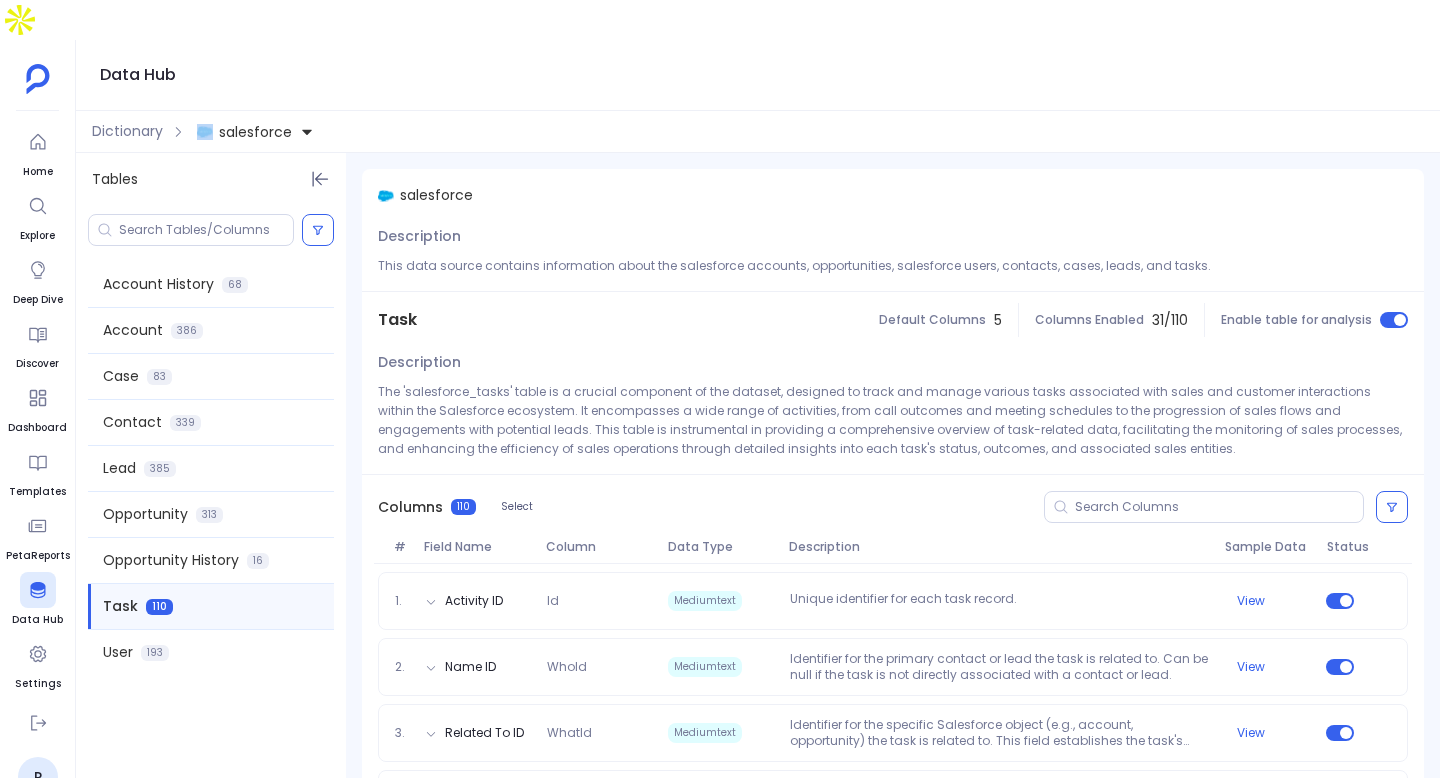 click on "Dictionary salesforce" at bounding box center [758, 132] 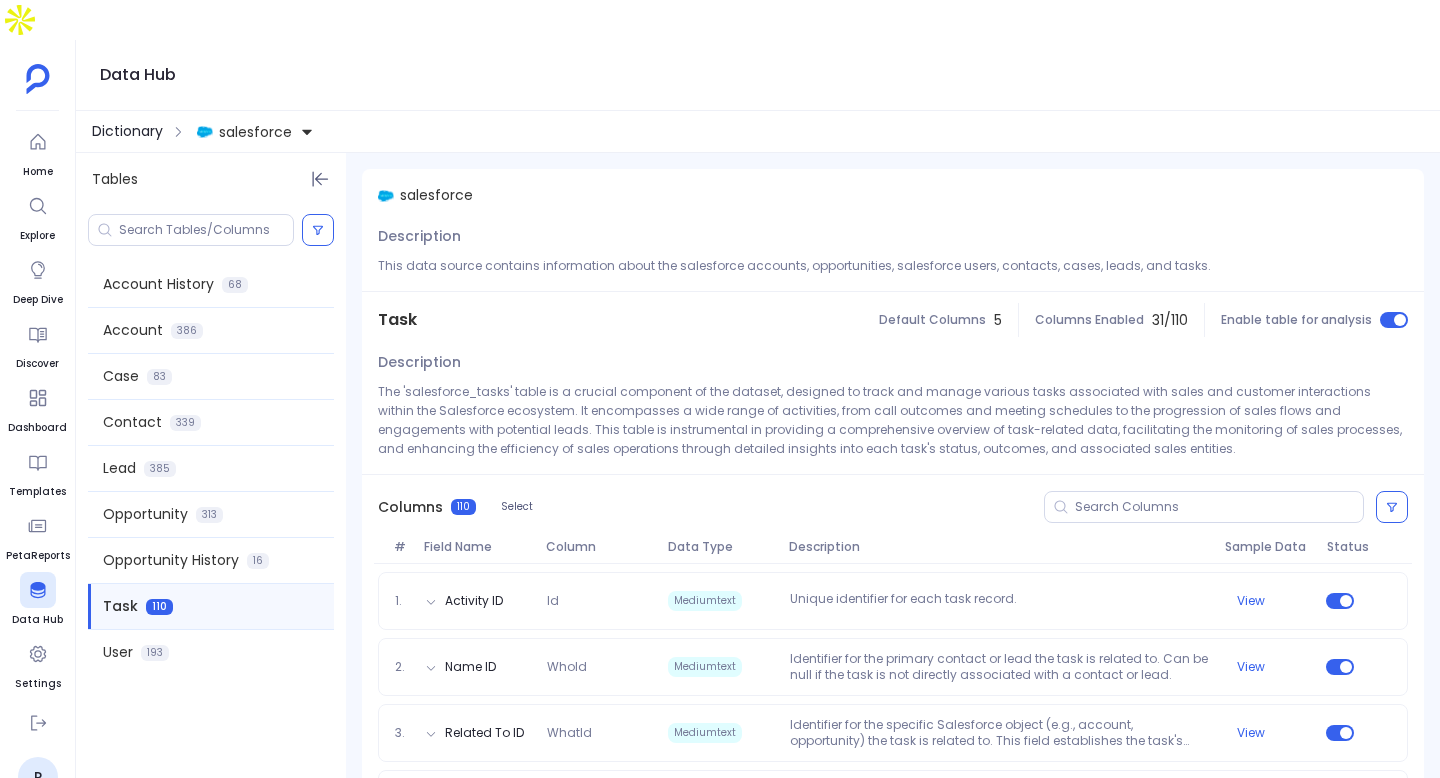click on "Dictionary" at bounding box center (127, 131) 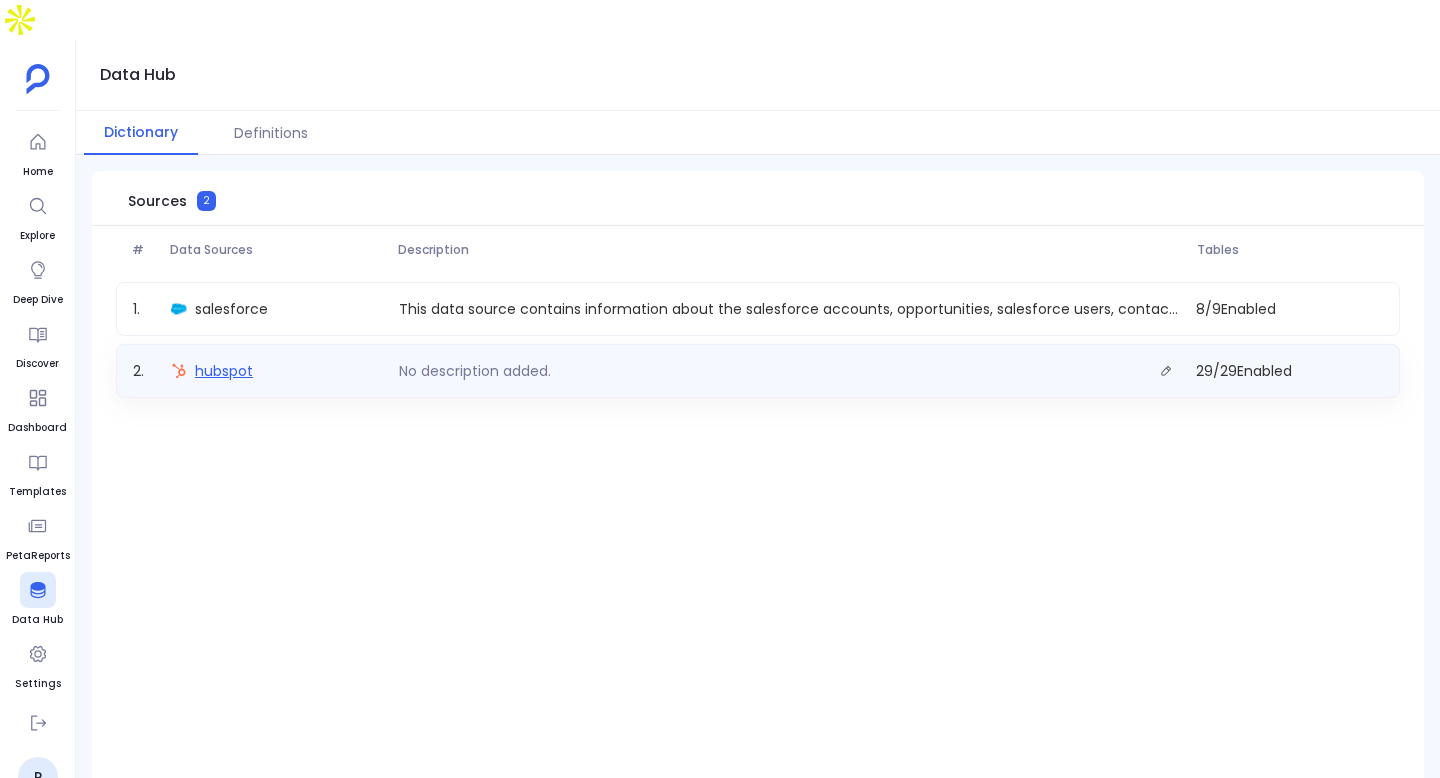 click on "hubspot" at bounding box center (224, 371) 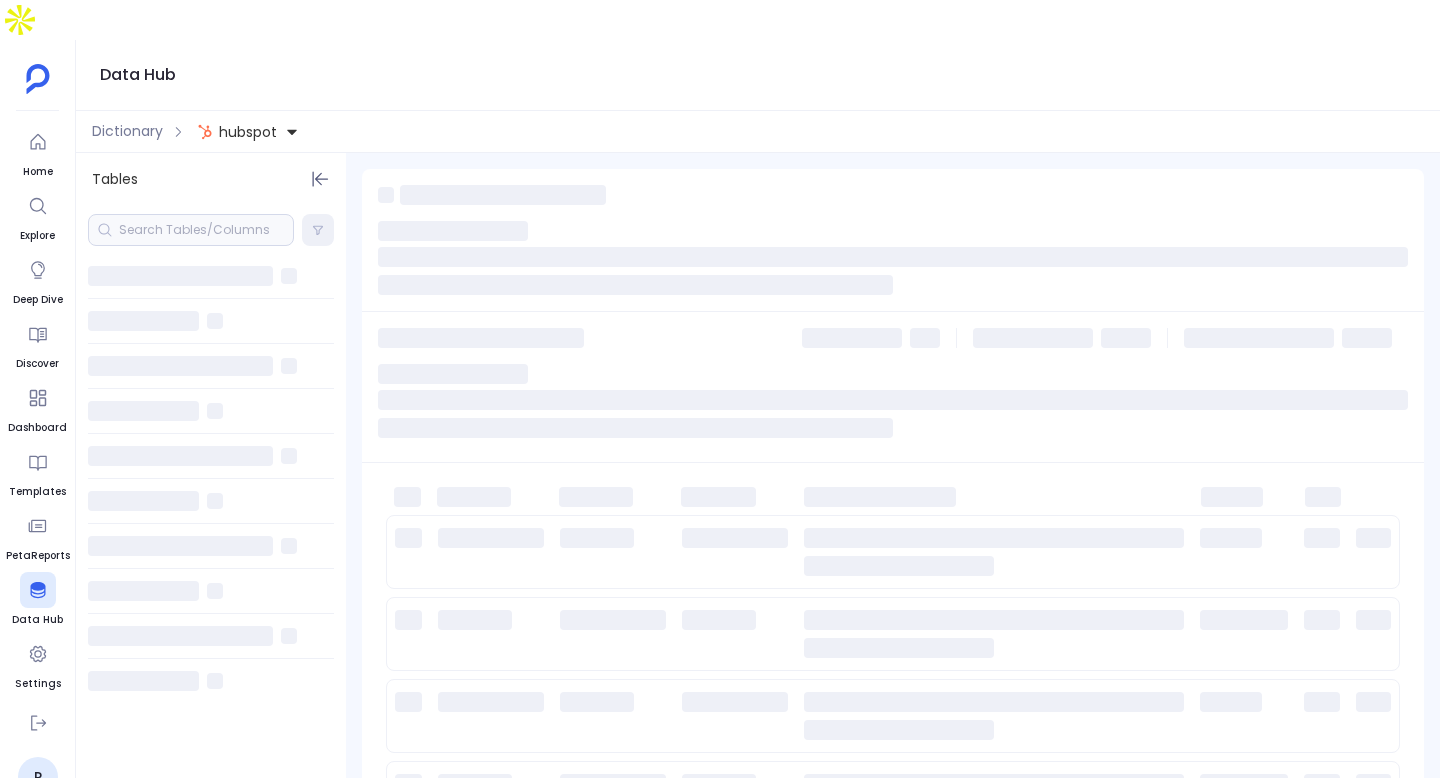 click at bounding box center [191, 230] 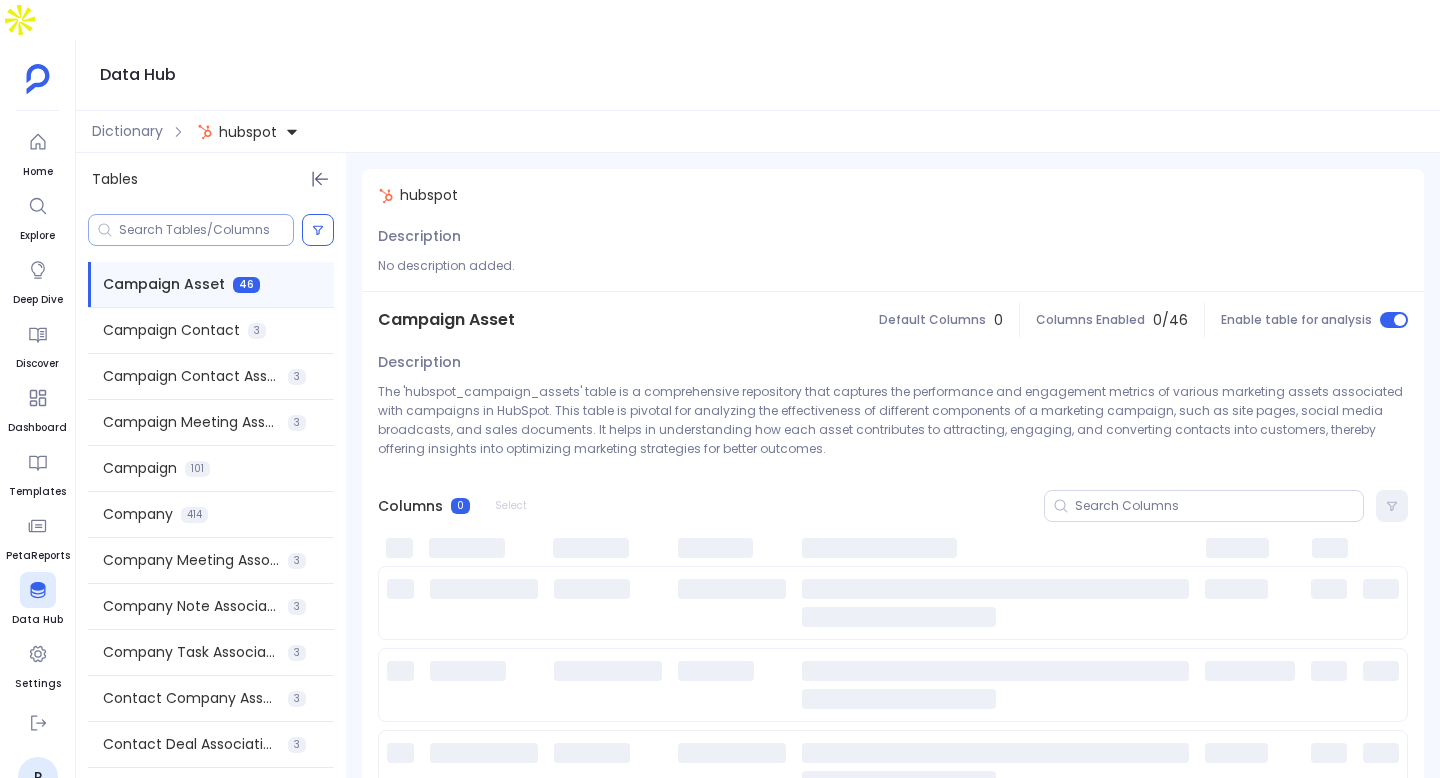 click at bounding box center [206, 230] 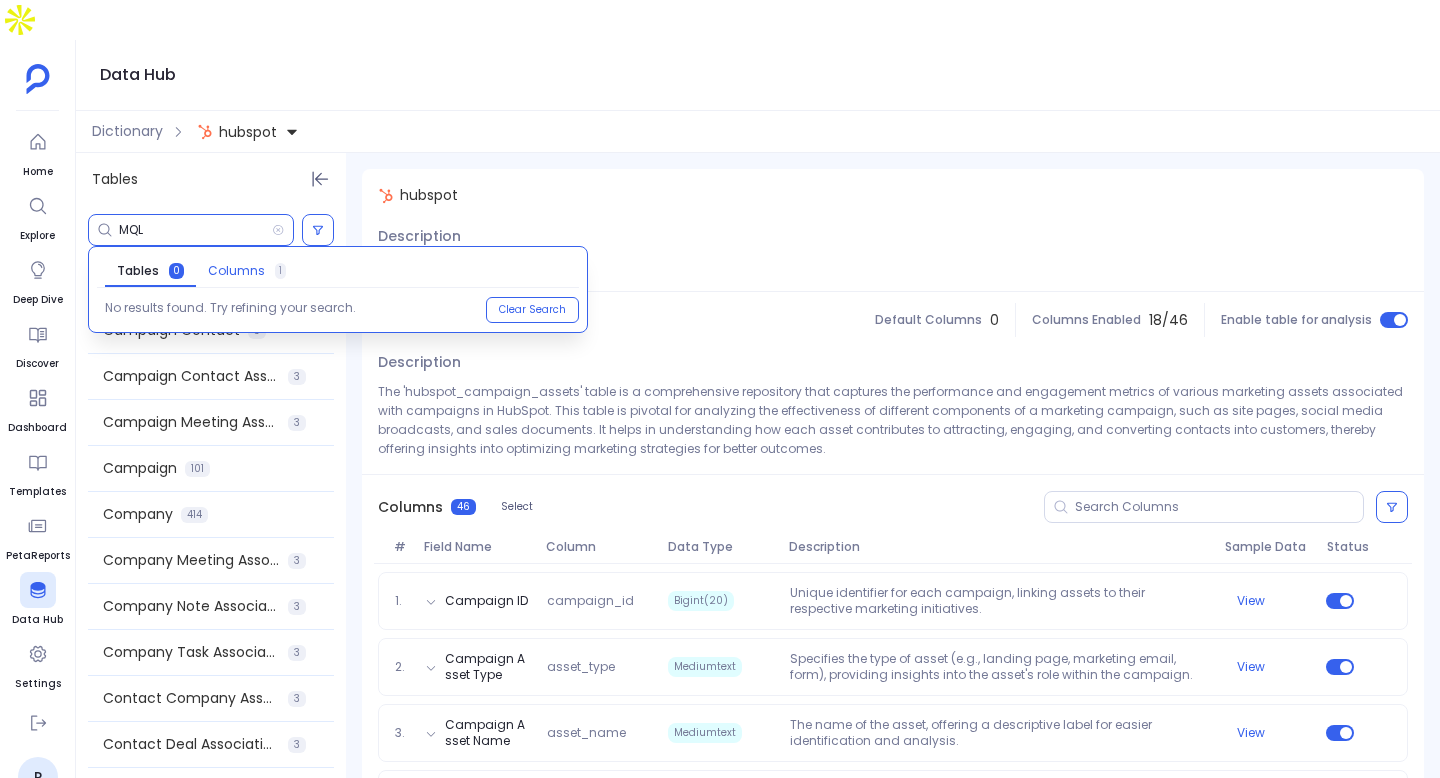 type on "MQL" 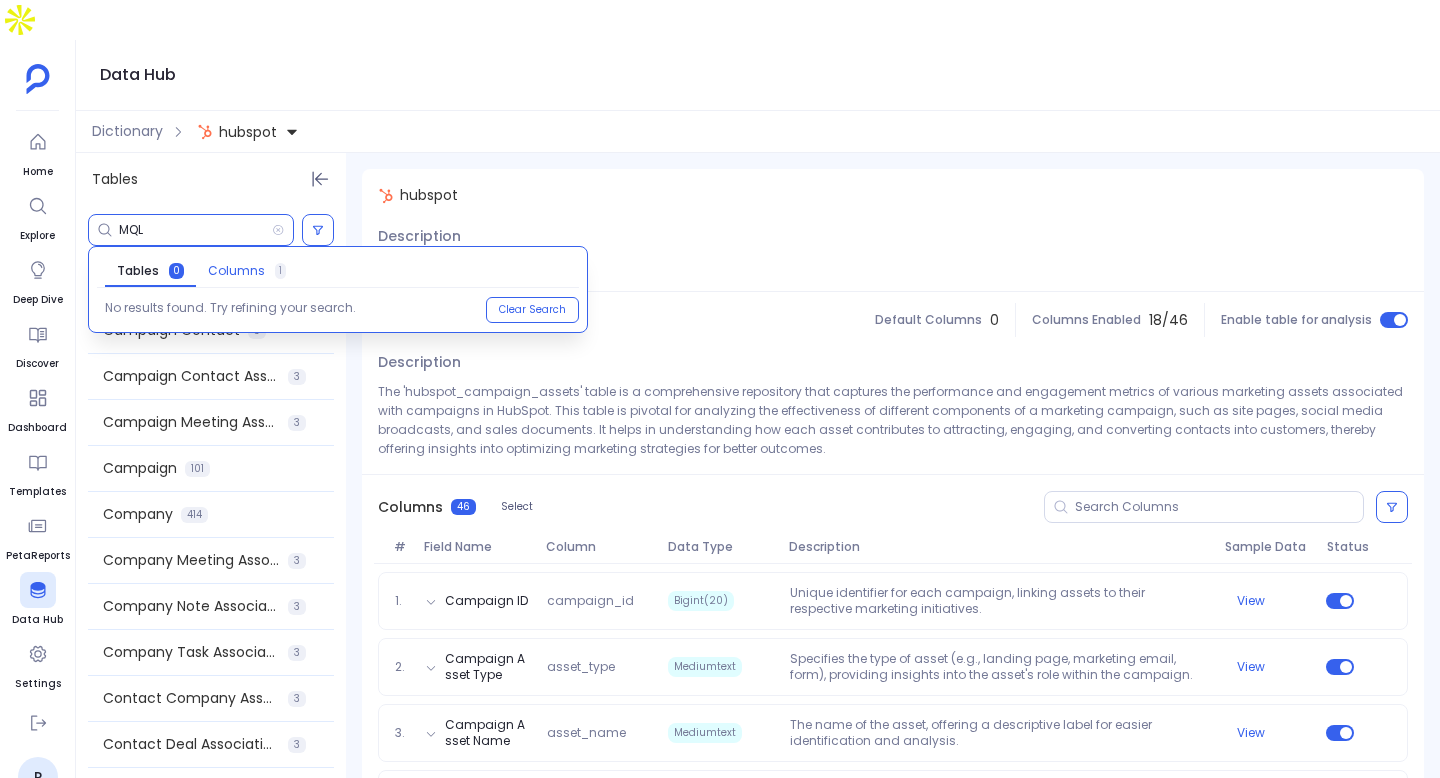 click on "Columns" at bounding box center [236, 271] 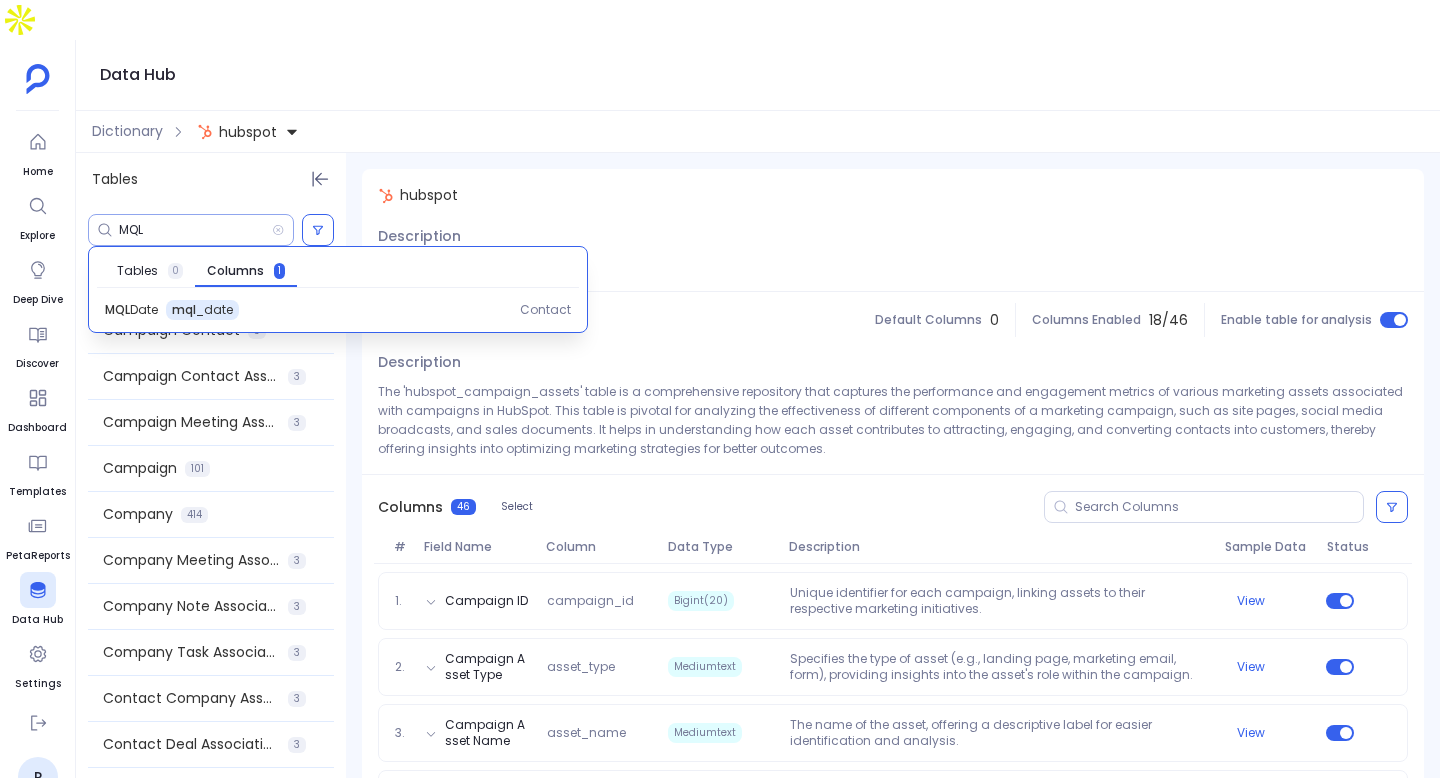 click on "MQL" at bounding box center (195, 230) 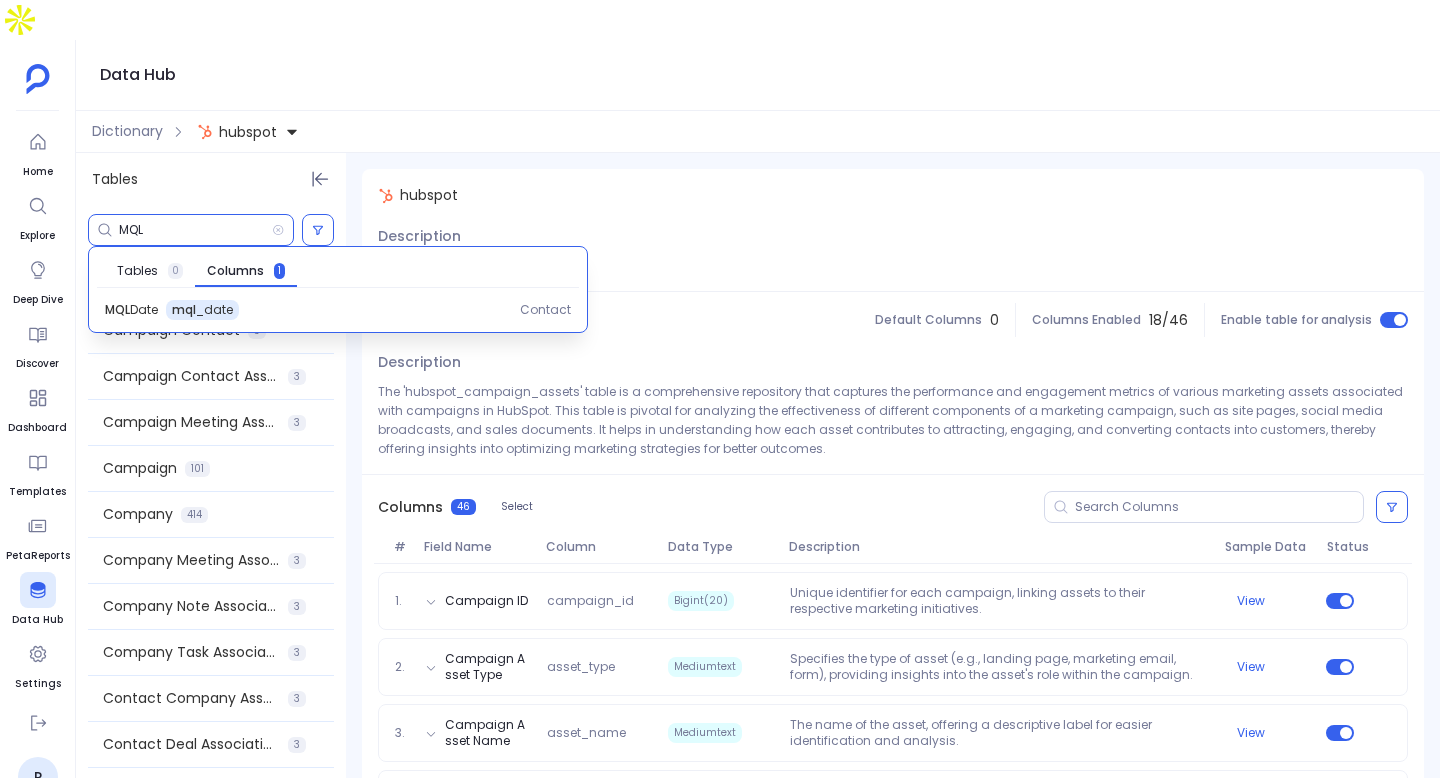 click on "MQL" at bounding box center (195, 230) 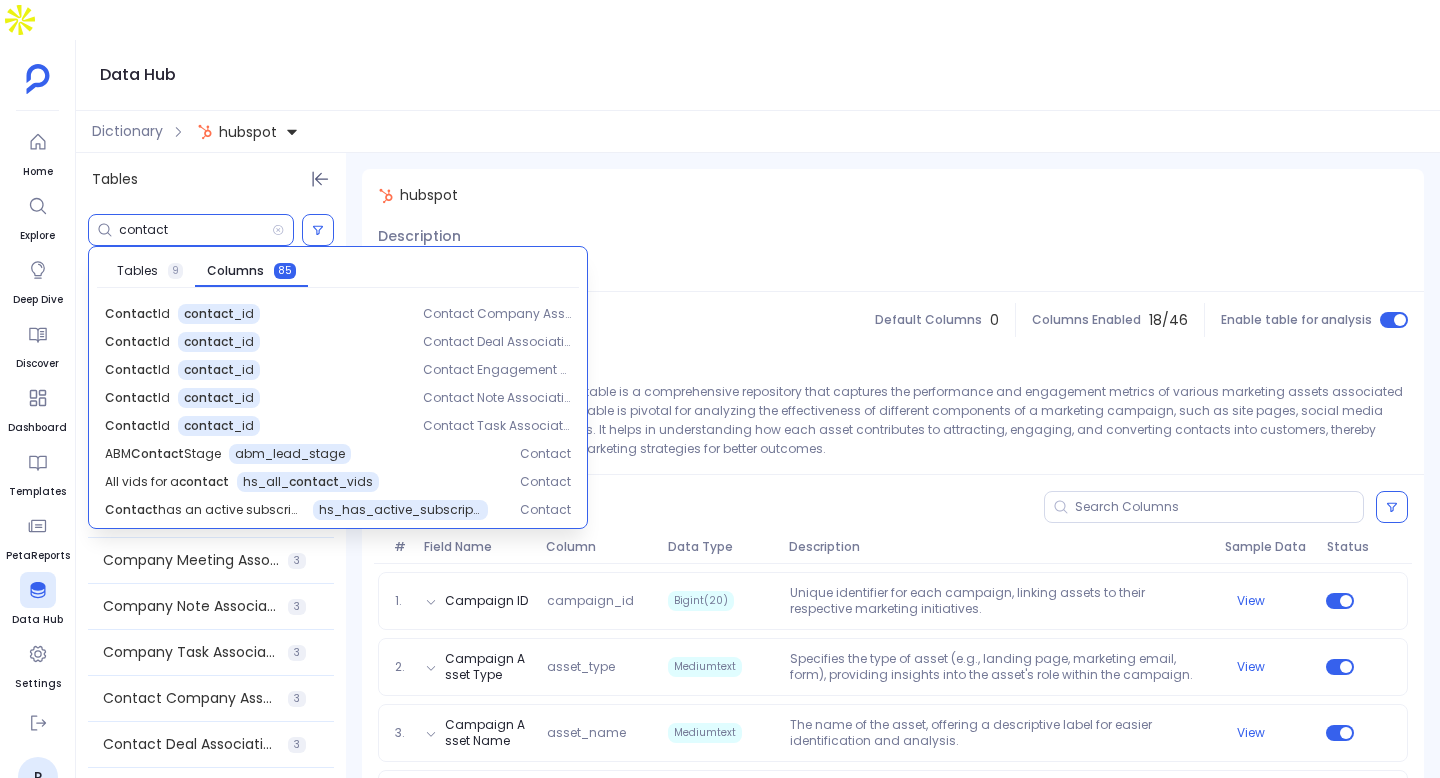 scroll, scrollTop: 663, scrollLeft: 0, axis: vertical 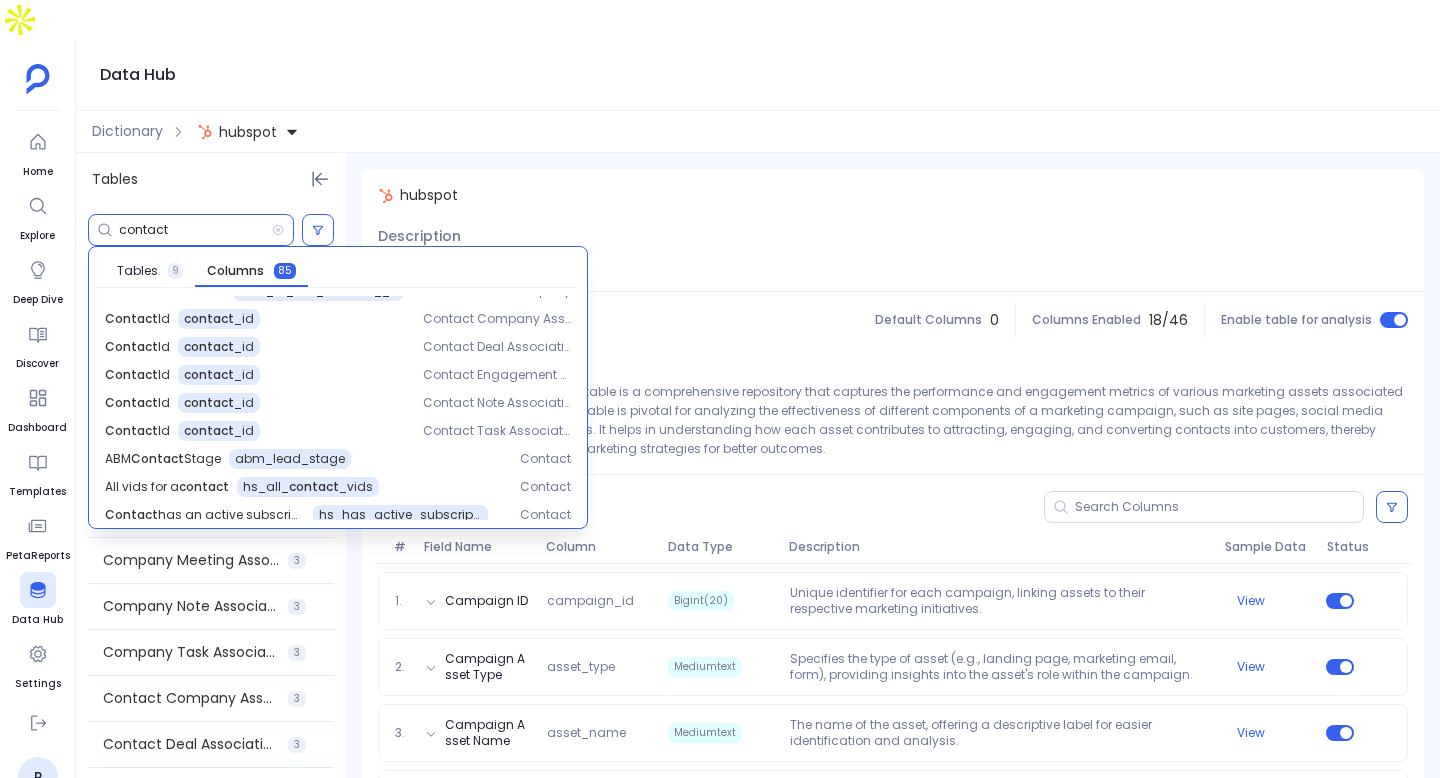 click on "contact" at bounding box center (195, 230) 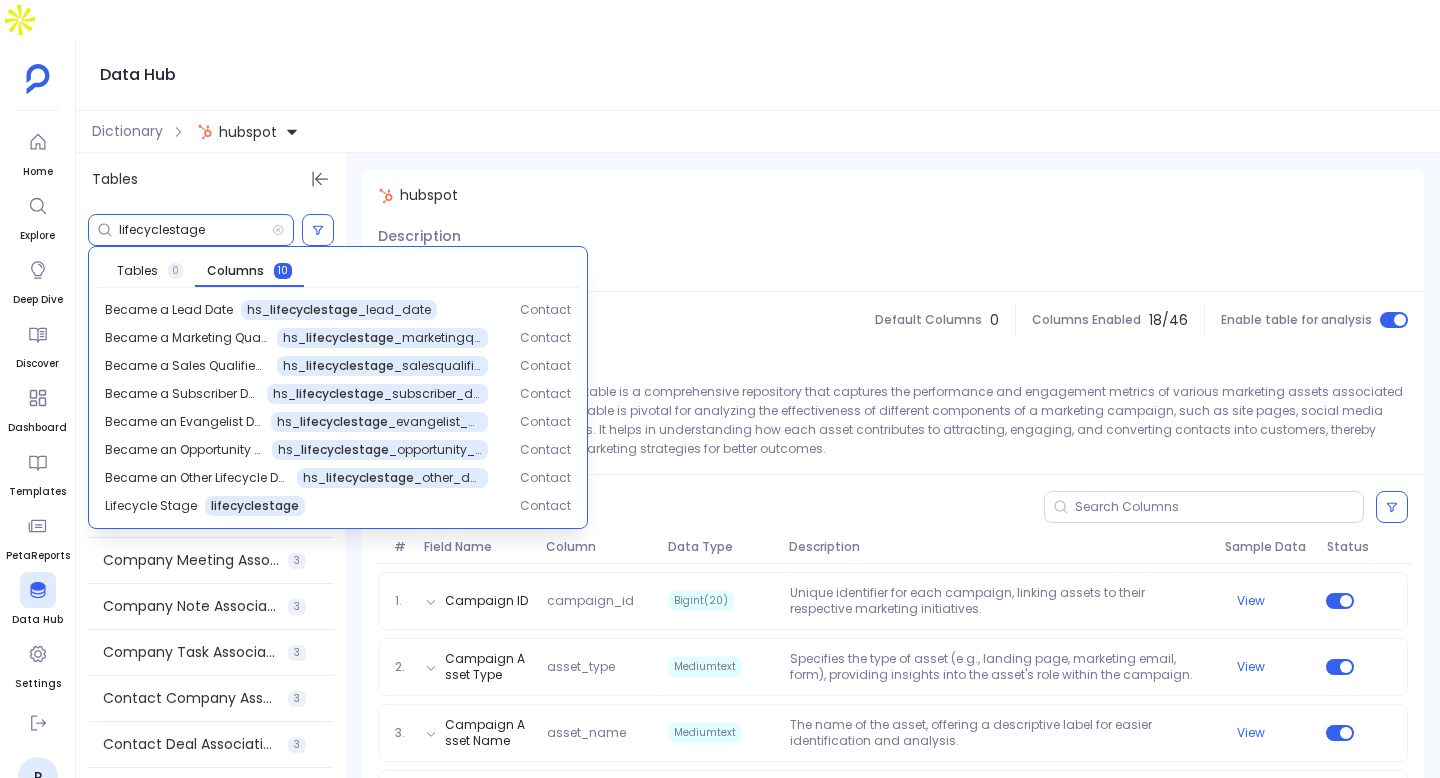scroll, scrollTop: 0, scrollLeft: 0, axis: both 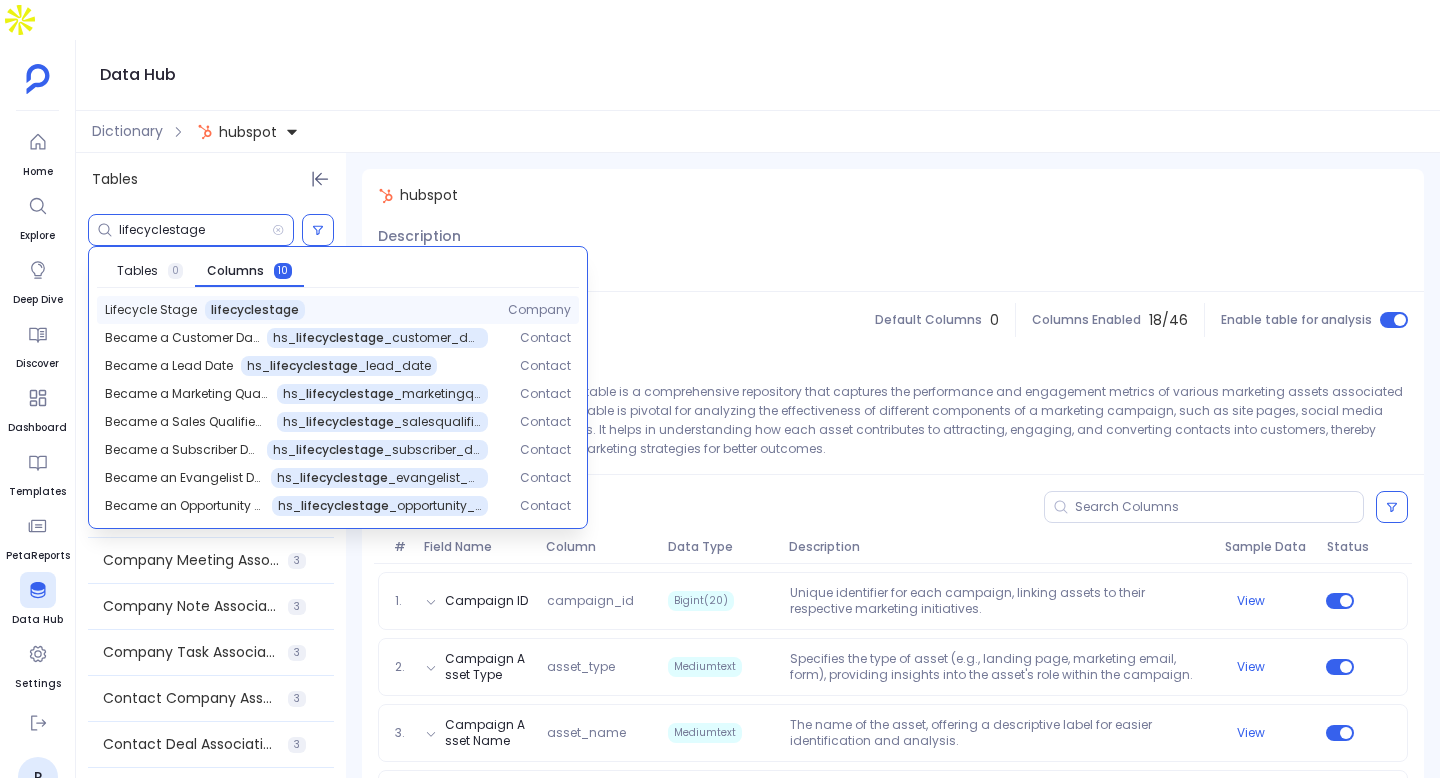 type on "lifecyclestage" 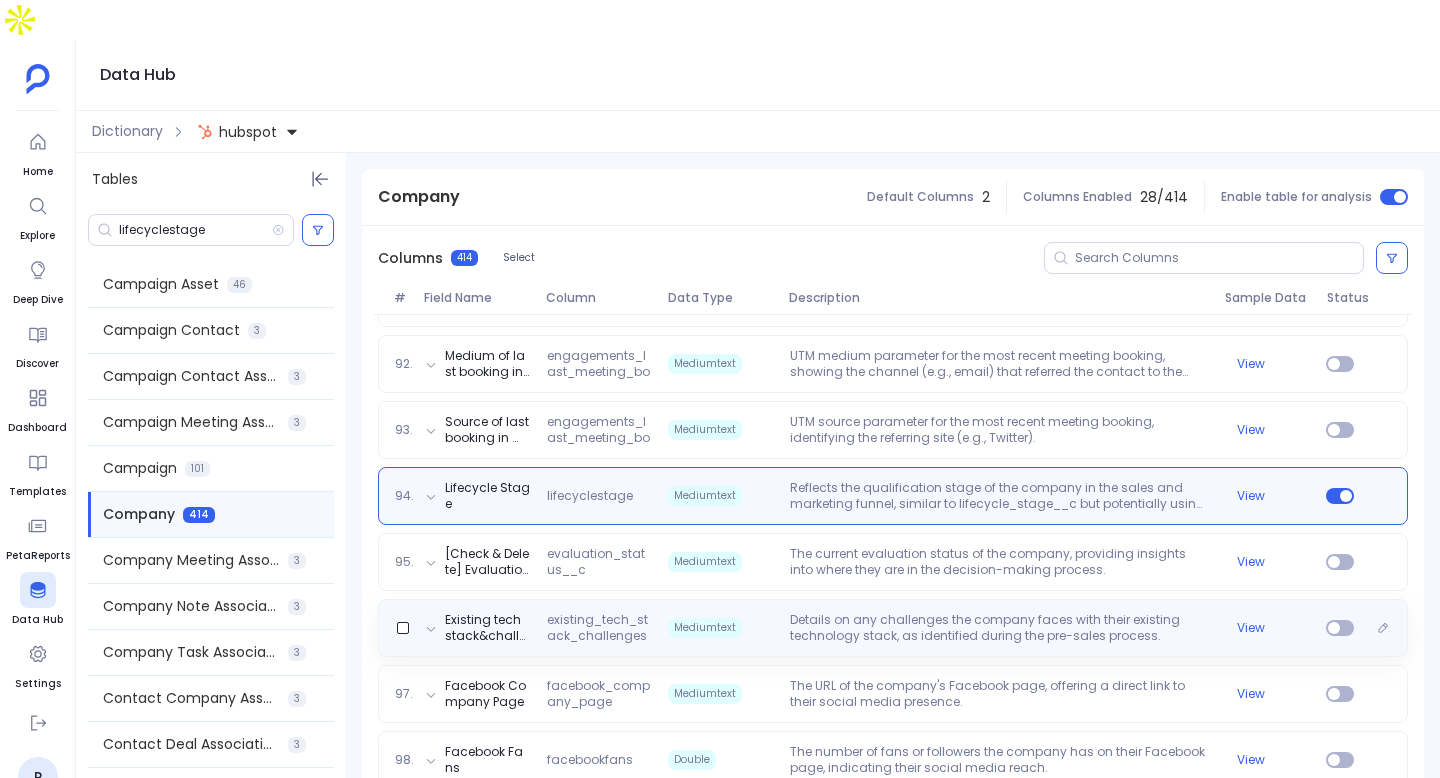 scroll, scrollTop: 6234, scrollLeft: 0, axis: vertical 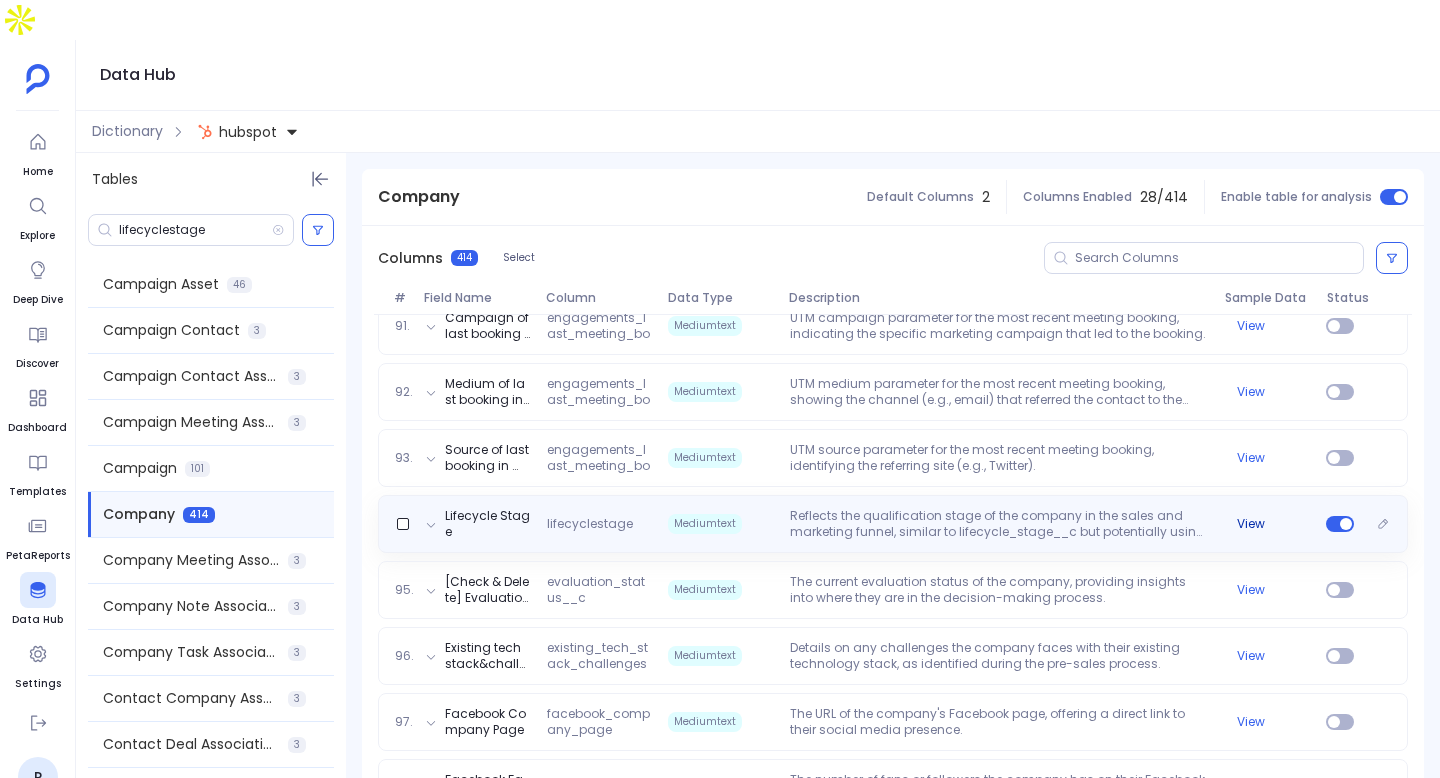 click on "View" at bounding box center [1267, 524] 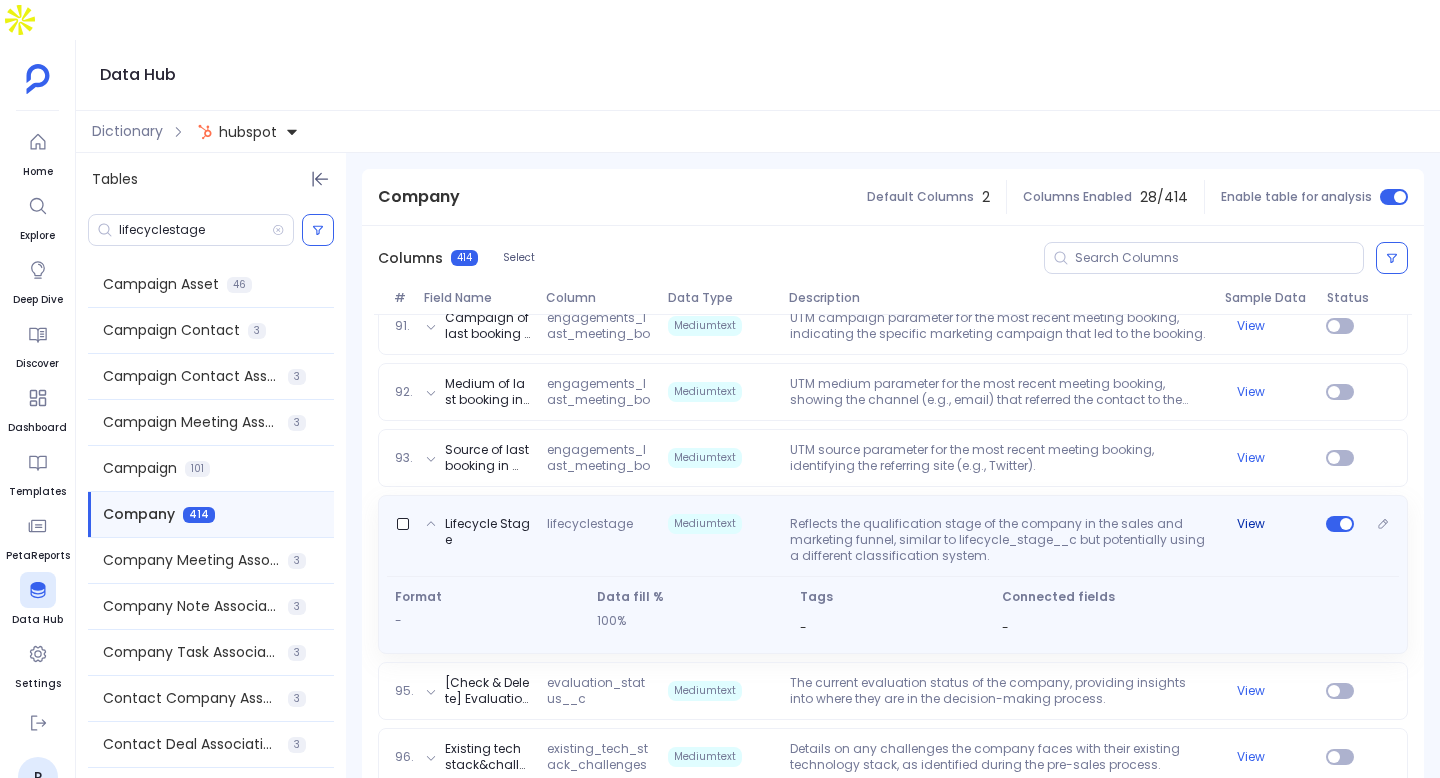 click on "View" at bounding box center (1251, 524) 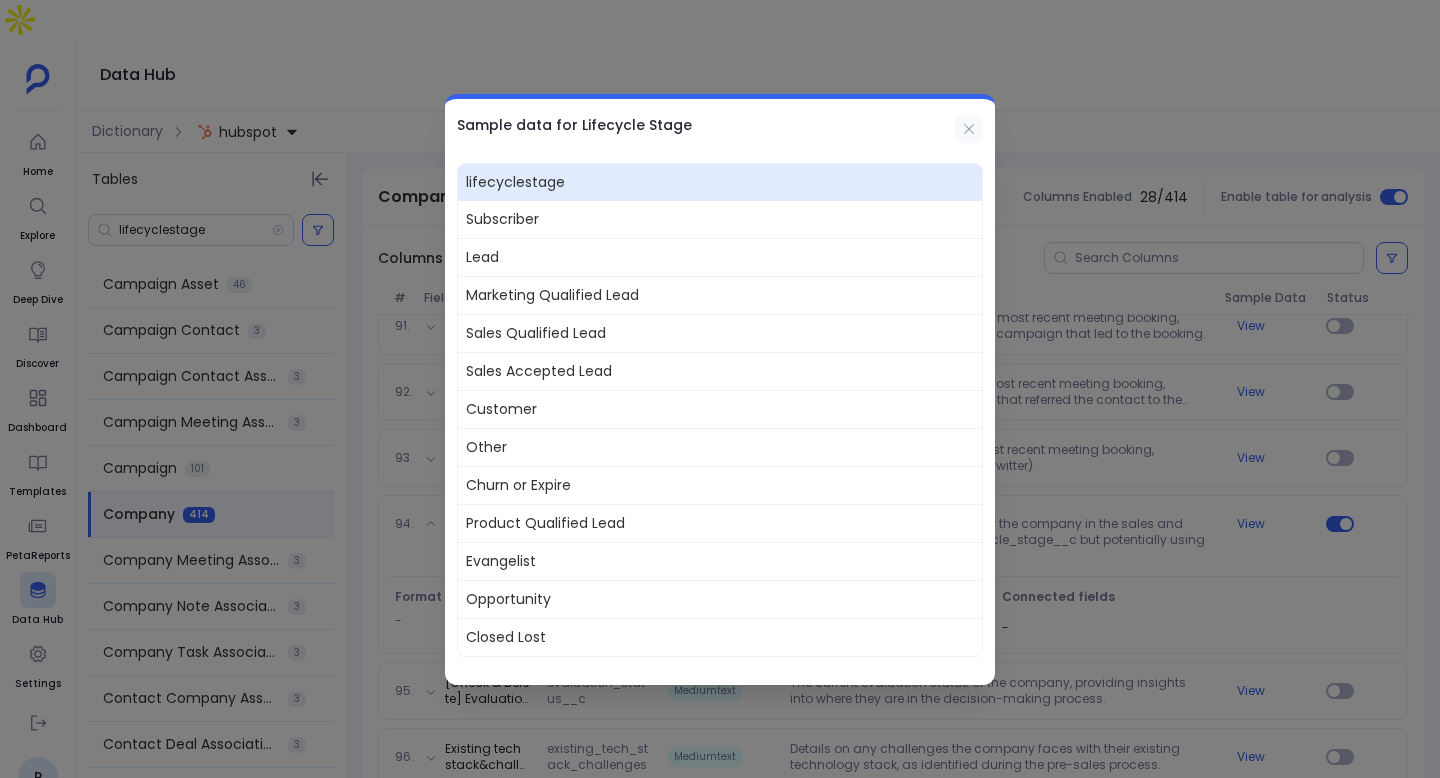 click at bounding box center [969, 129] 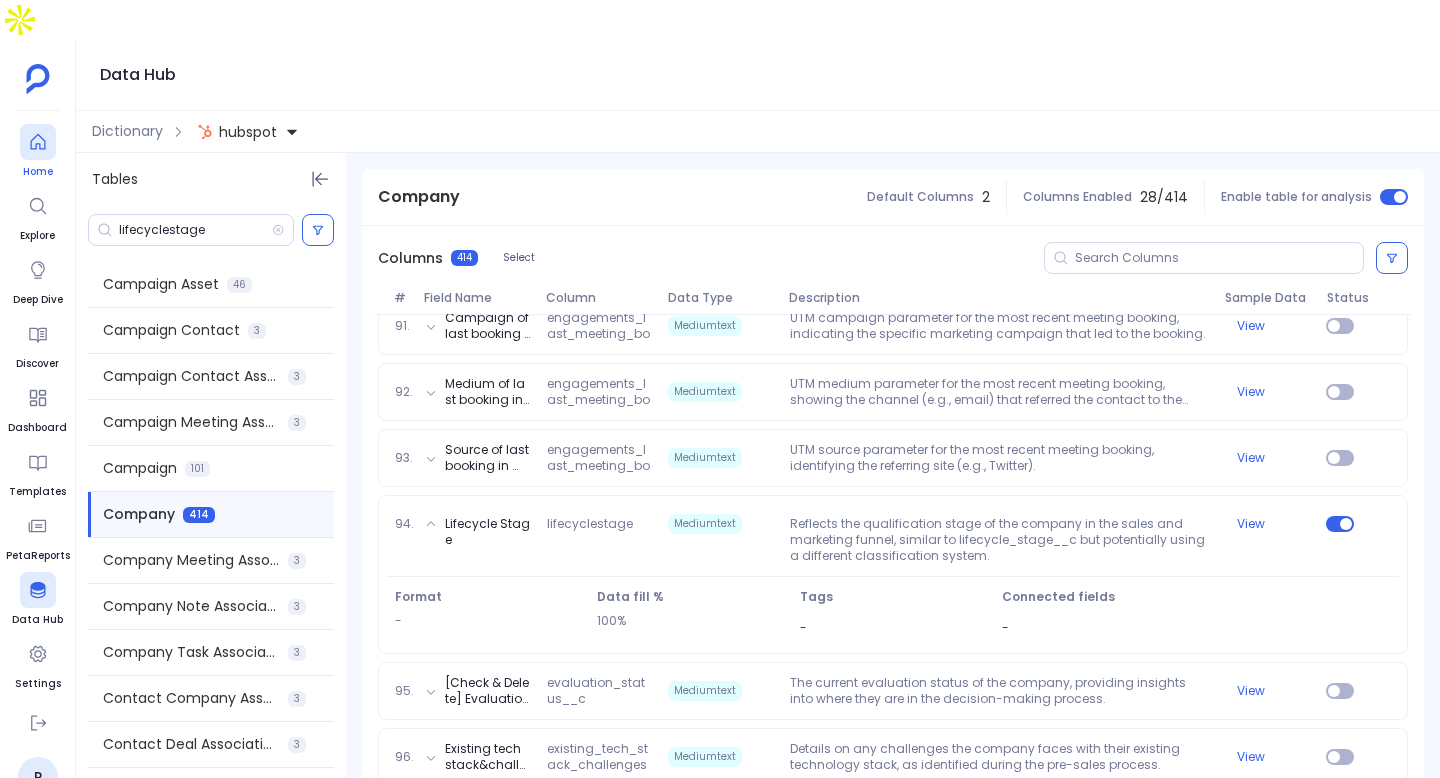 click 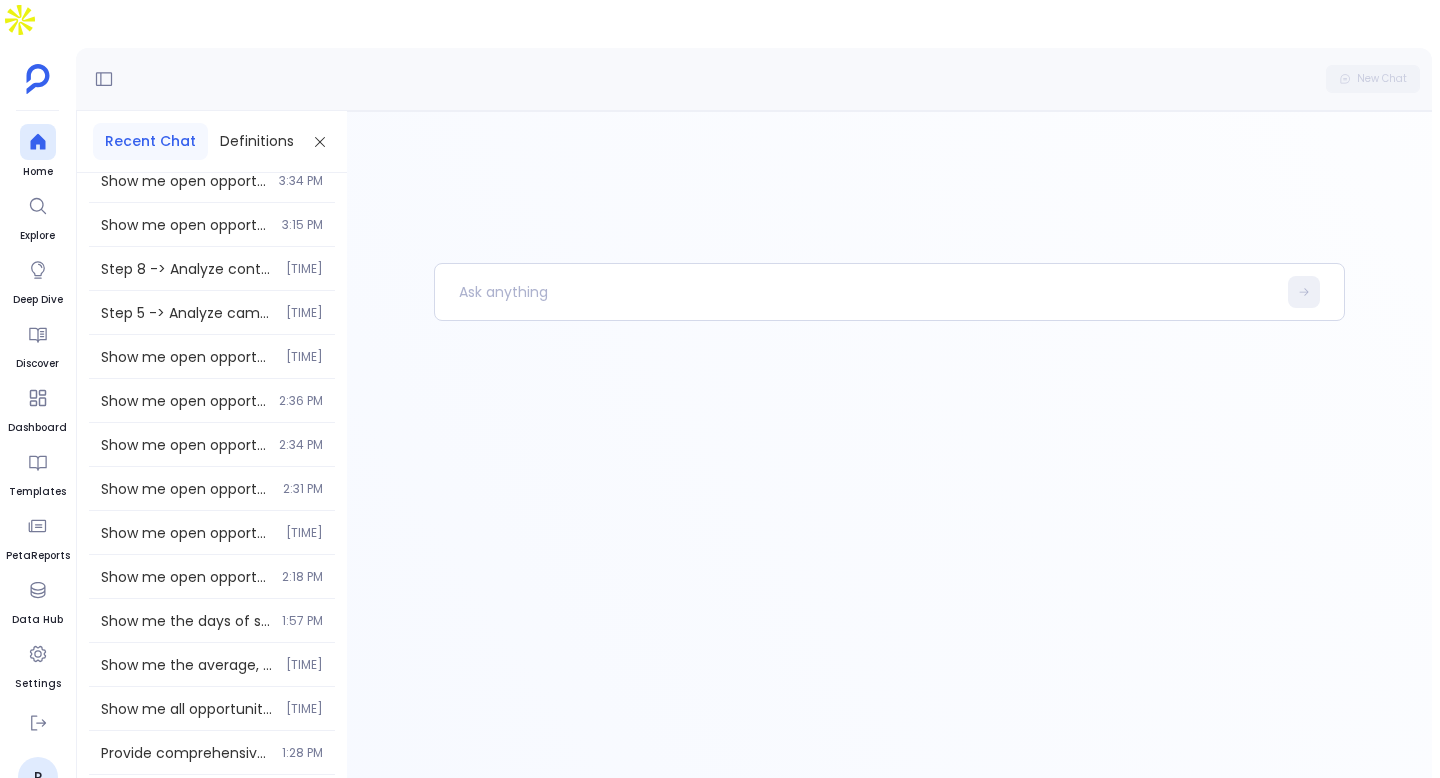 scroll, scrollTop: 292, scrollLeft: 0, axis: vertical 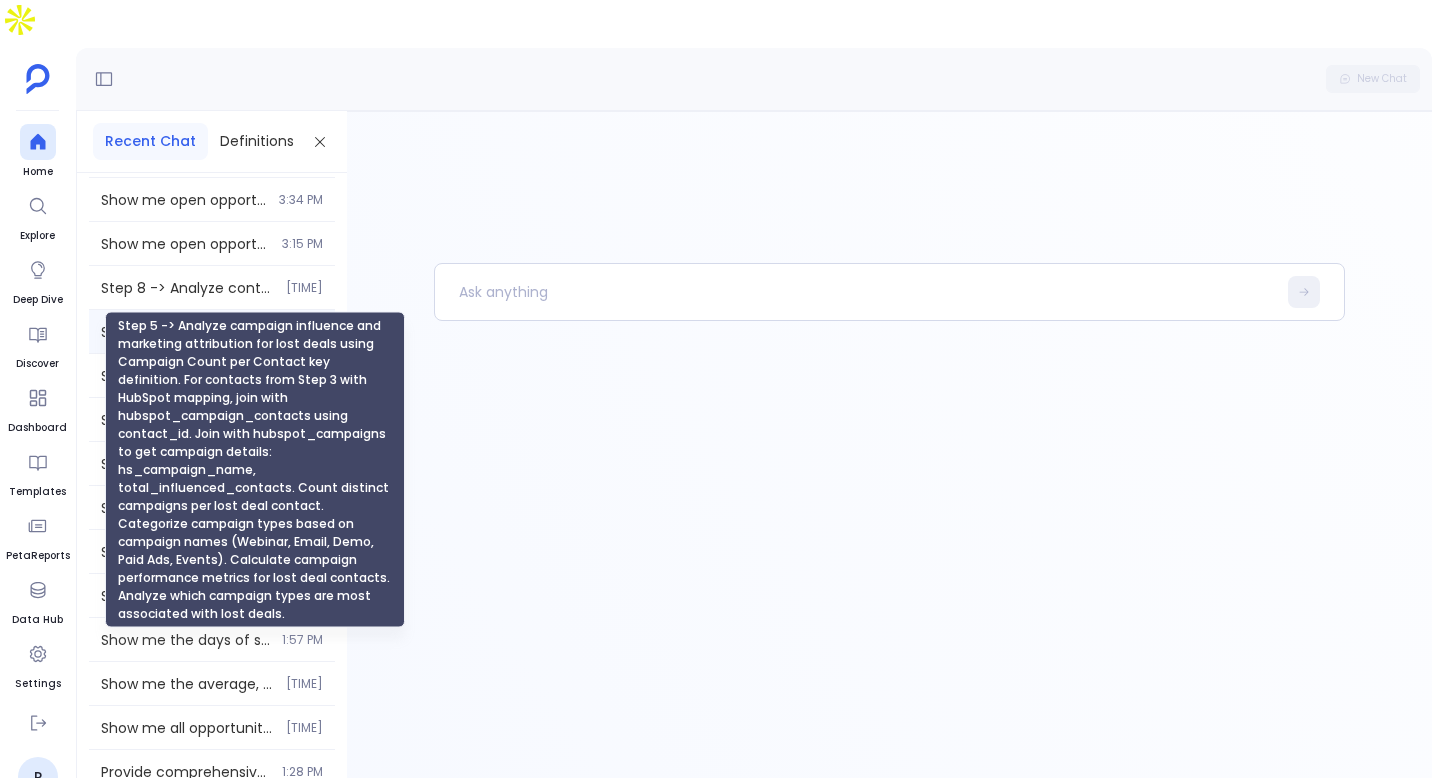 click on "Step 5 -> Analyze campaign influence and marketing attribution for lost deals using Campaign Count per Contact key definition. For contacts from Step 3 with HubSpot mapping, join with hubspot_campaign_contacts using contact_id. Join with hubspot_campaigns to get campaign details: hs_campaign_name, total_influenced_contacts. Count distinct campaigns per lost deal contact. Categorize campaign types based on campaign names (Webinar, Email, Demo, Paid Ads, Events). Calculate campaign performance metrics for lost deal contacts. Analyze which campaign types are most associated with lost deals." at bounding box center [187, 332] 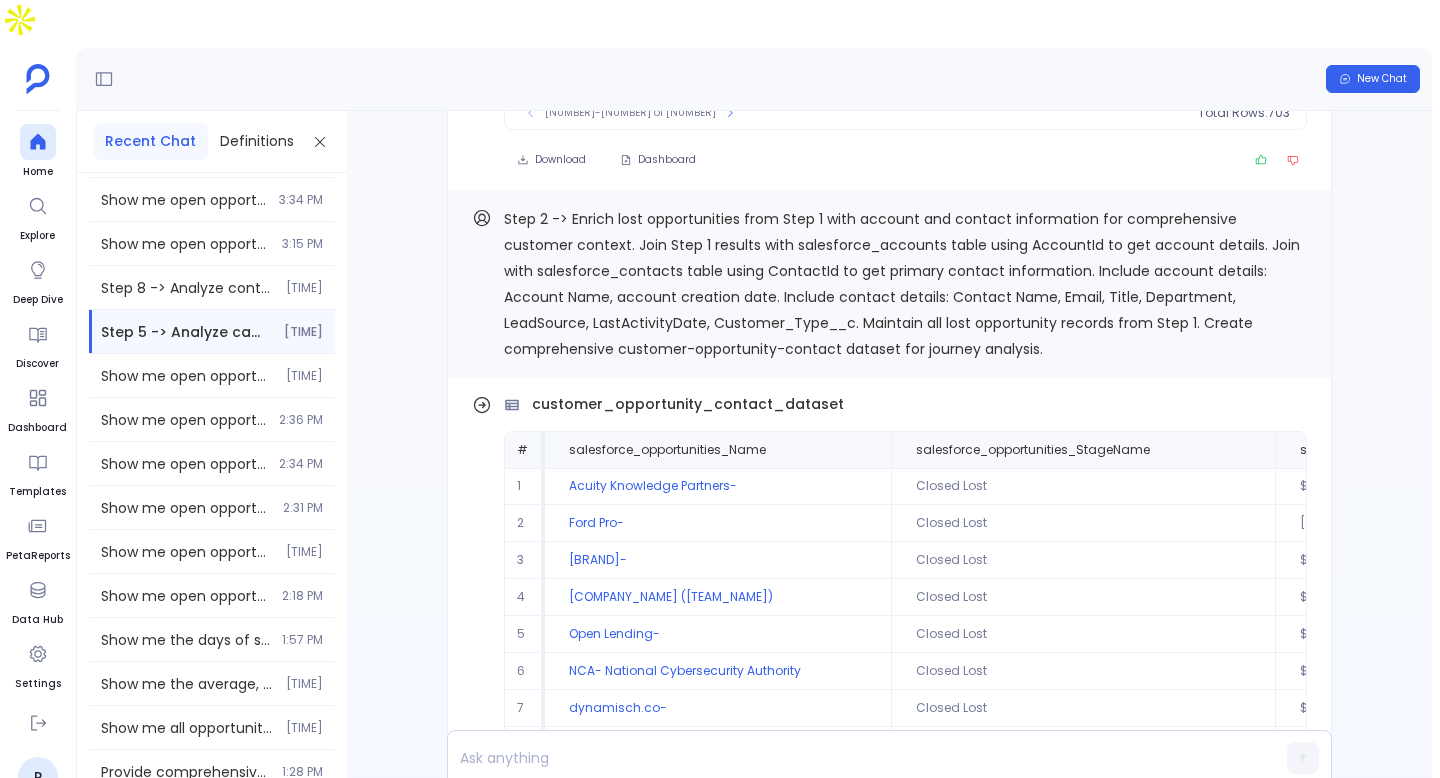scroll, scrollTop: -3910, scrollLeft: 0, axis: vertical 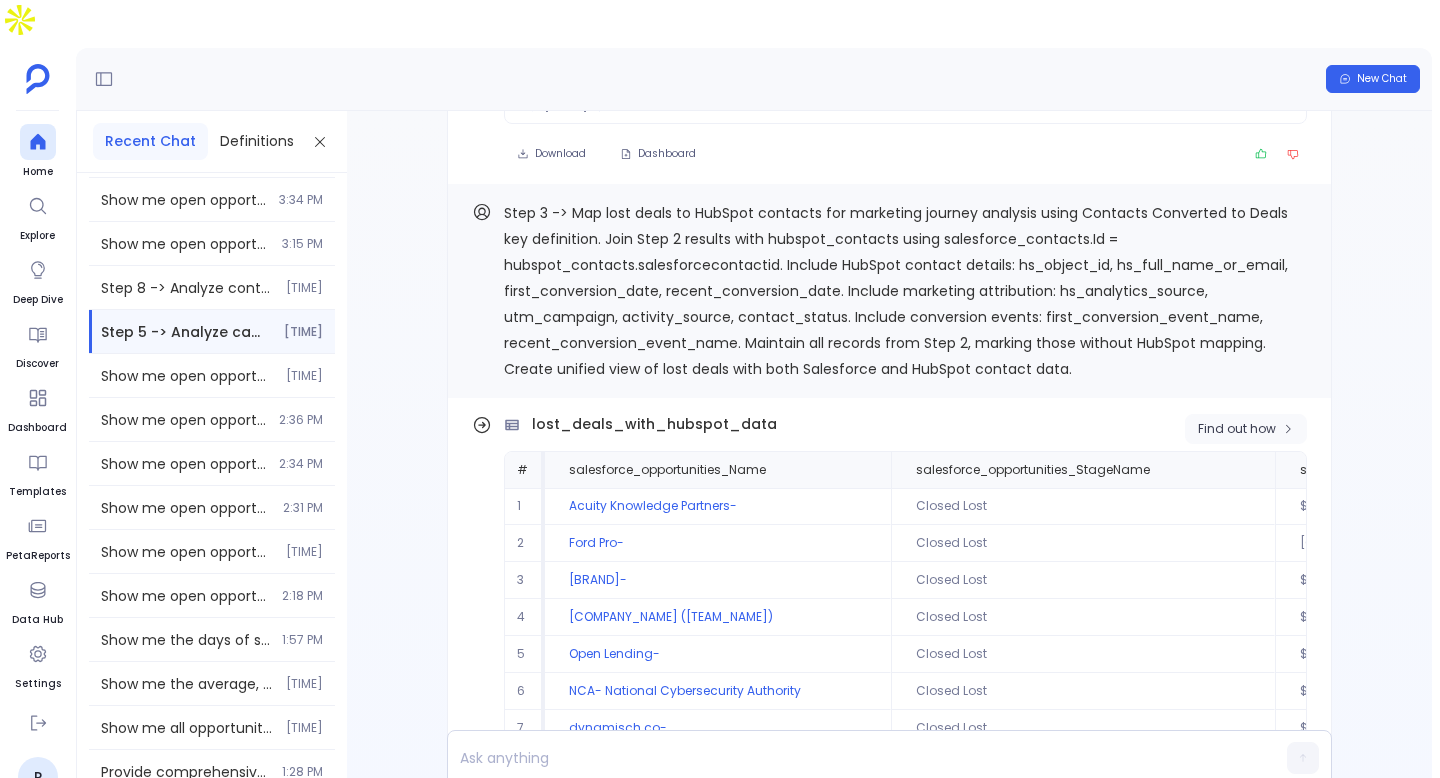 click on "Find out how" at bounding box center [1237, 429] 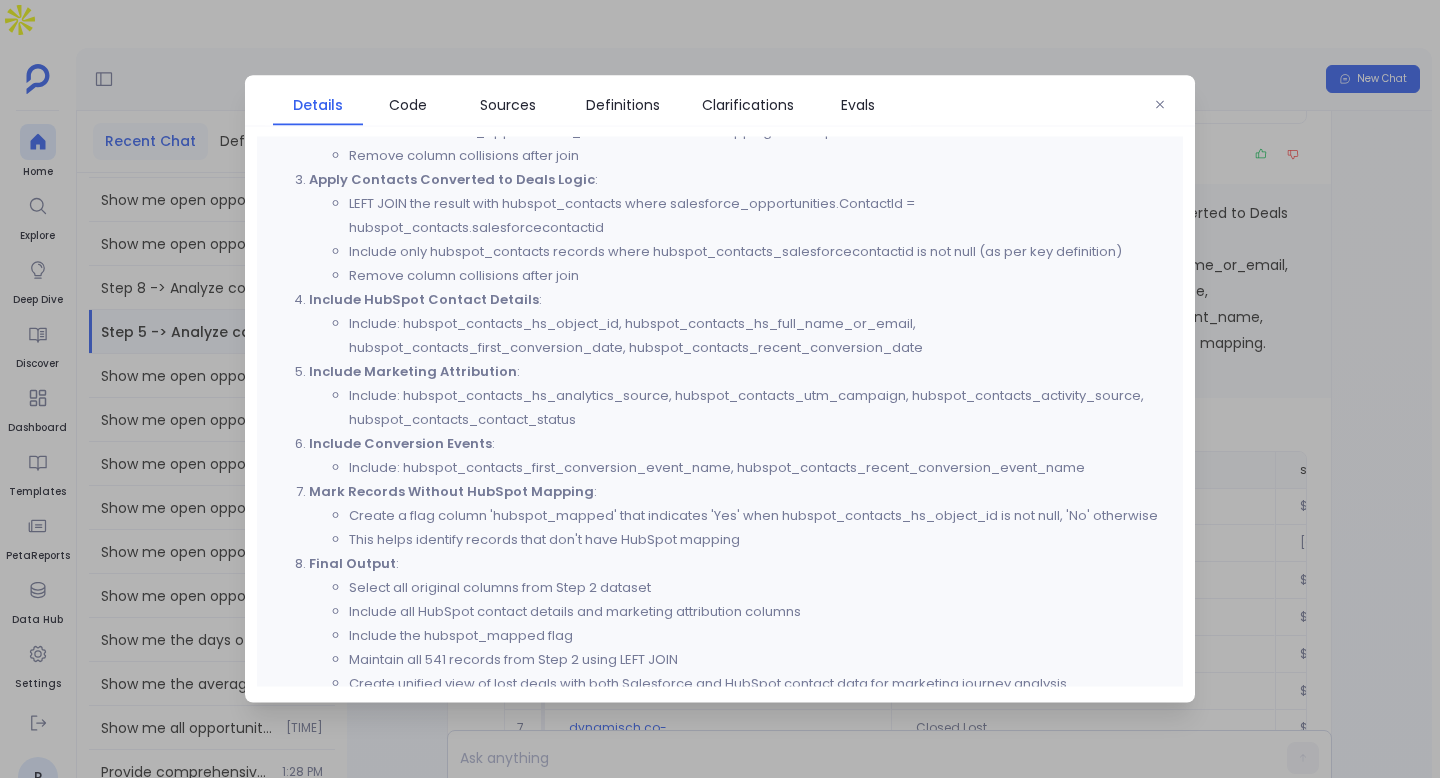 scroll, scrollTop: 1052, scrollLeft: 0, axis: vertical 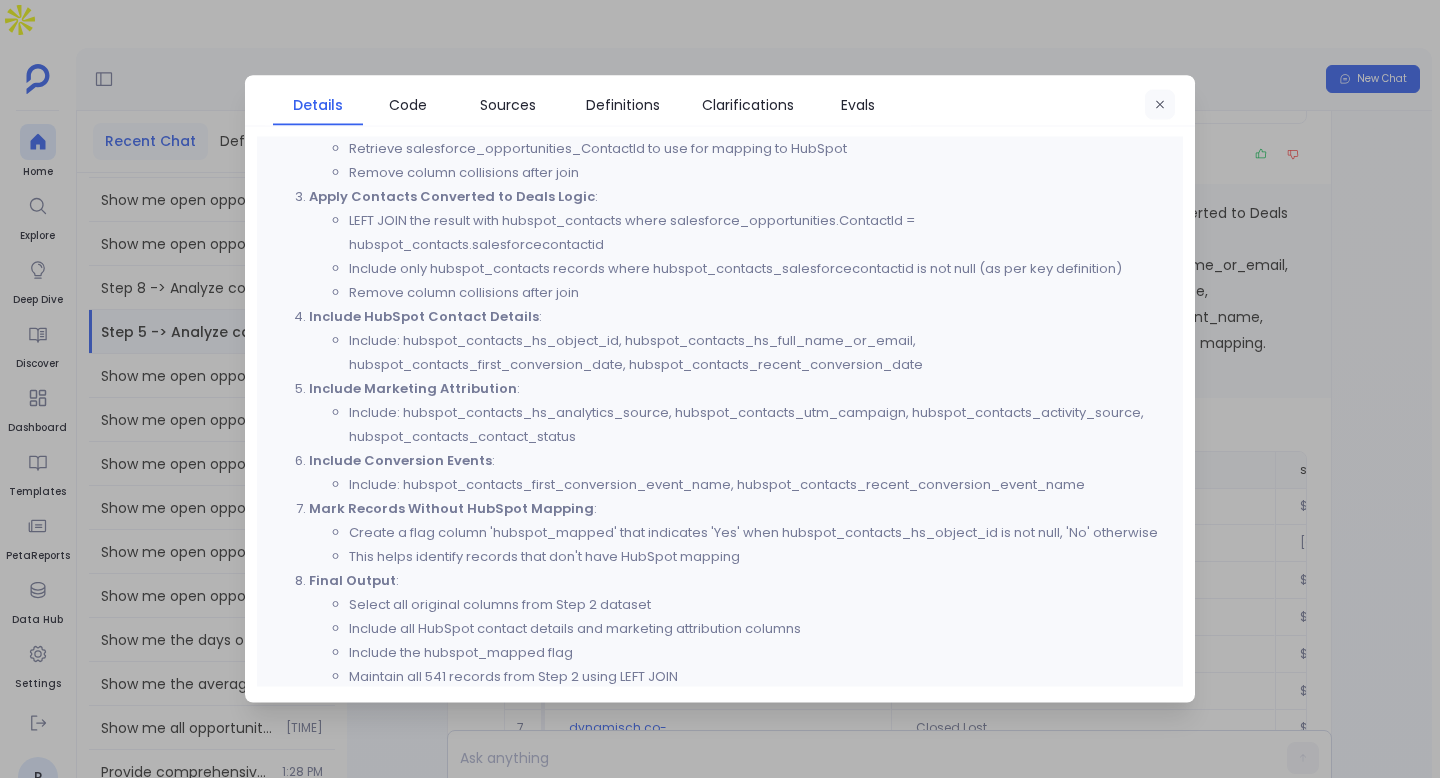 click at bounding box center [1160, 105] 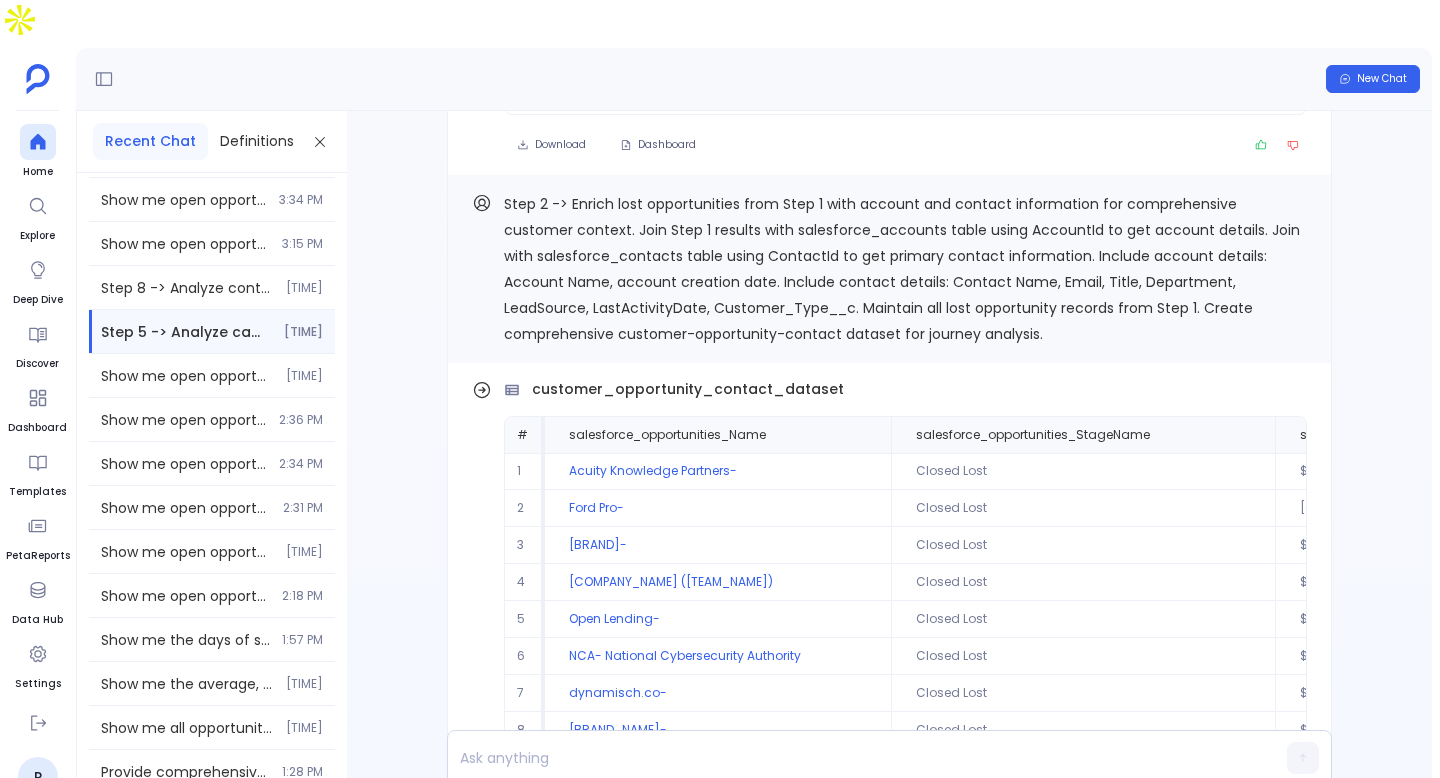 scroll, scrollTop: -3910, scrollLeft: 0, axis: vertical 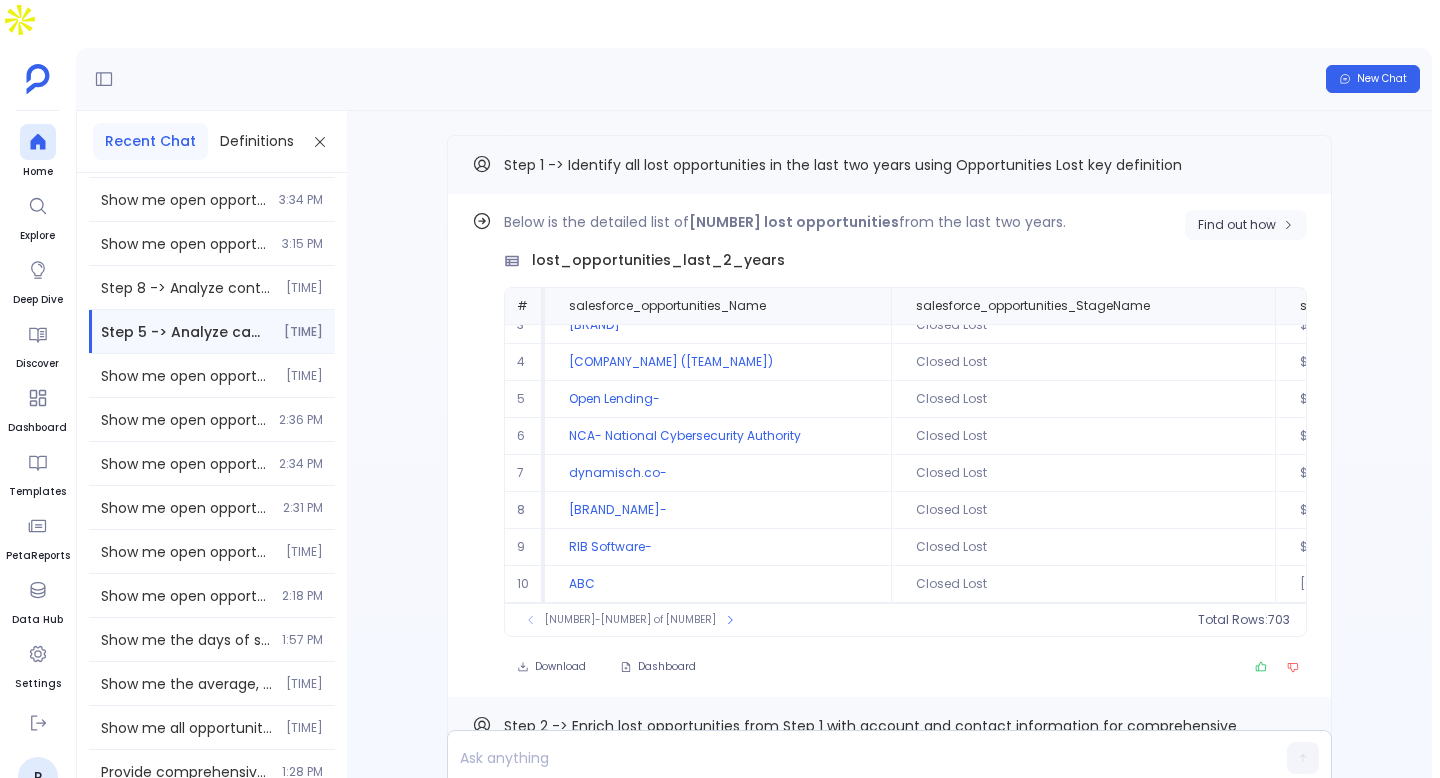 click on "Find out how" at bounding box center [1237, 225] 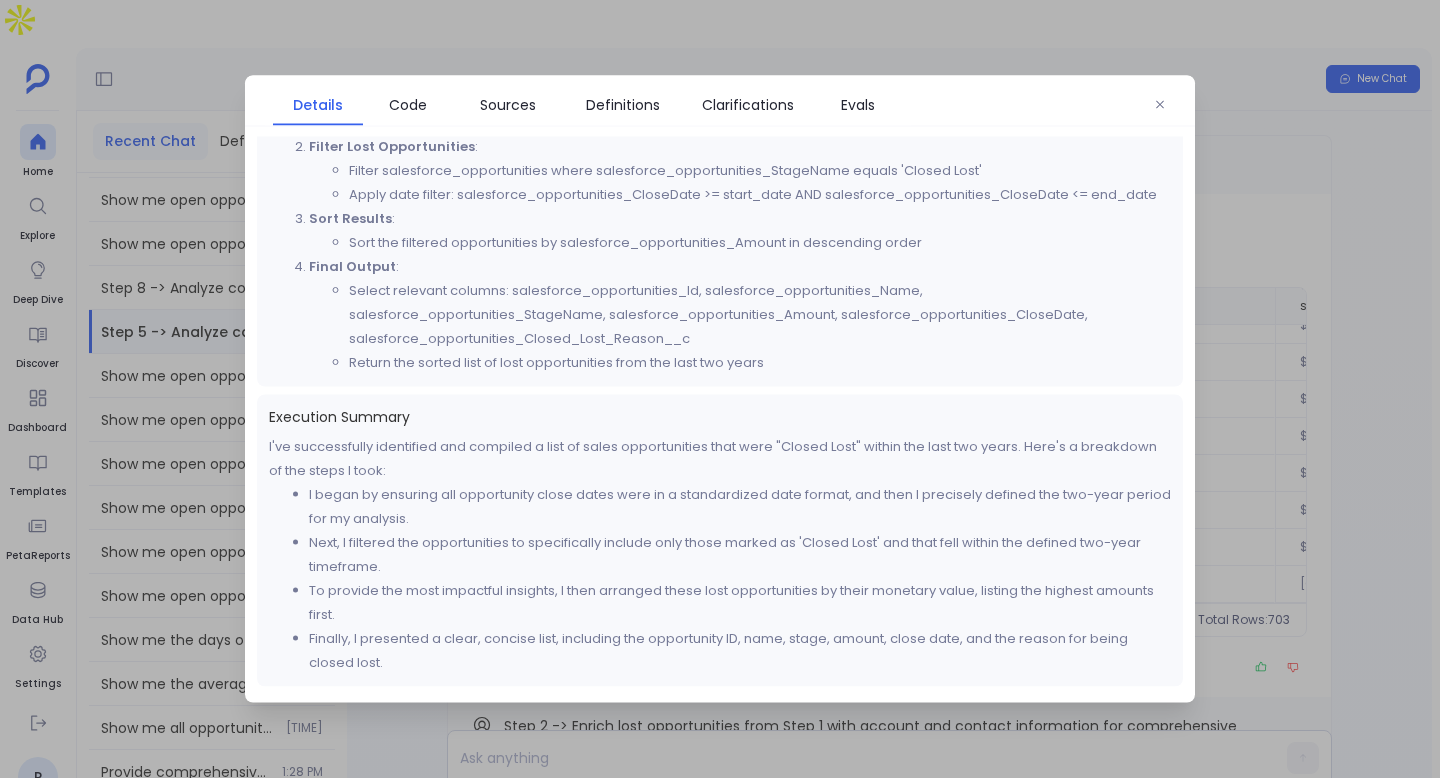 scroll, scrollTop: 371, scrollLeft: 0, axis: vertical 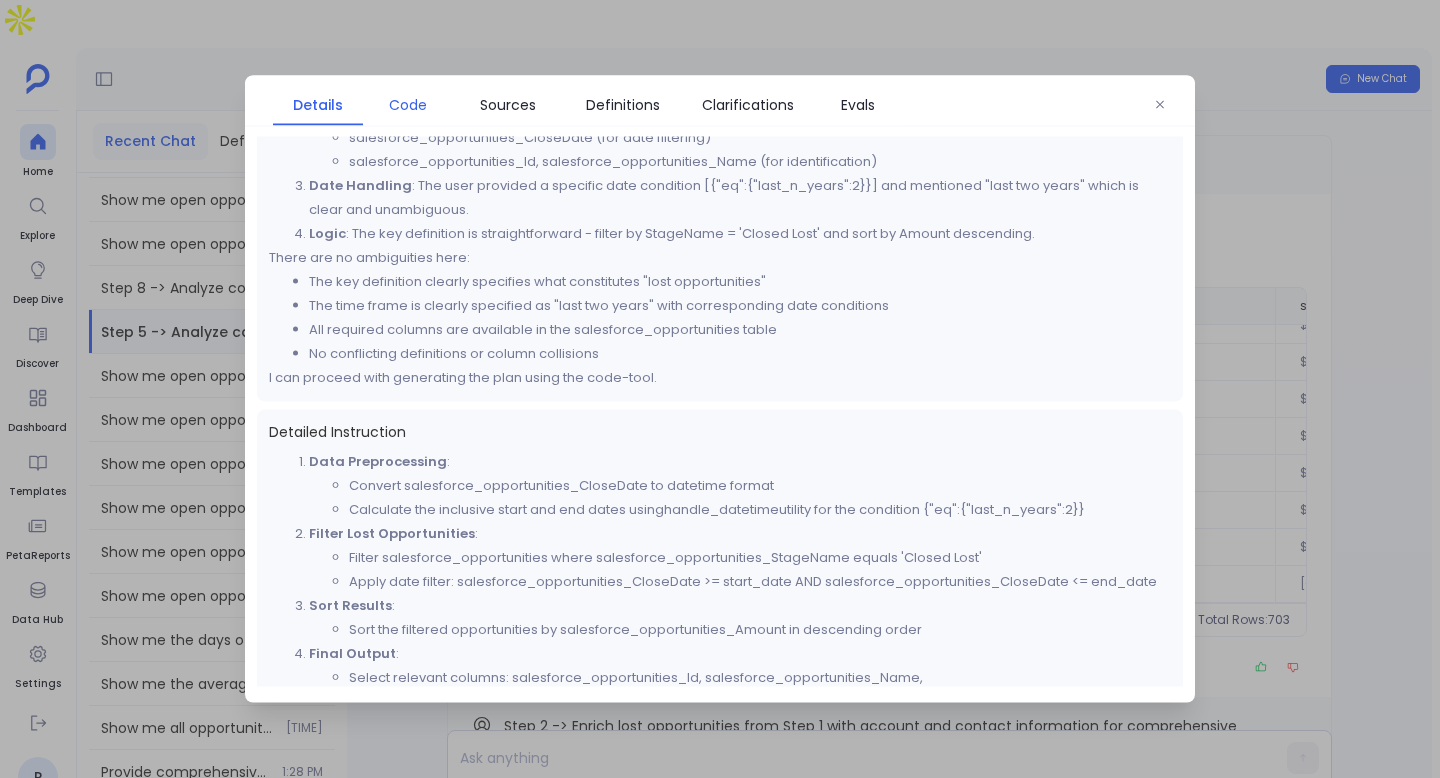click on "Code" at bounding box center (408, 105) 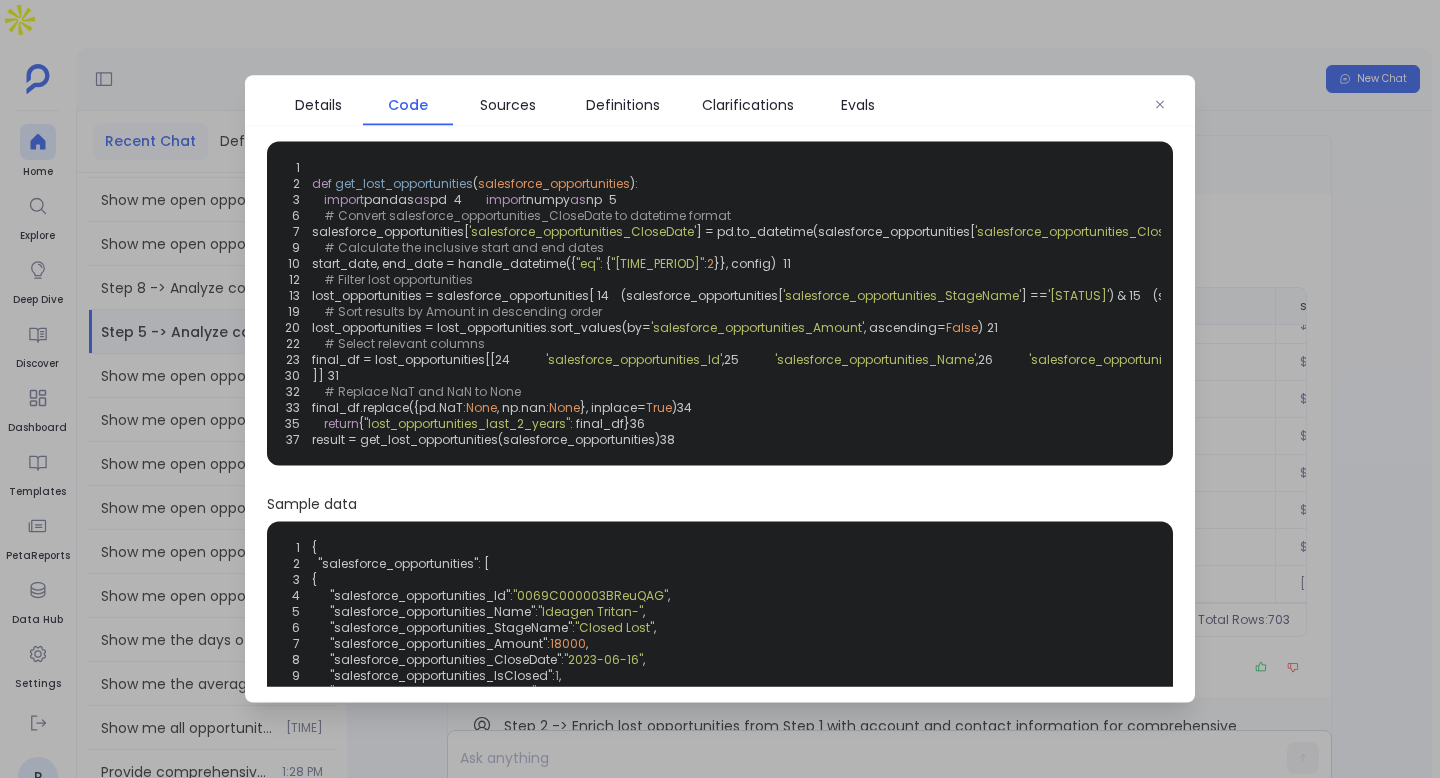 scroll, scrollTop: 0, scrollLeft: 0, axis: both 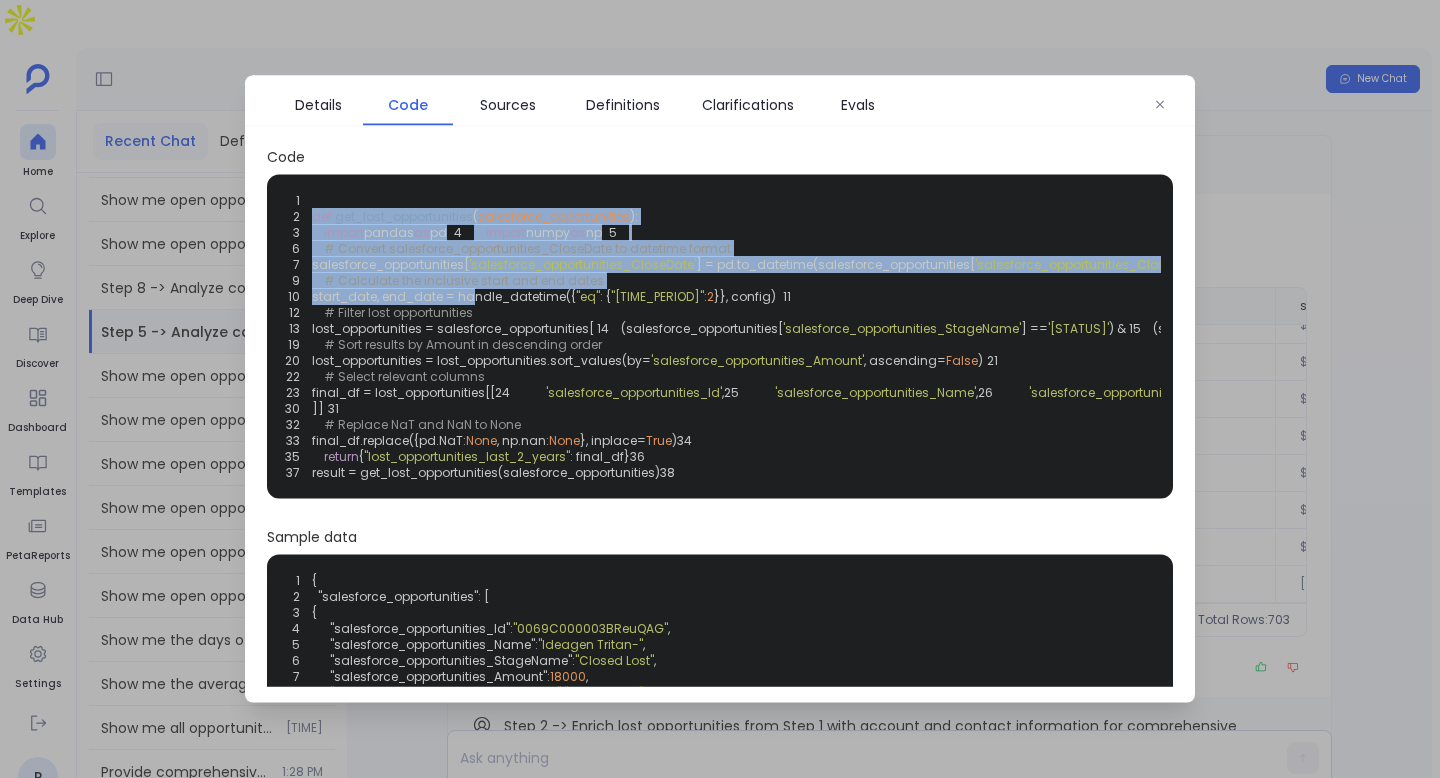 drag, startPoint x: 315, startPoint y: 215, endPoint x: 475, endPoint y: 357, distance: 213.92522 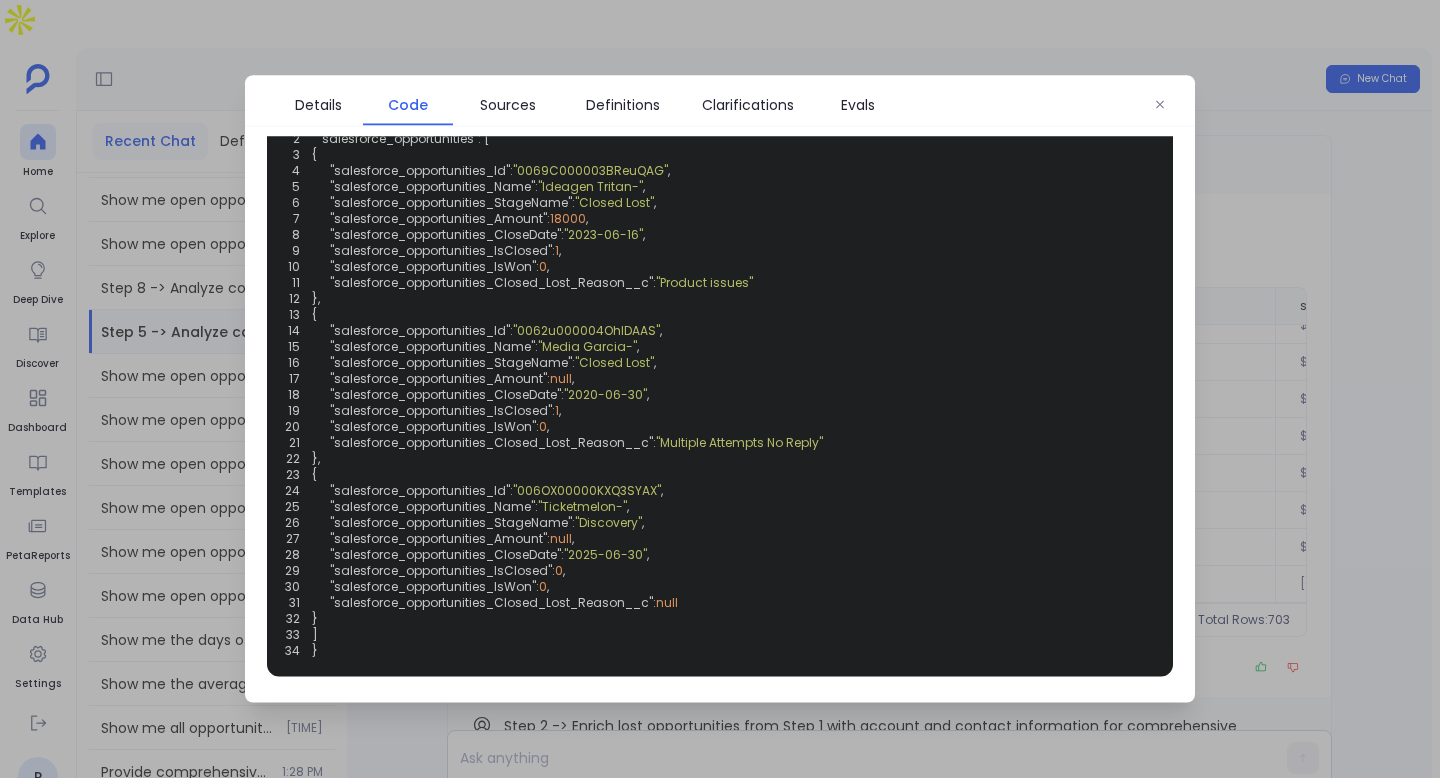 scroll, scrollTop: 281, scrollLeft: 0, axis: vertical 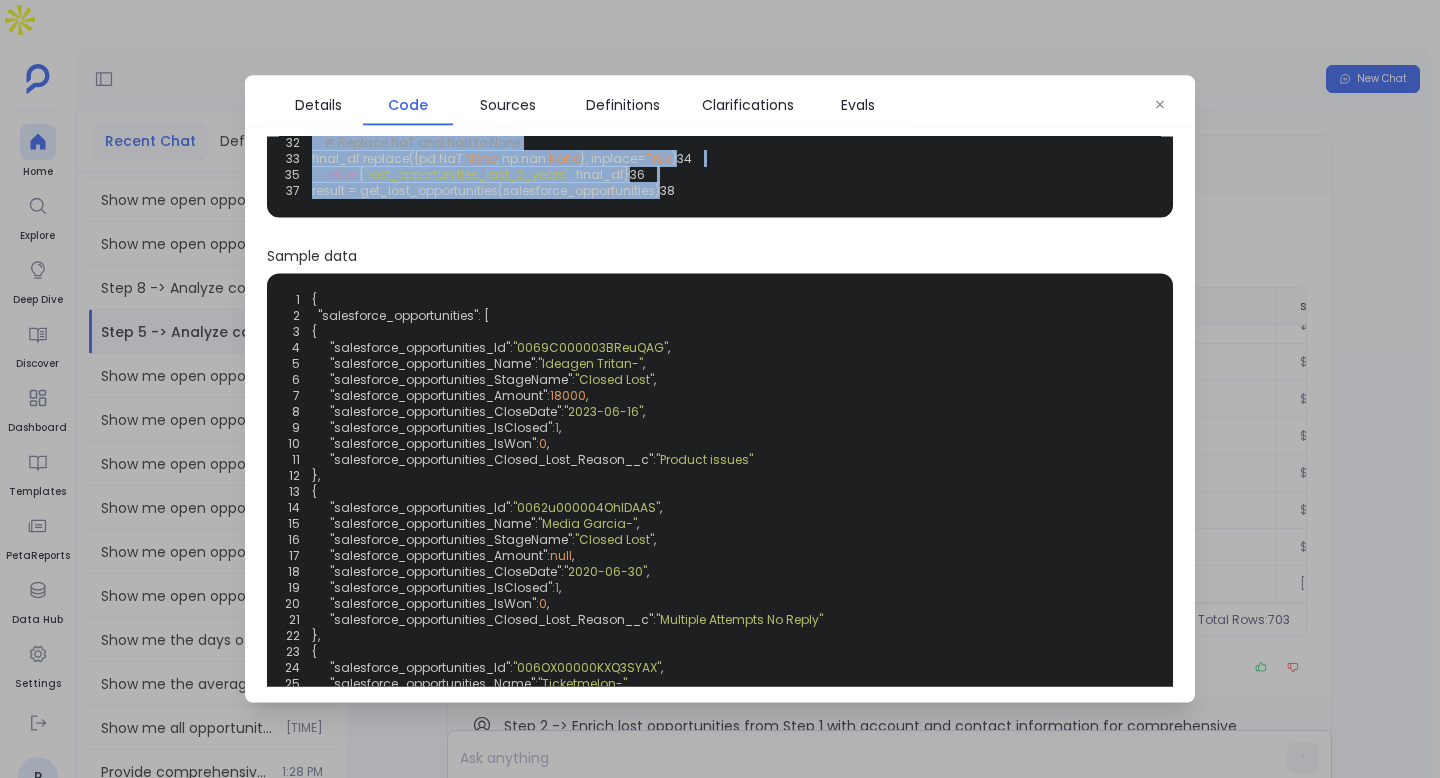 click on "1
2 def   get_lost_opportunities ( salesforce_opportunities ):
3      import  pandas  as  pd
4      import  numpy  as  np
5
6      # Convert salesforce_opportunities_CloseDate to datetime format
7     salesforce_opportunities[ 'salesforce_opportunities_CloseDate' ] = pd.to_datetime(salesforce_opportunities[ 'salesforce_opportunities_CloseDate' ])
8
9      # Calculate the inclusive start and end dates
10     start_date, end_date = handle_datetime({ "eq" : { "last_n_years" :  2 }}, config)
11
12      # Filter lost opportunities
13     lost_opportunities = salesforce_opportunities[
14         (salesforce_opportunities[ 'salesforce_opportunities_StageName' ] ==  'Closed Lost' ) &
15         (salesforce_opportunities[ 'salesforce_opportunities_CloseDate' ] >= start_date) &
16         (salesforce_opportunities[ 'salesforce_opportunities_CloseDate' ] <= end_date)
17     ]
18
19      # Sort results by Amount in descending order
20 'salesforce_opportunities_Amount' , ascending= False )
21" at bounding box center [720, 56] 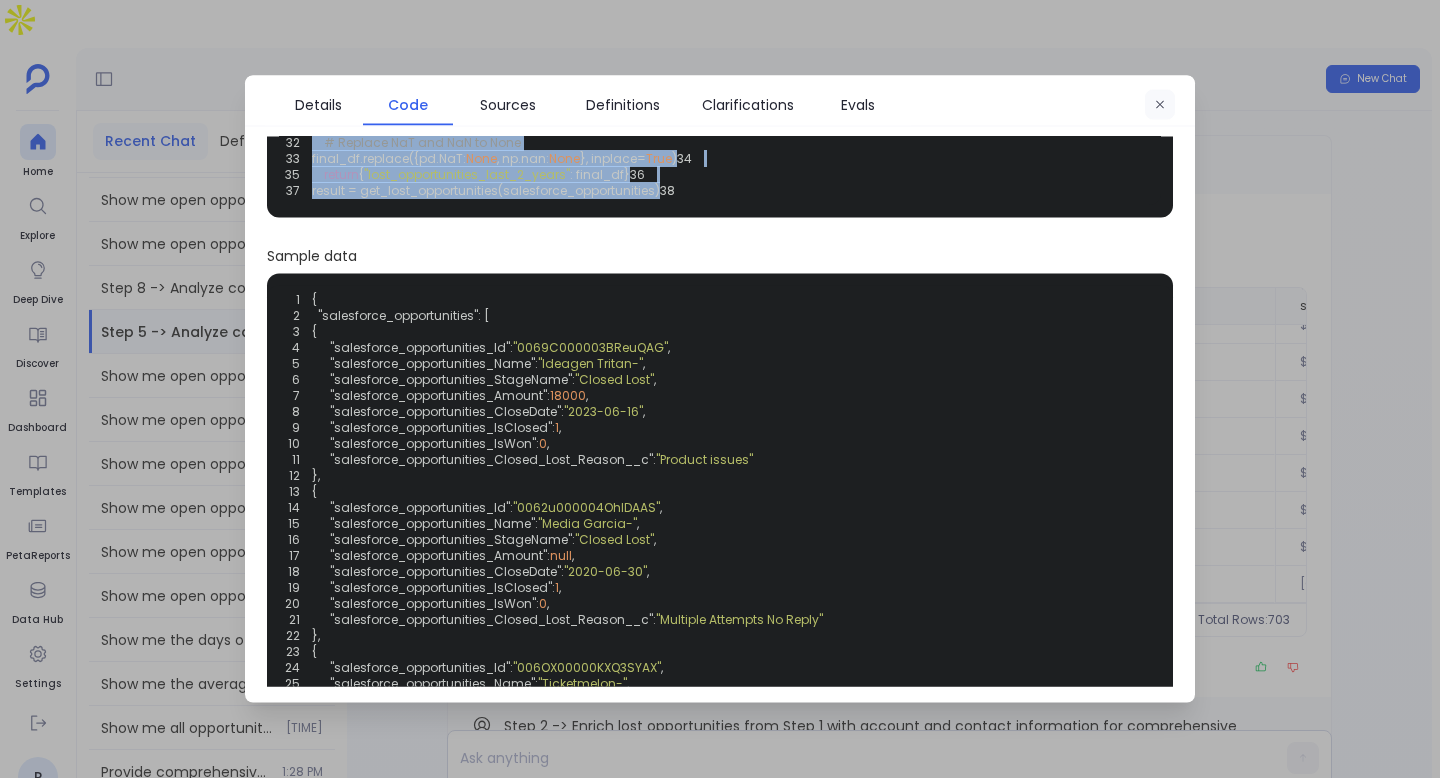 click at bounding box center (1160, 105) 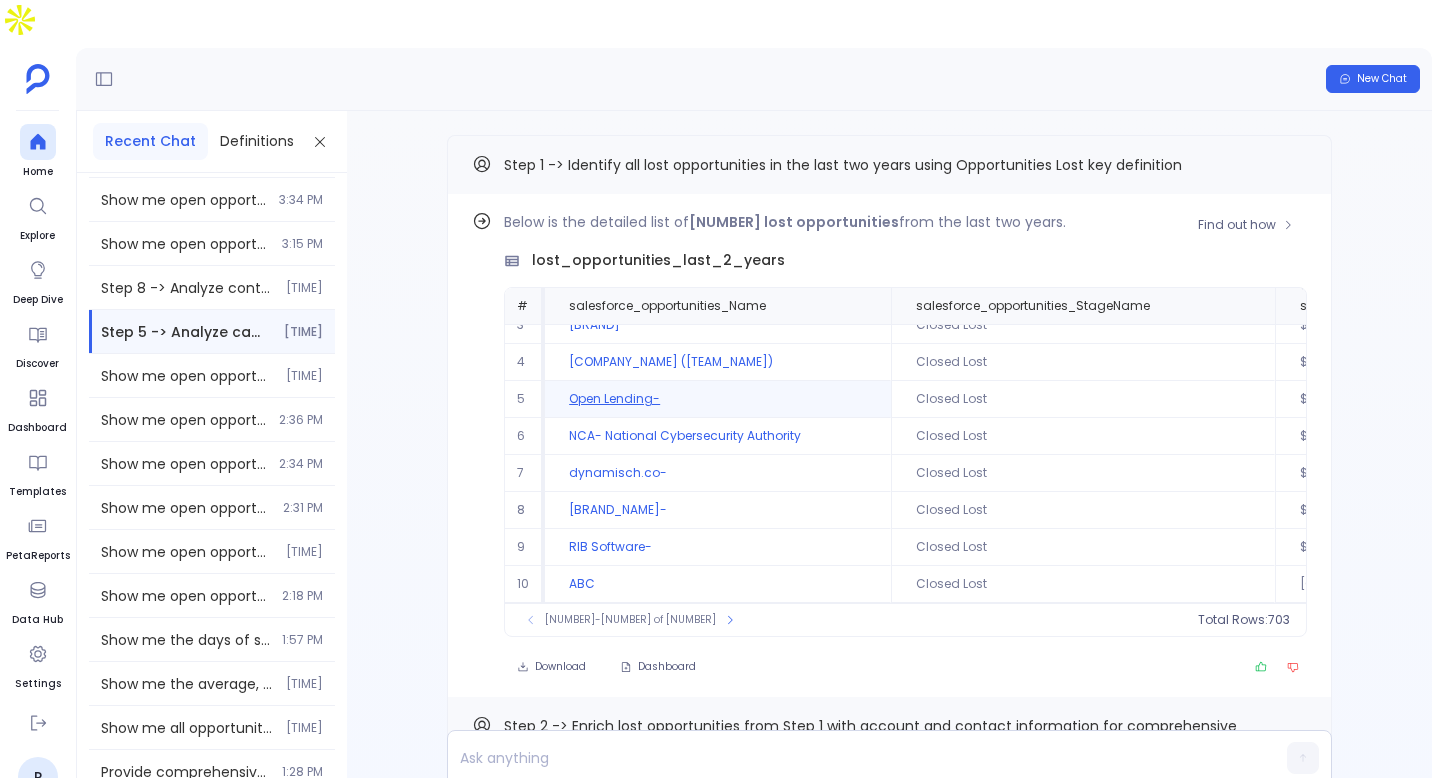 scroll, scrollTop: 0, scrollLeft: 0, axis: both 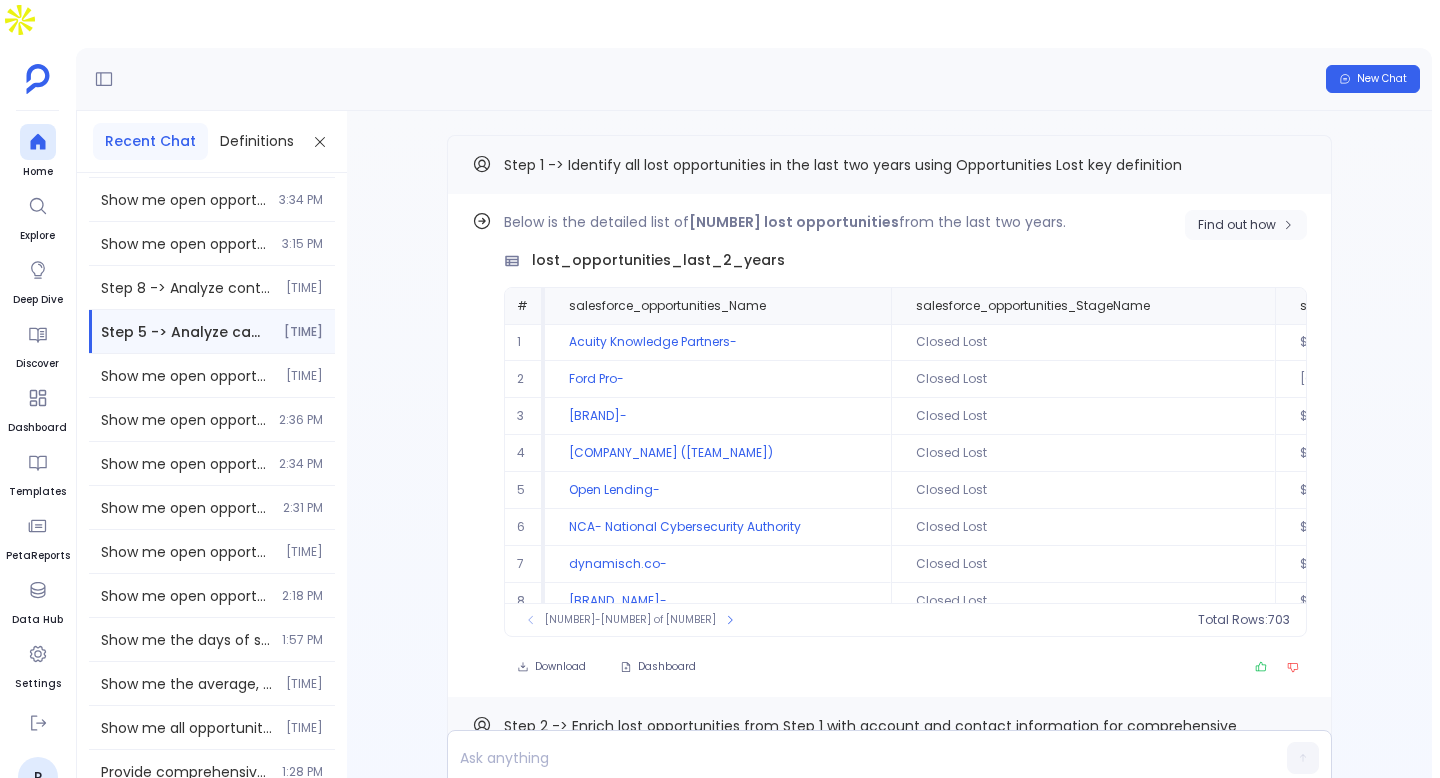 click on "Find out how" at bounding box center (1246, 225) 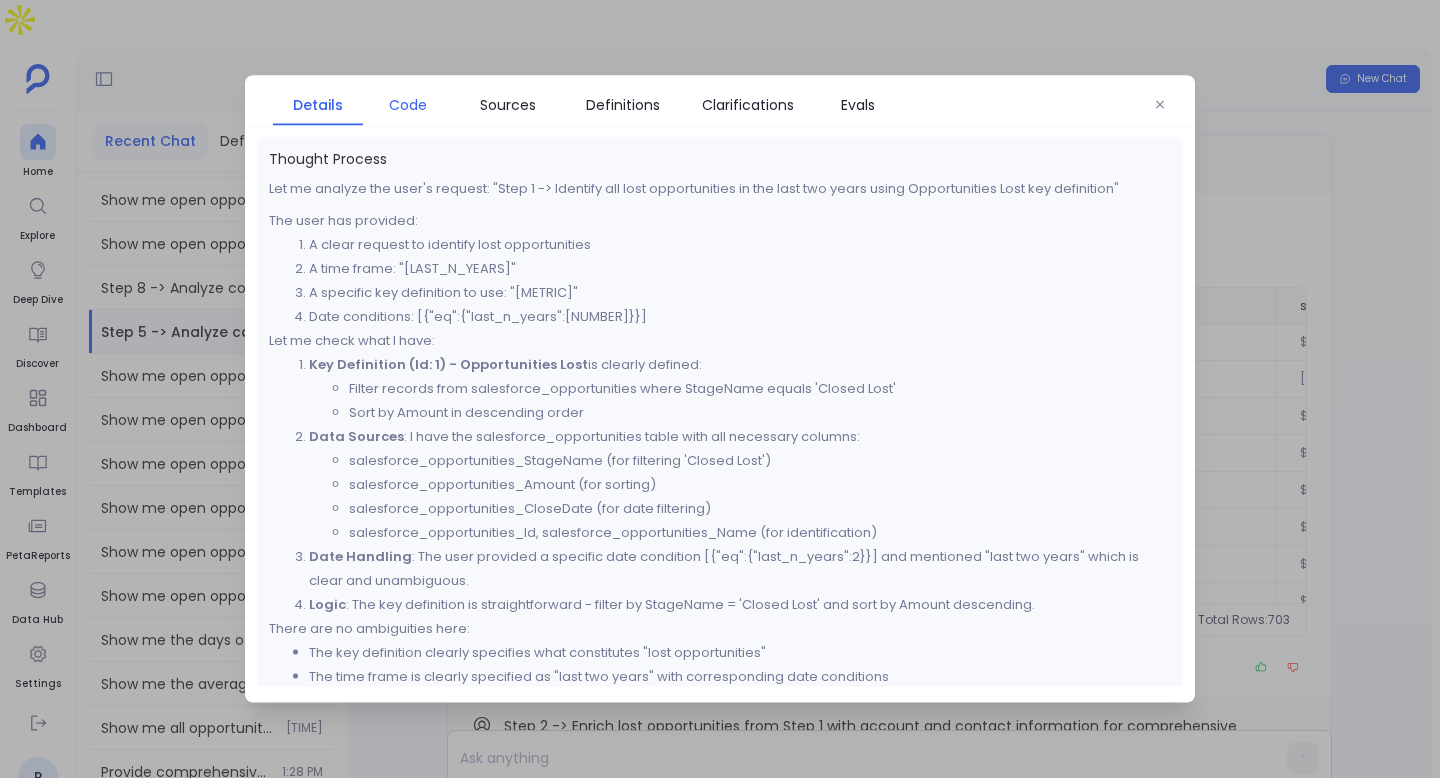 click on "Code" at bounding box center (408, 105) 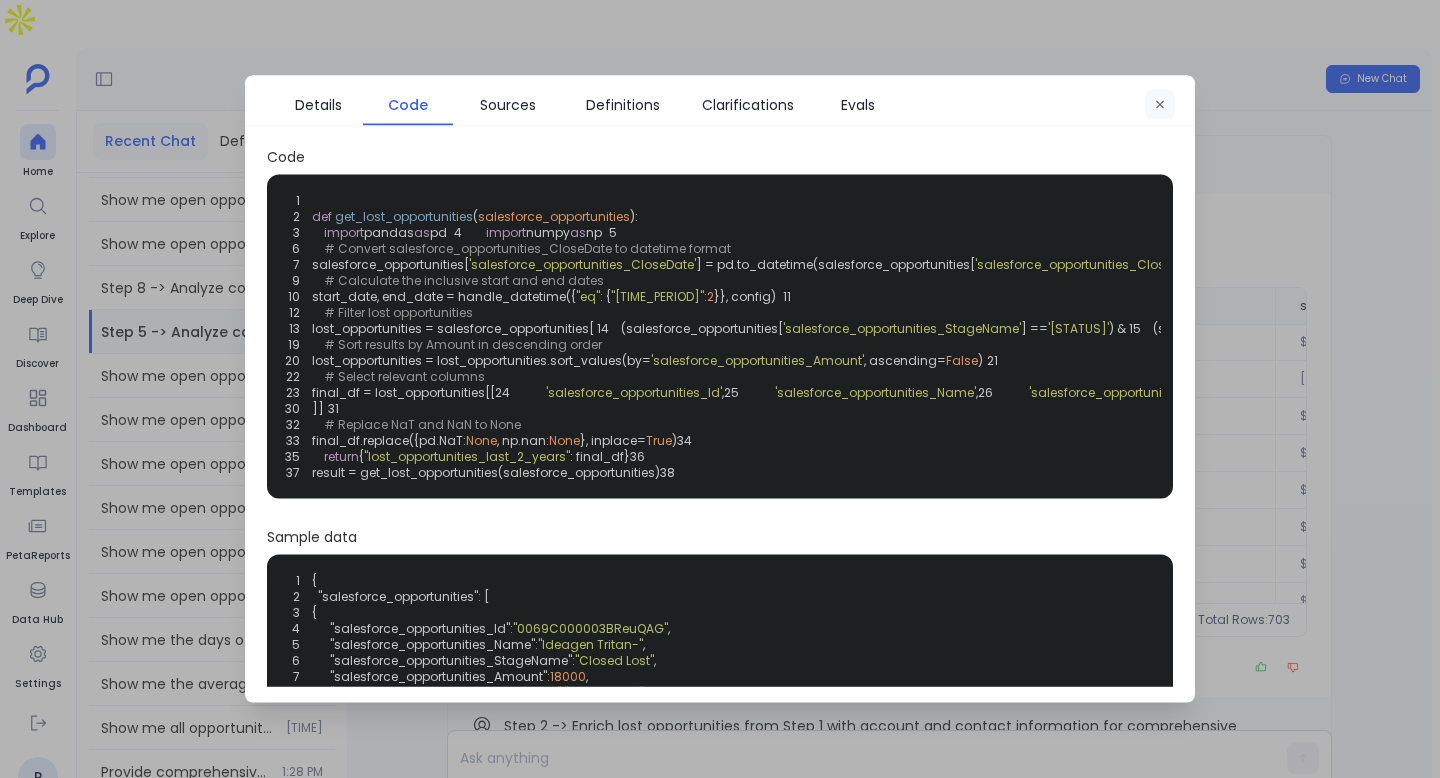 click 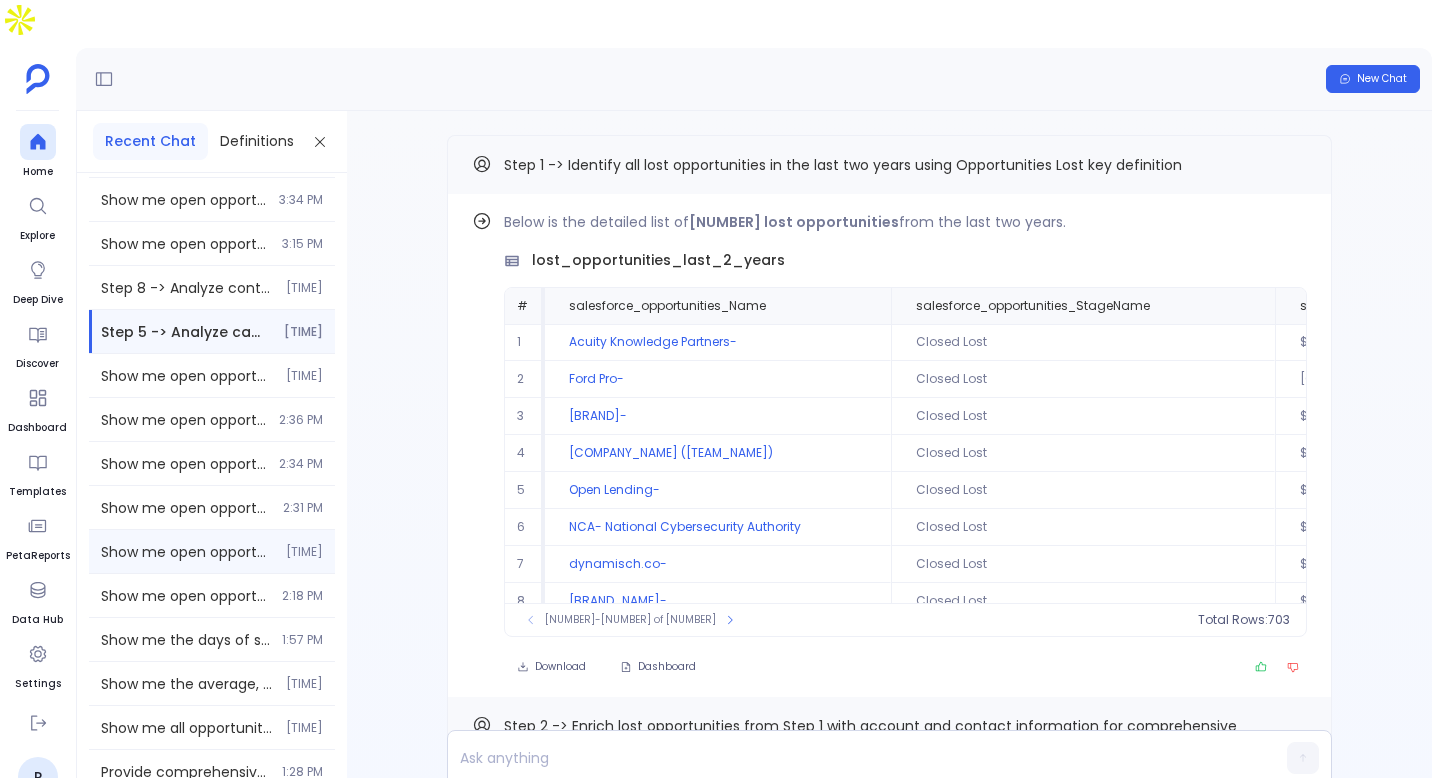 scroll, scrollTop: 0, scrollLeft: 0, axis: both 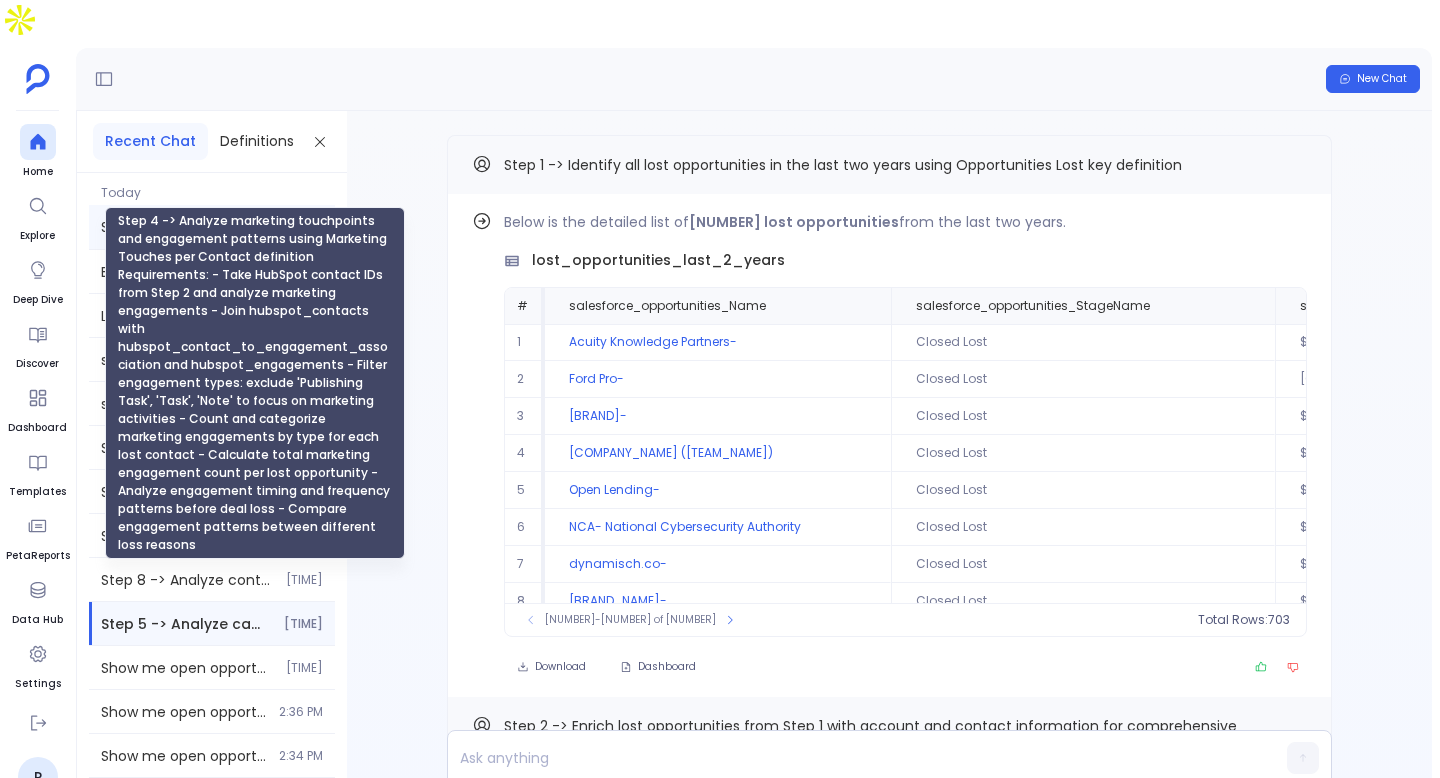 click on "Step 4 -> Analyze marketing touchpoints and engagement patterns using Marketing Touches per Contact definition
Requirements:
- Take HubSpot contact IDs from Step 2 and analyze marketing engagements
- Join hubspot_contacts with hubspot_contact_to_engagement_association and hubspot_engagements
- Filter engagement types: exclude 'Publishing Task', 'Task', 'Note' to focus on marketing activities
- Count and categorize marketing engagements by type for each lost contact
- Calculate total marketing engagement count per lost opportunity
- Analyze engagement timing and frequency patterns before deal loss
- Compare engagement patterns between different loss reasons" at bounding box center [187, 227] 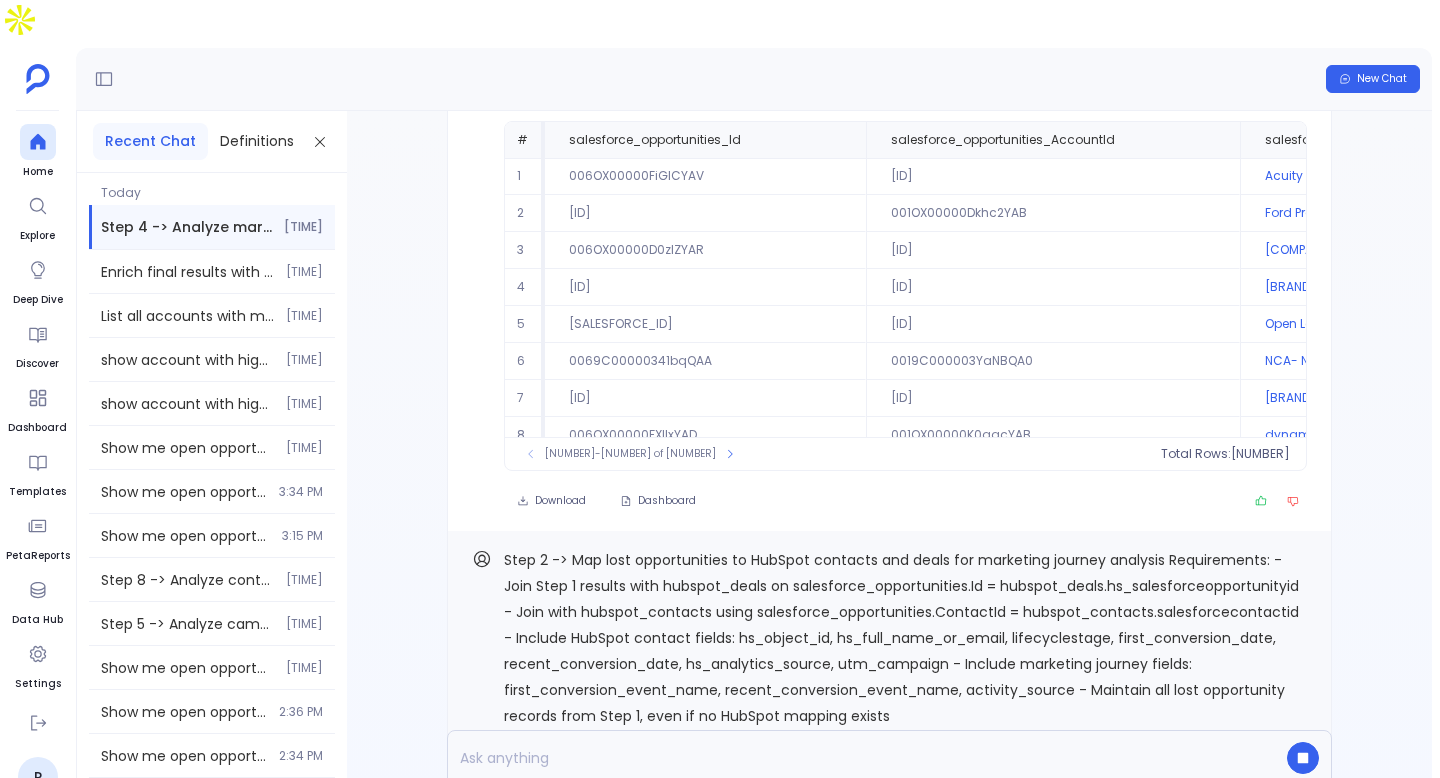 scroll, scrollTop: -2409, scrollLeft: 0, axis: vertical 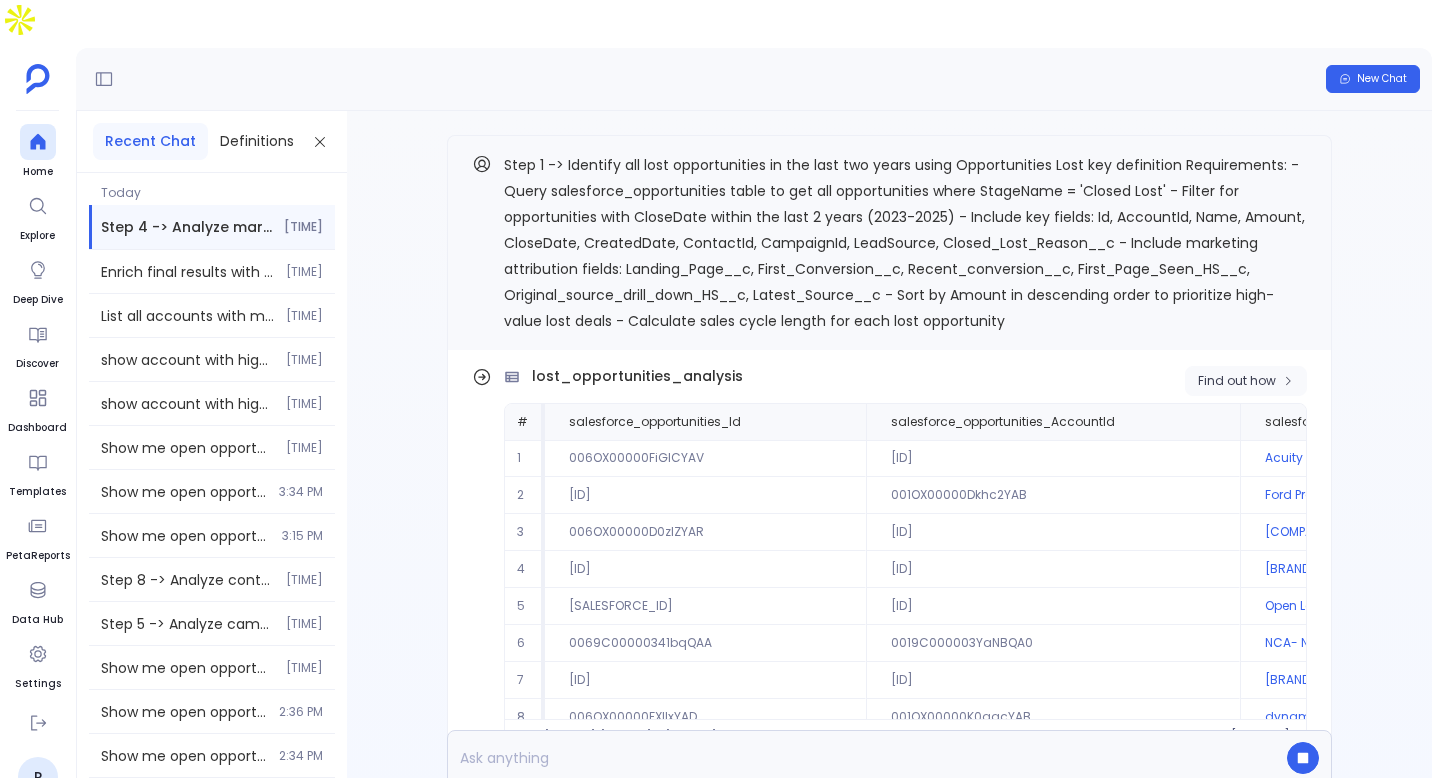 click on "Find out how" at bounding box center (1246, 381) 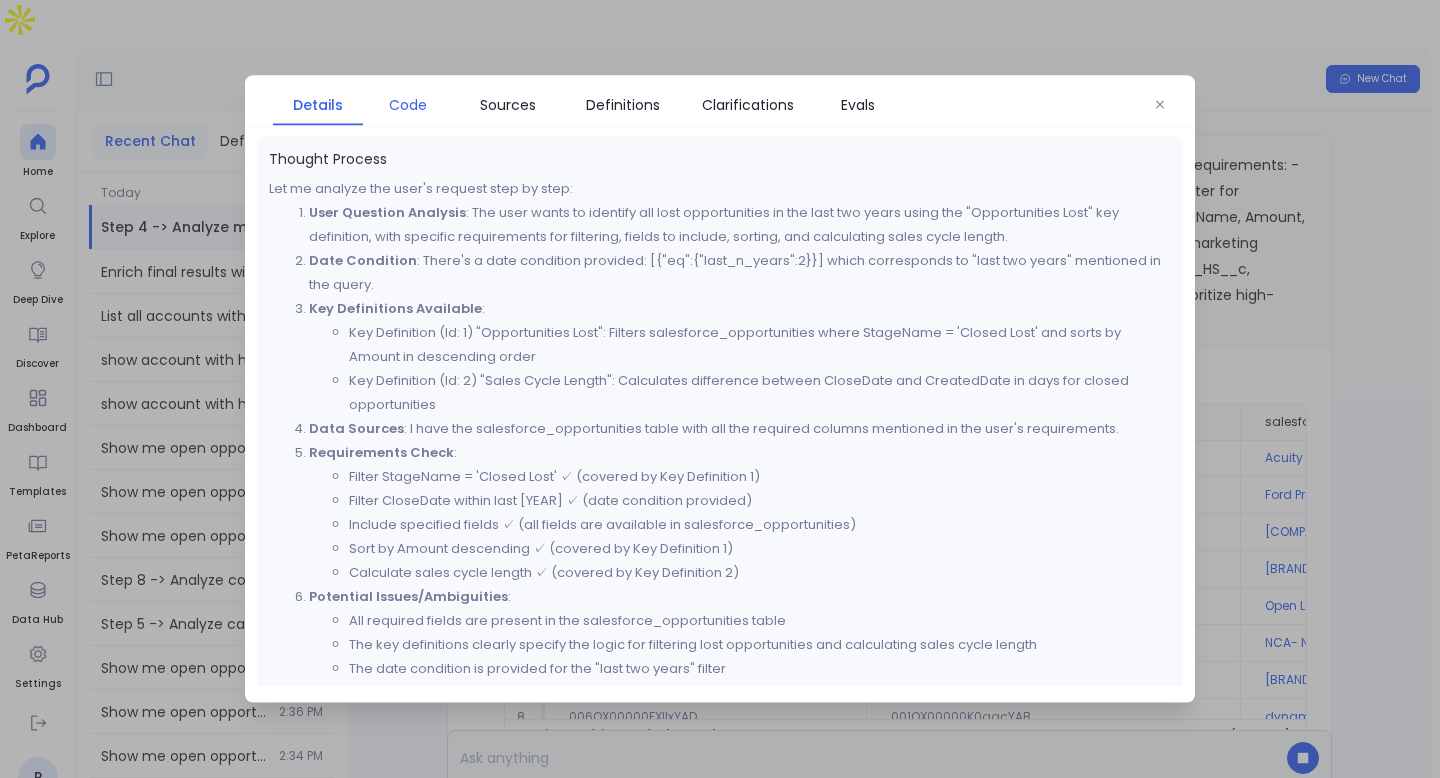 click on "Code" at bounding box center (408, 105) 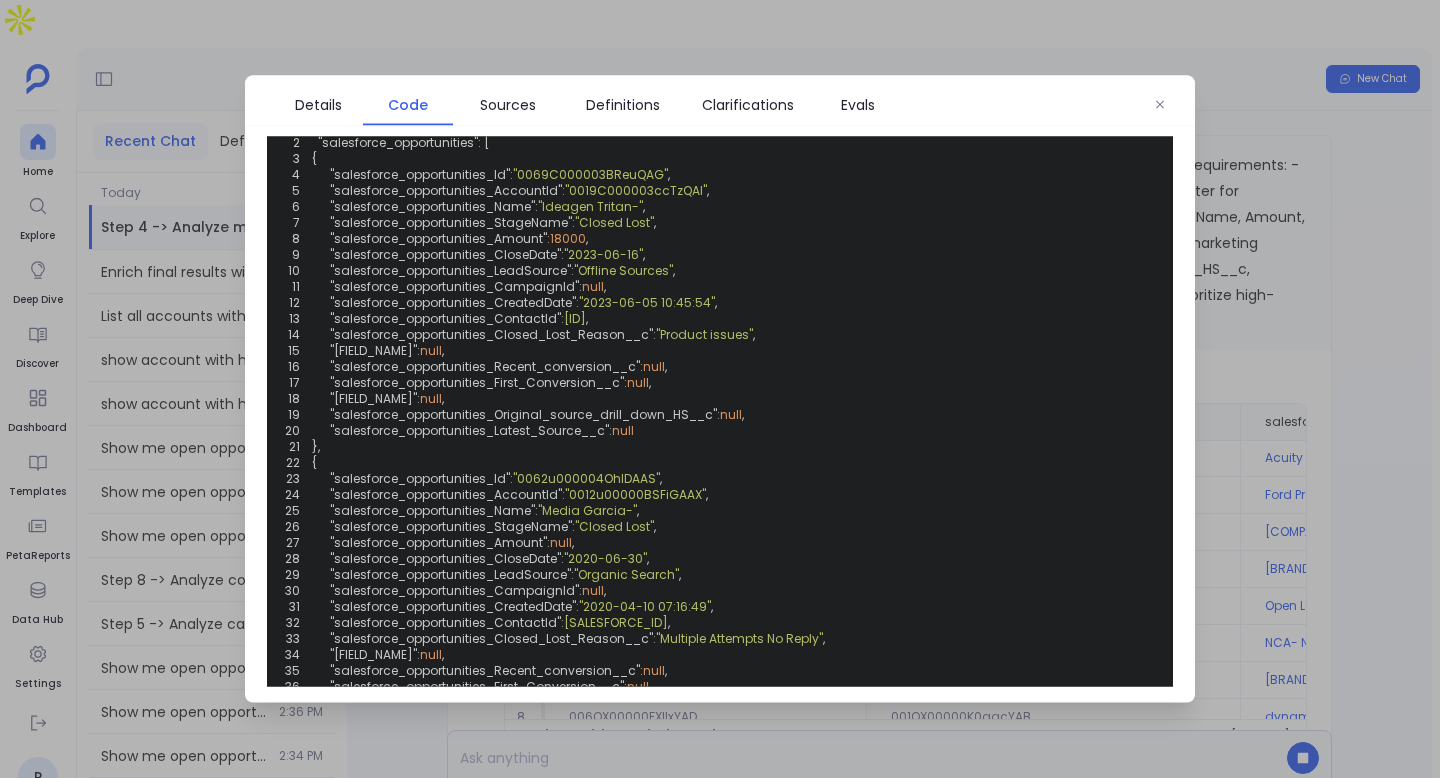 scroll, scrollTop: 742, scrollLeft: 0, axis: vertical 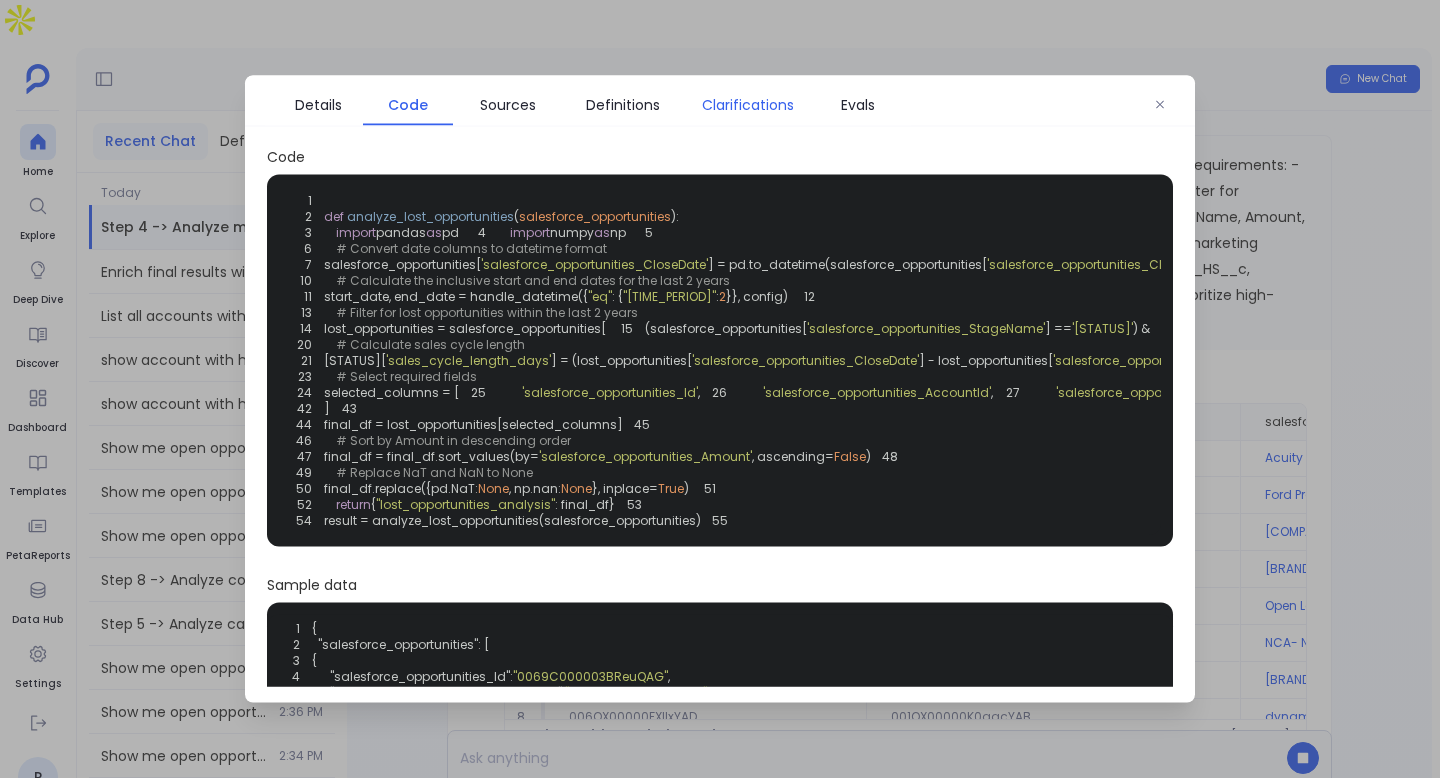 click on "Clarifications" at bounding box center [748, 105] 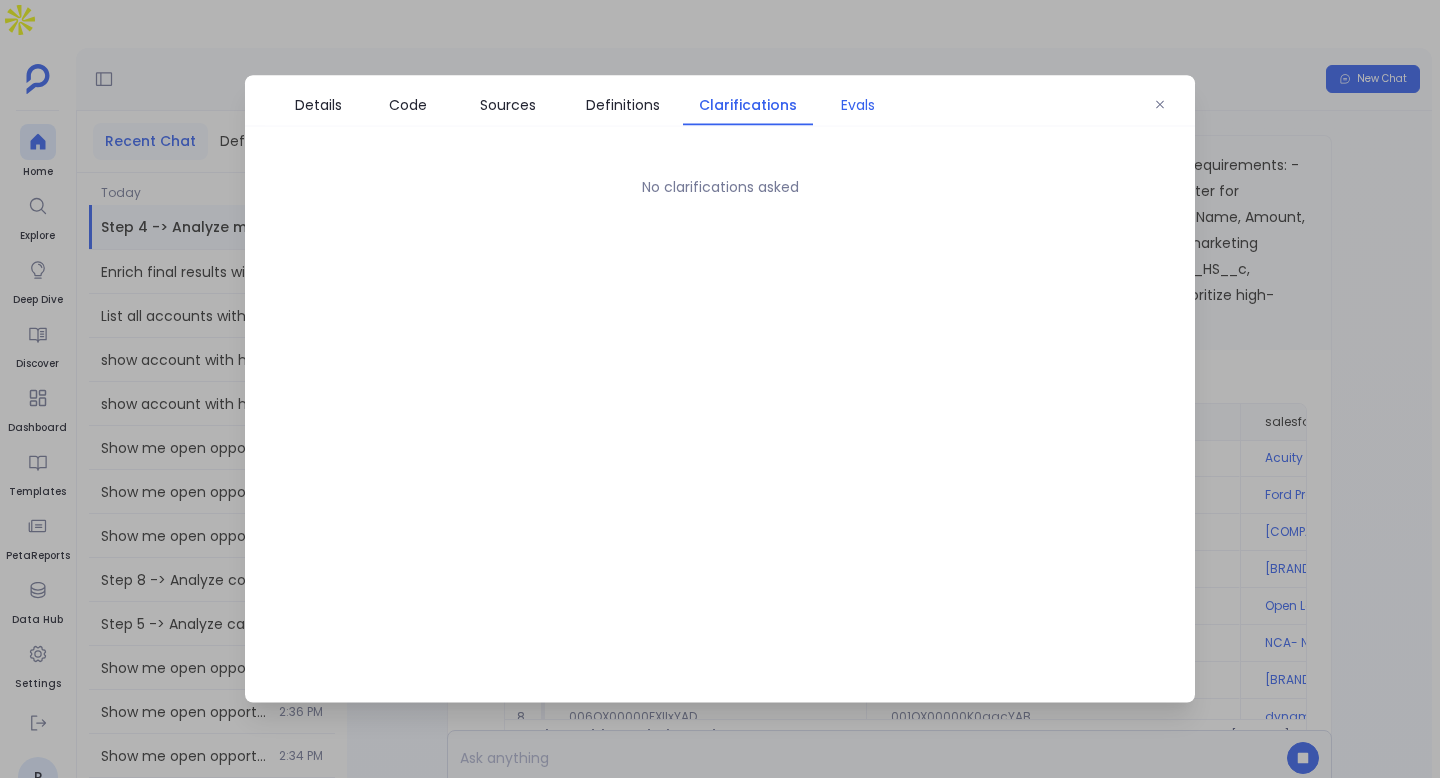 click on "Evals" at bounding box center [858, 105] 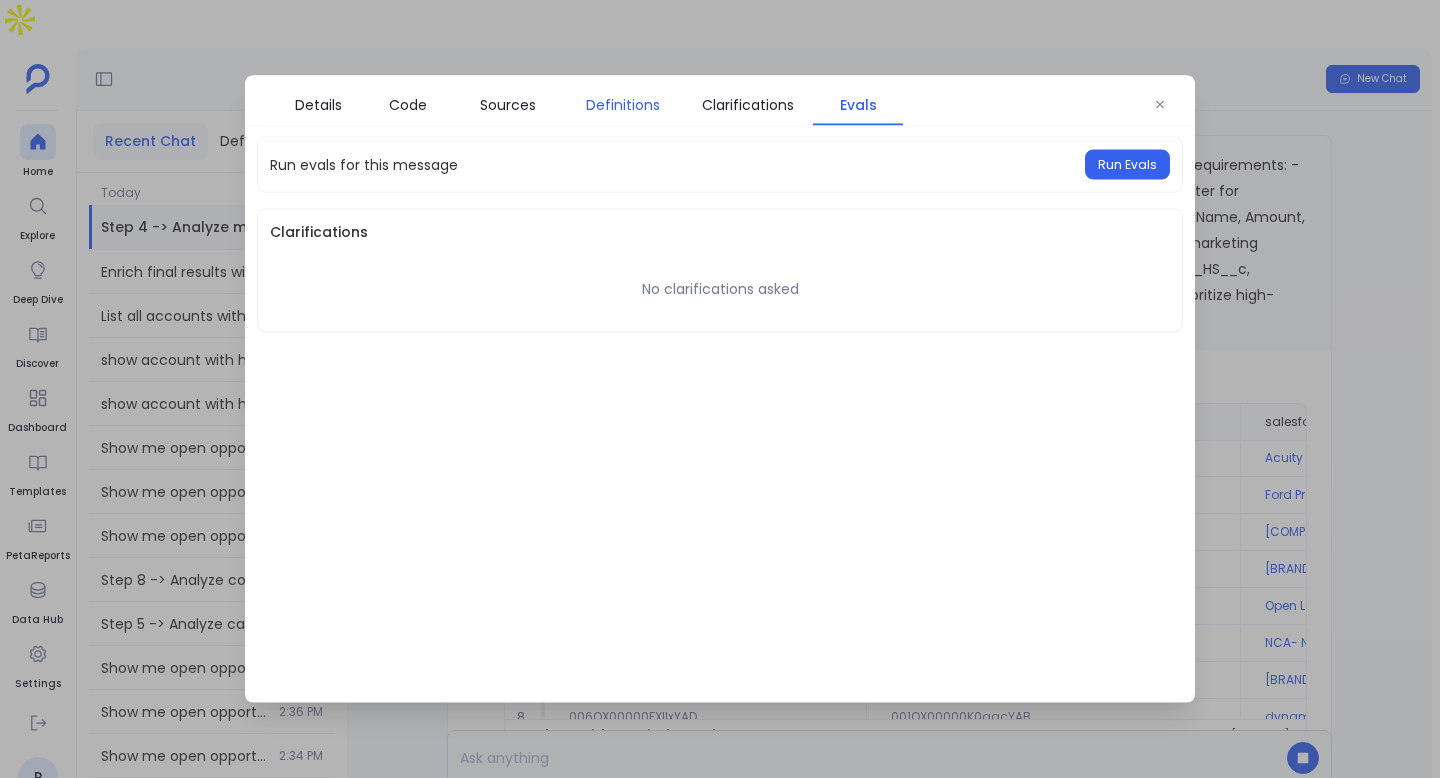 click on "Definitions" at bounding box center (623, 105) 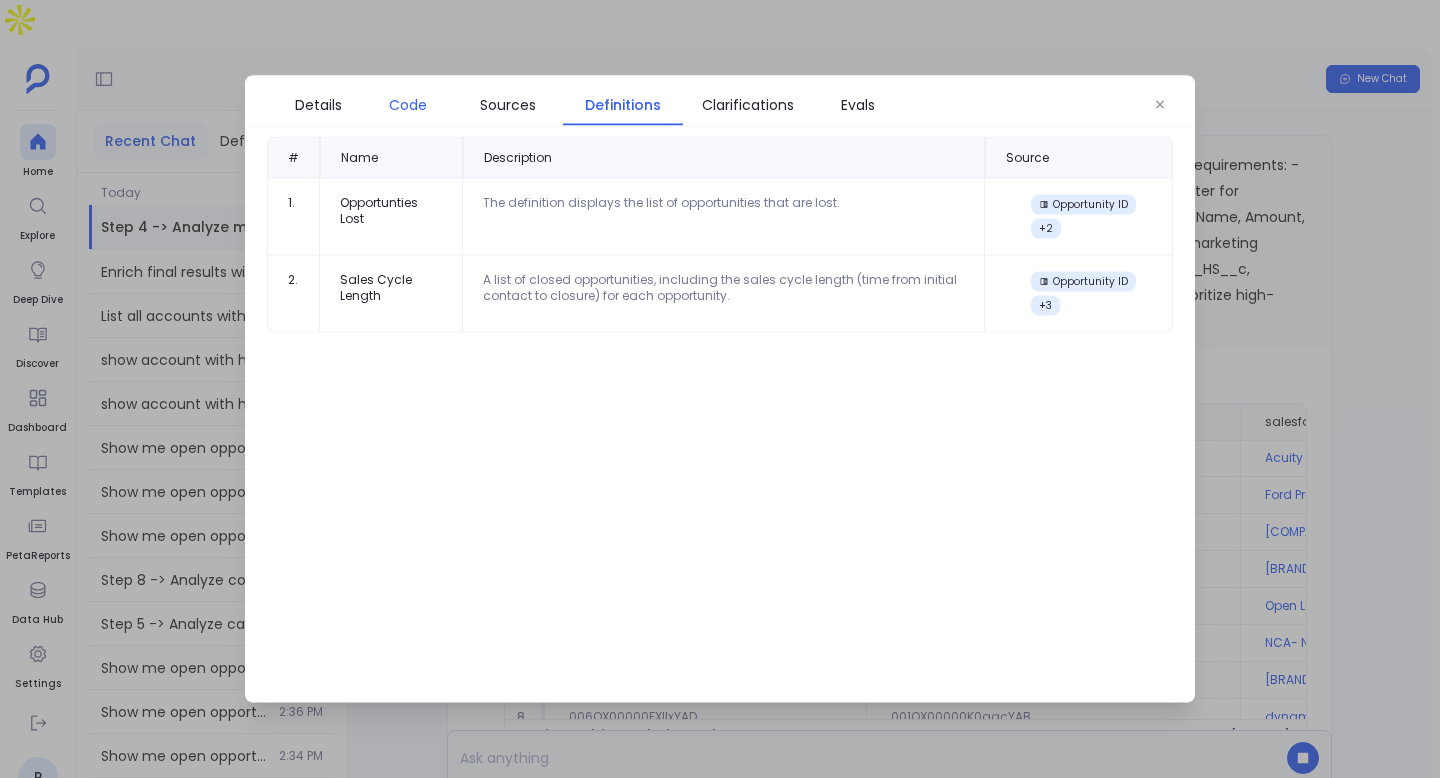click on "Code" at bounding box center [408, 105] 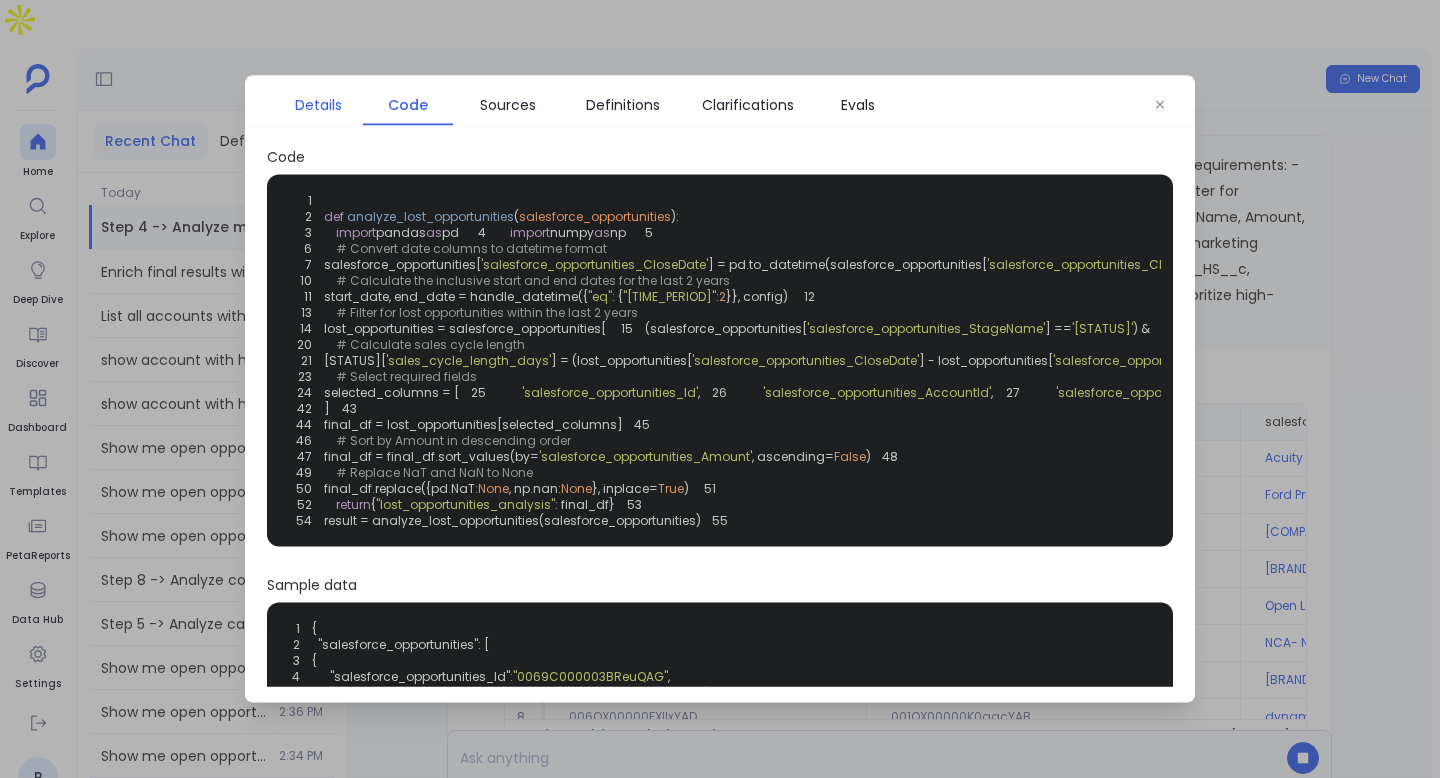 click on "Details" at bounding box center [318, 105] 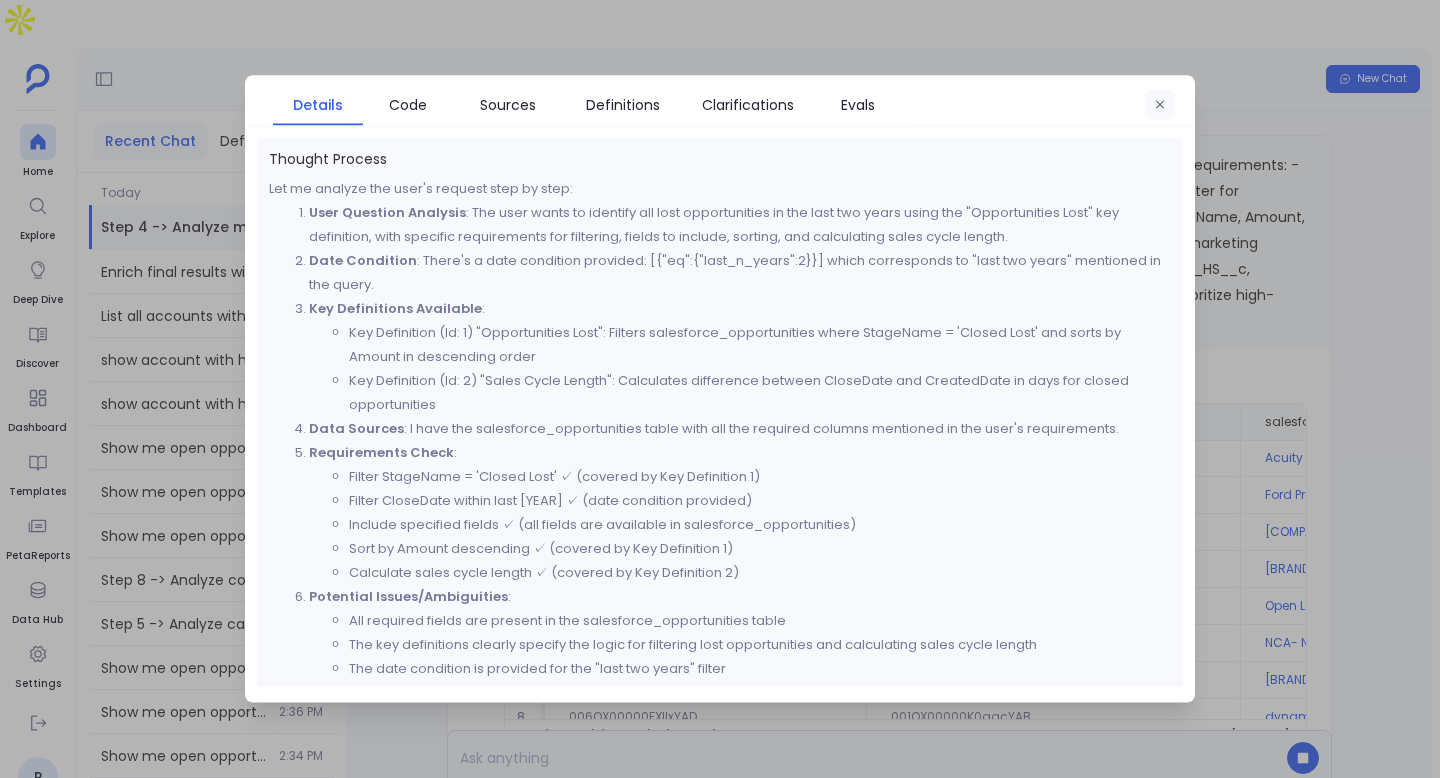 click at bounding box center (1160, 105) 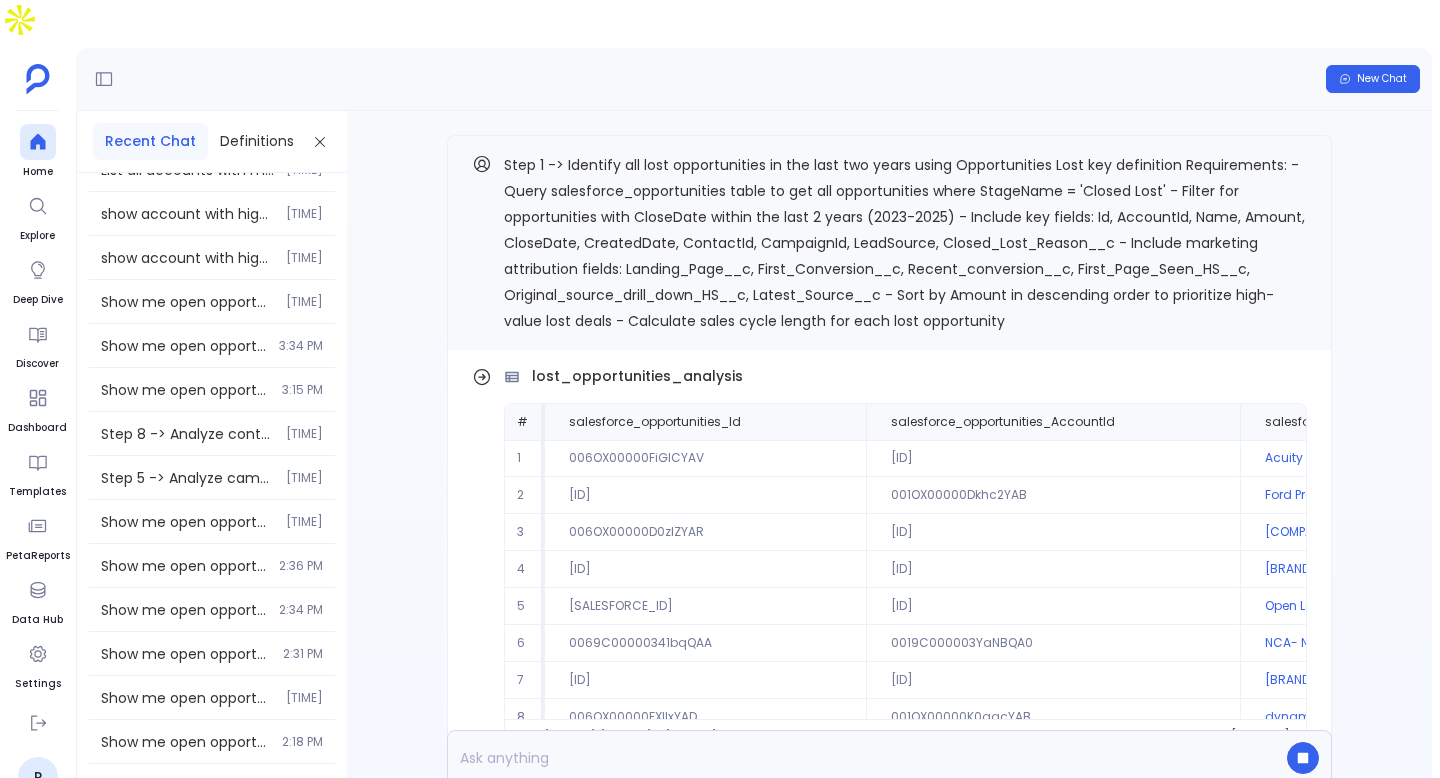 scroll, scrollTop: 186, scrollLeft: 0, axis: vertical 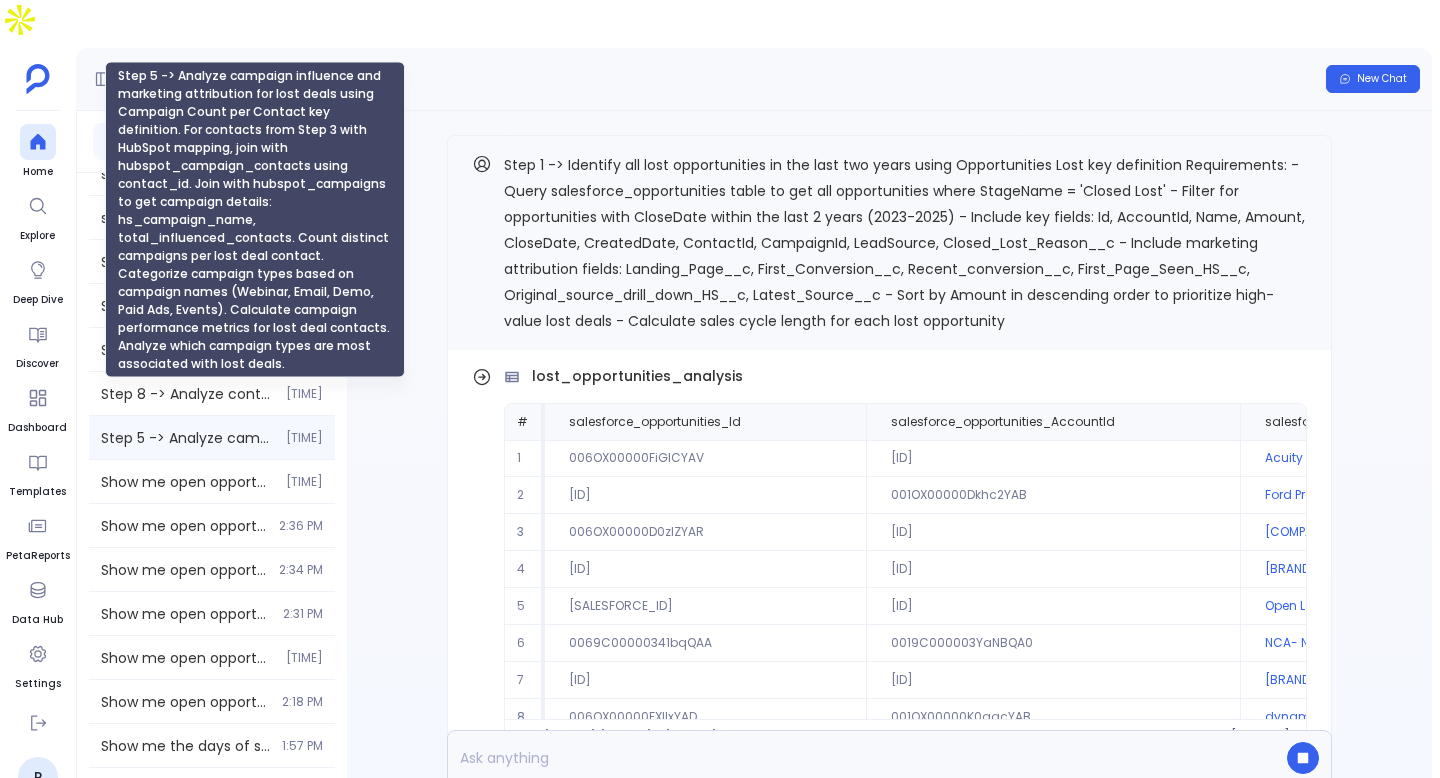 click on "Step 5 -> Analyze campaign influence and marketing attribution for lost deals using Campaign Count per Contact key definition. For contacts from Step 3 with HubSpot mapping, join with hubspot_campaign_contacts using contact_id. Join with hubspot_campaigns to get campaign details: hs_campaign_name, total_influenced_contacts. Count distinct campaigns per lost deal contact. Categorize campaign types based on campaign names (Webinar, Email, Demo, Paid Ads, Events). Calculate campaign performance metrics for lost deal contacts. Analyze which campaign types are most associated with lost deals." at bounding box center [187, 438] 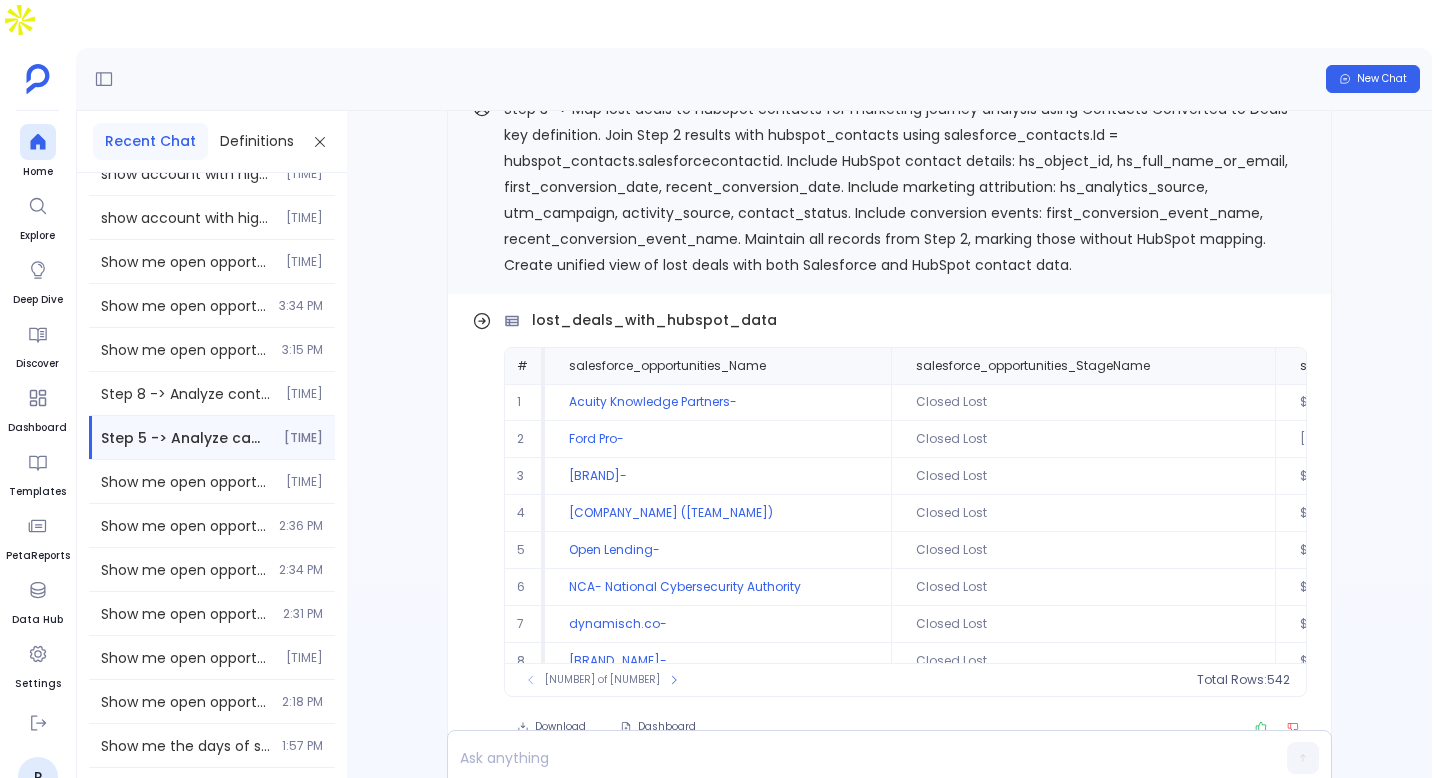 scroll, scrollTop: -3910, scrollLeft: 0, axis: vertical 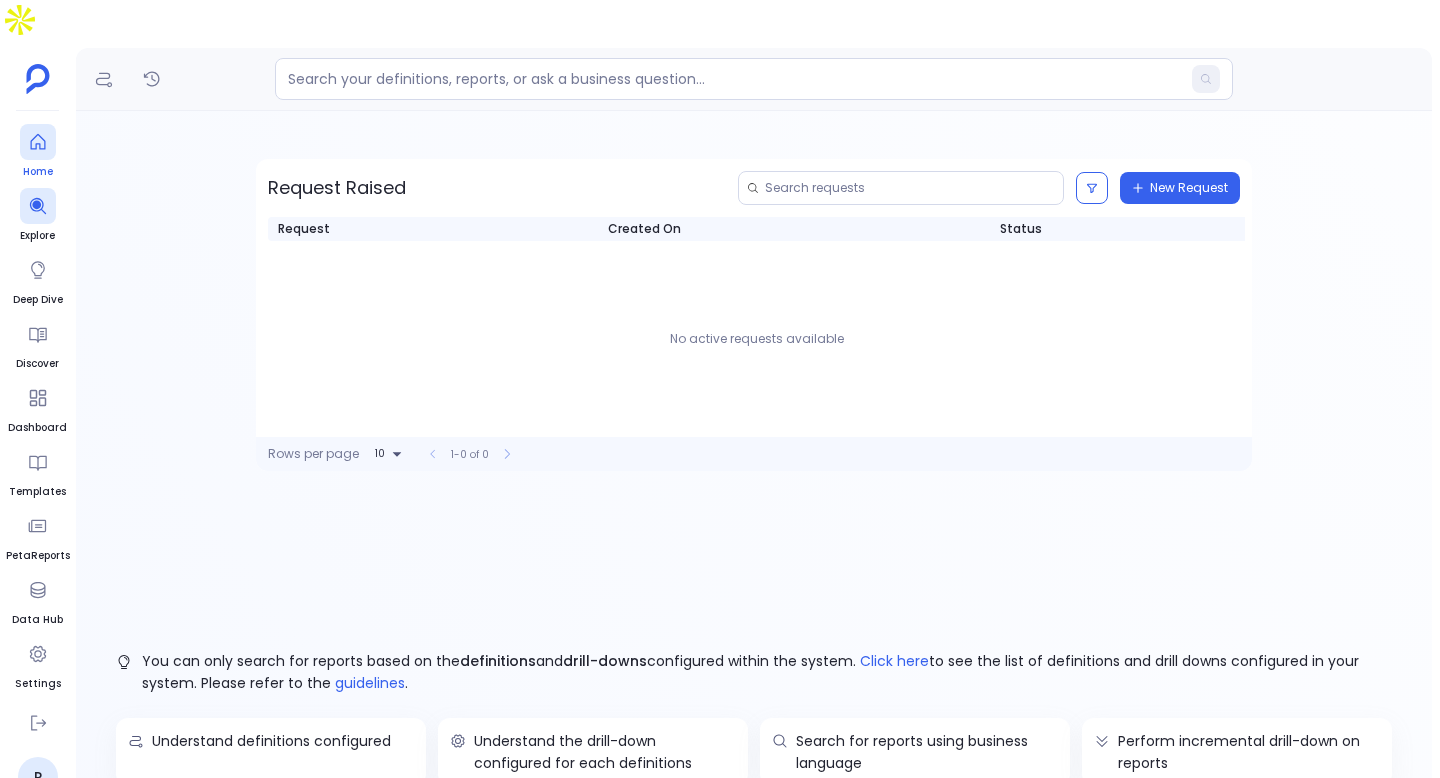 click 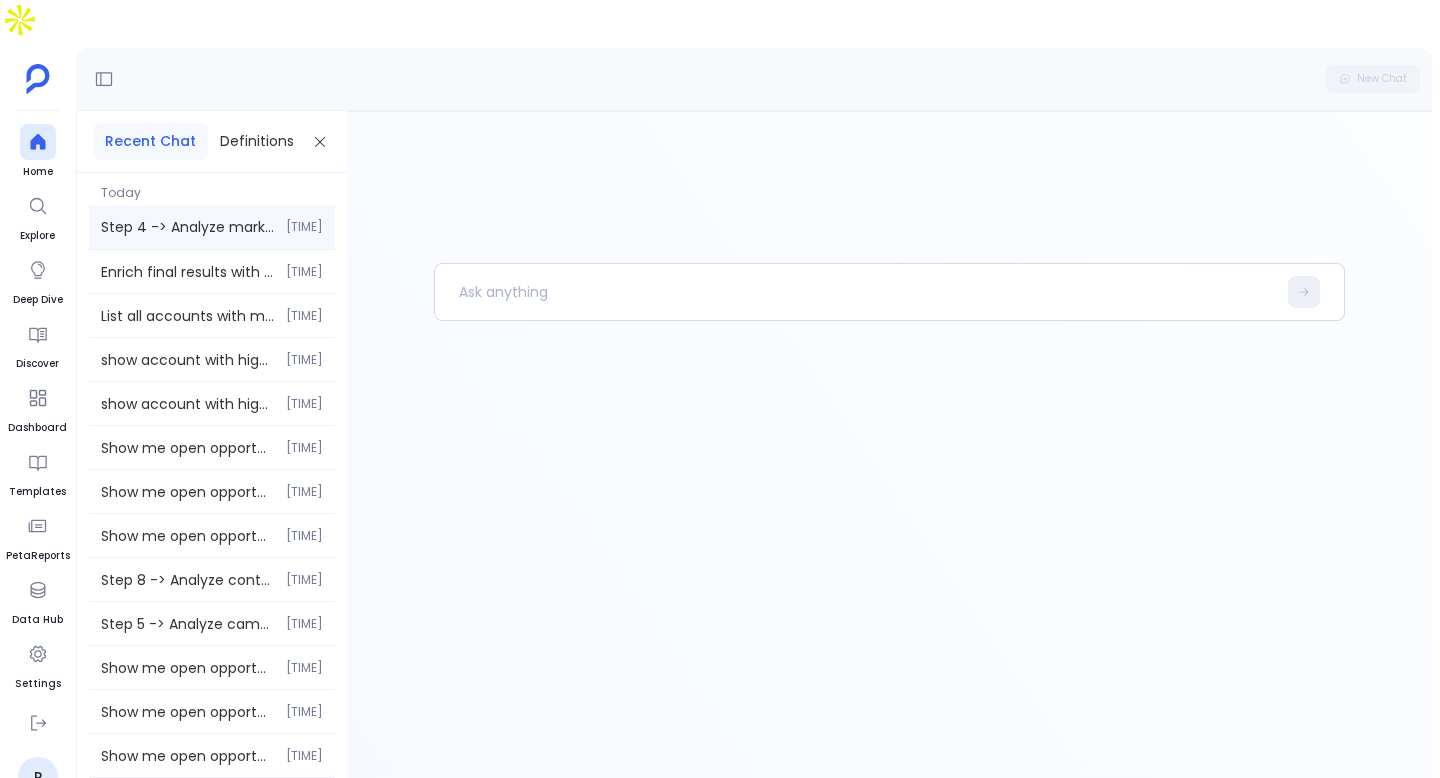 click on "Step 4 -> Analyze marketing touchpoints and engagement patterns using Marketing Touches per Contact definition
Requirements:
- Take HubSpot contact IDs from Step 2 and analyze marketing engagements
- Join hubspot_contacts with hubspot_contact_to_engagement_association and hubspot_engagements
- Filter engagement types: exclude 'Publishing Task', 'Task', 'Note' to focus on marketing activities
- Count and categorize marketing engagements by type for each lost contact
- Calculate total marketing engagement count per lost opportunity
- Analyze engagement timing and frequency patterns before deal loss
- Compare engagement patterns between different loss reasons" at bounding box center (187, 227) 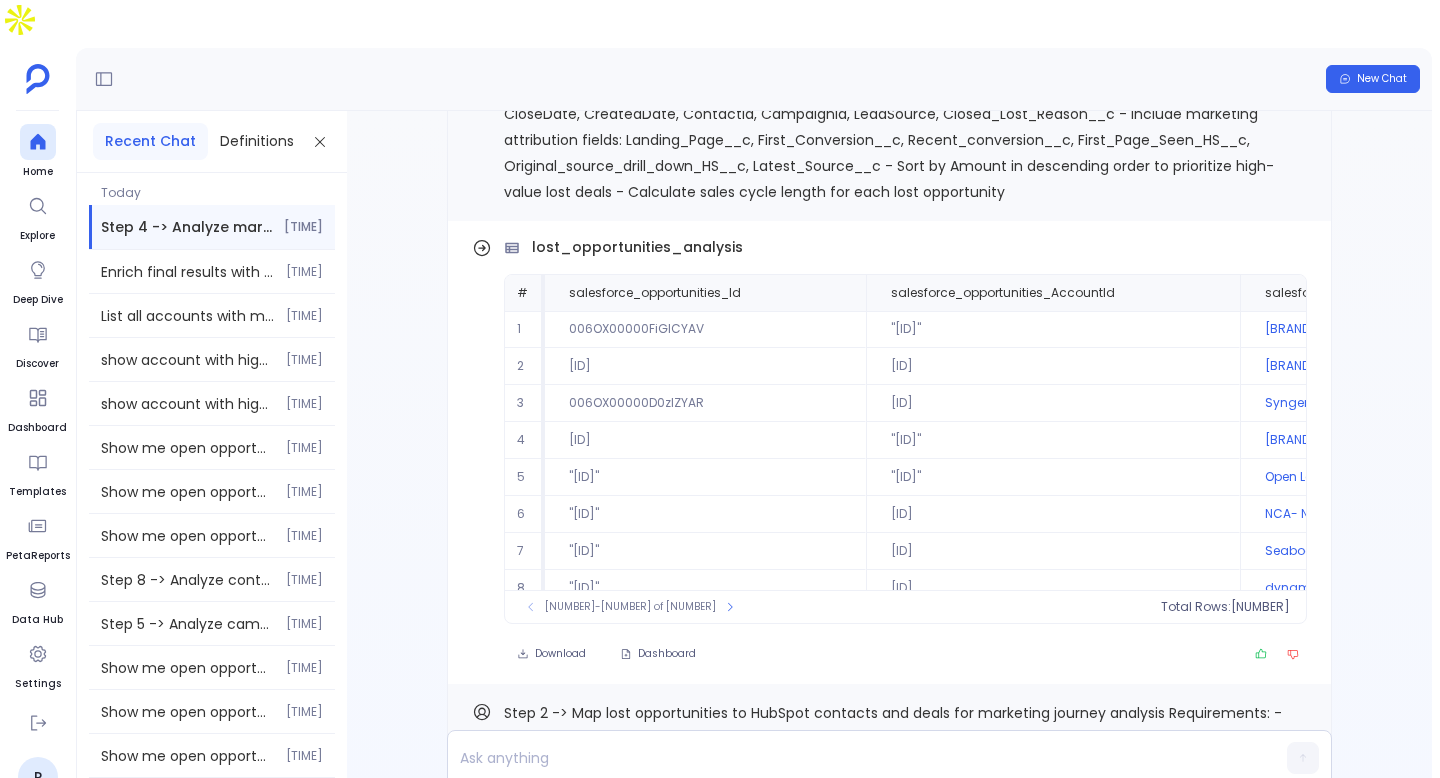 scroll, scrollTop: -1877, scrollLeft: 0, axis: vertical 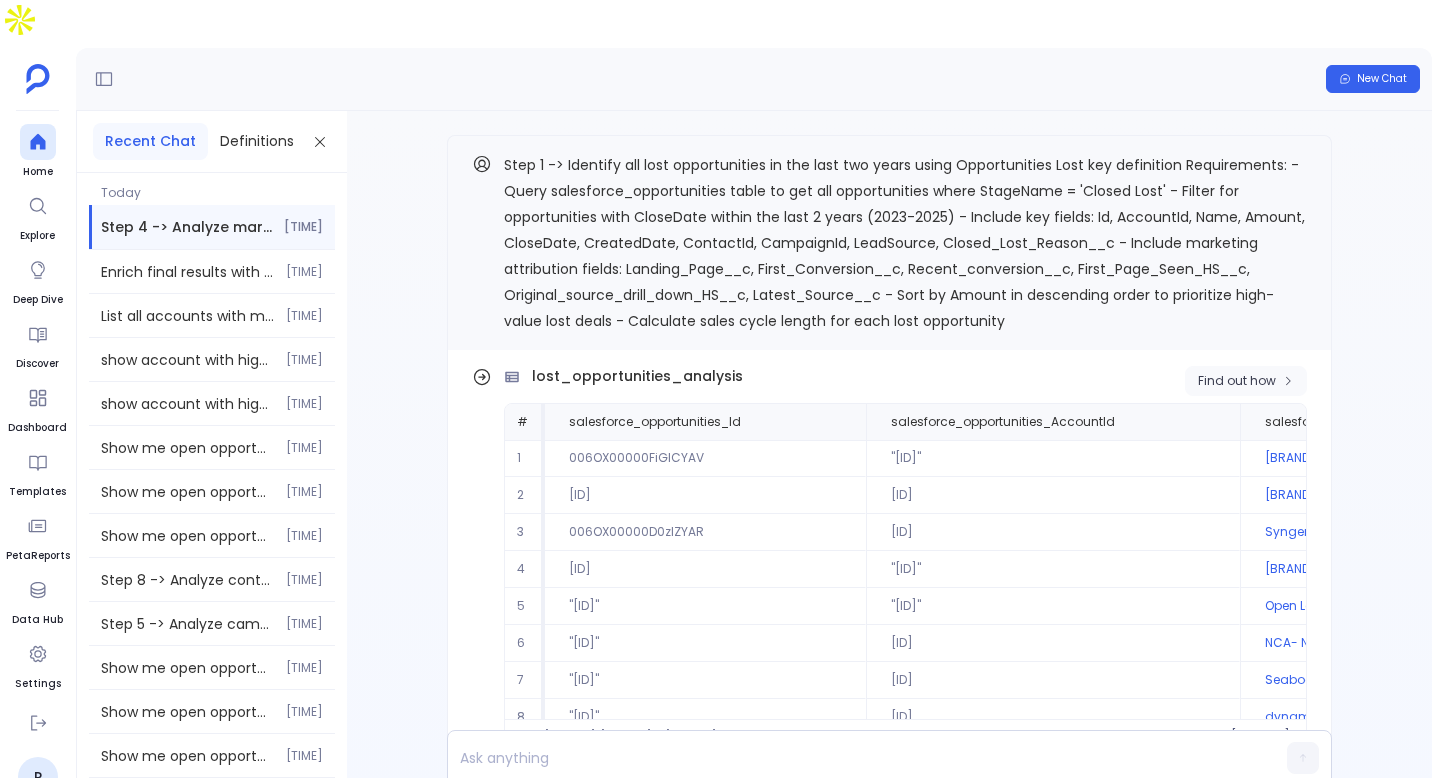 click on "Find out how" at bounding box center (1237, 381) 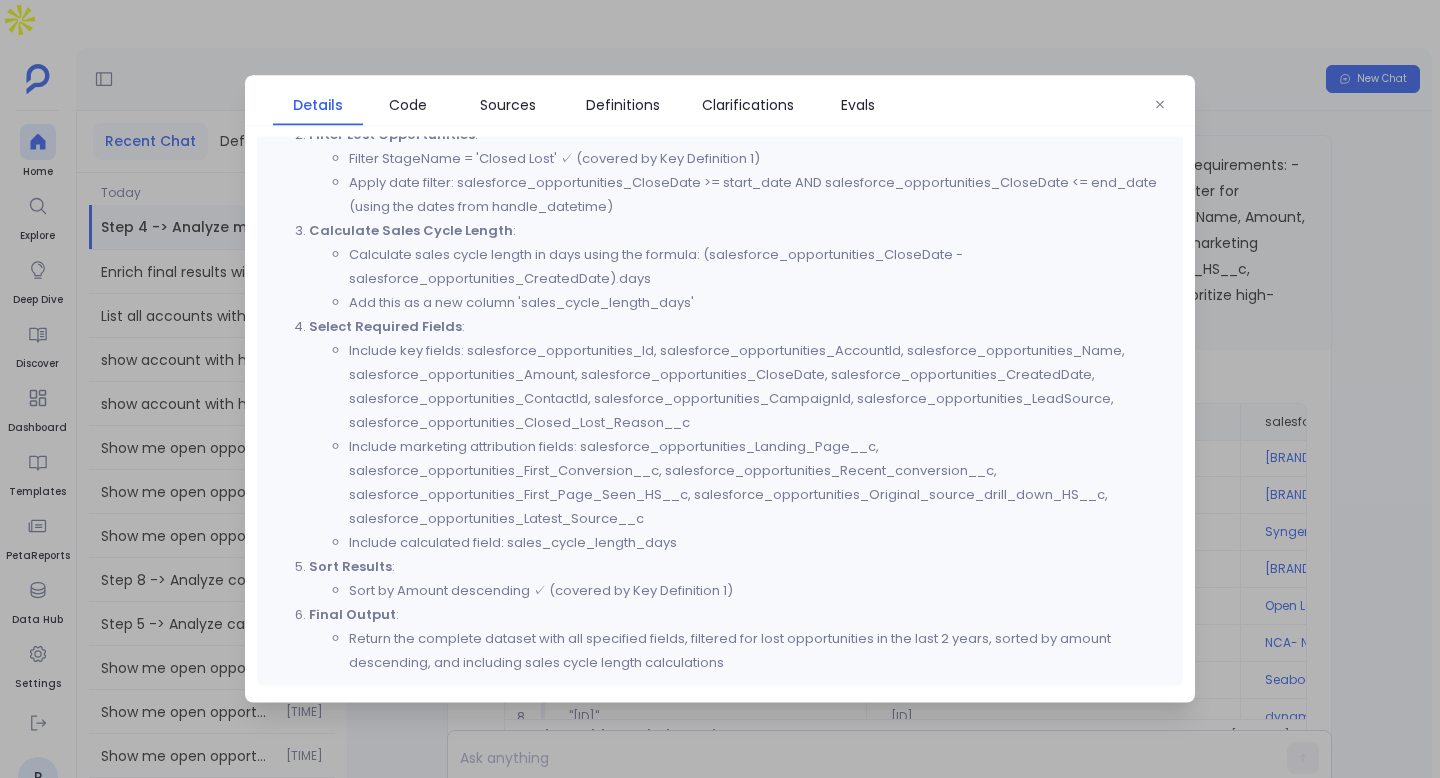 scroll, scrollTop: 792, scrollLeft: 0, axis: vertical 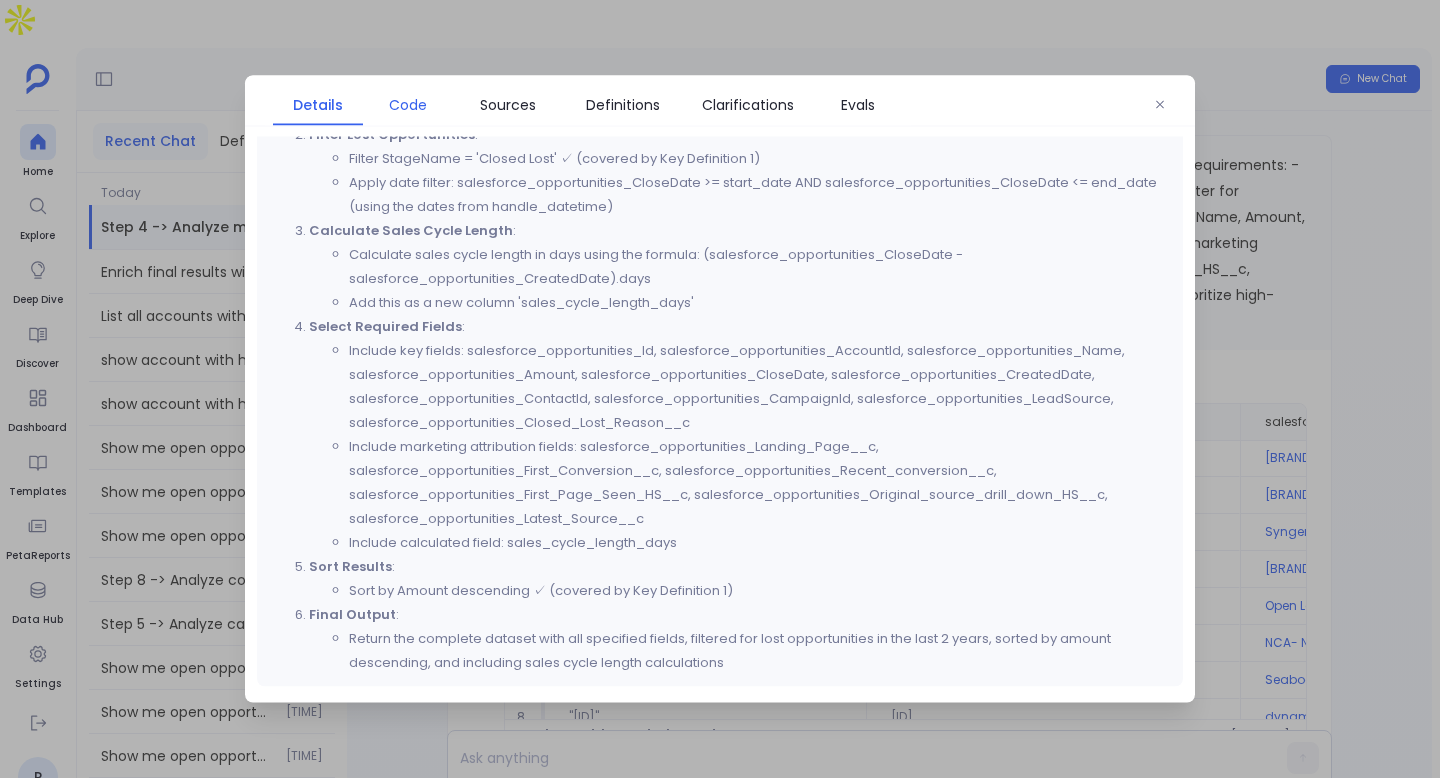 click on "Code" at bounding box center (408, 105) 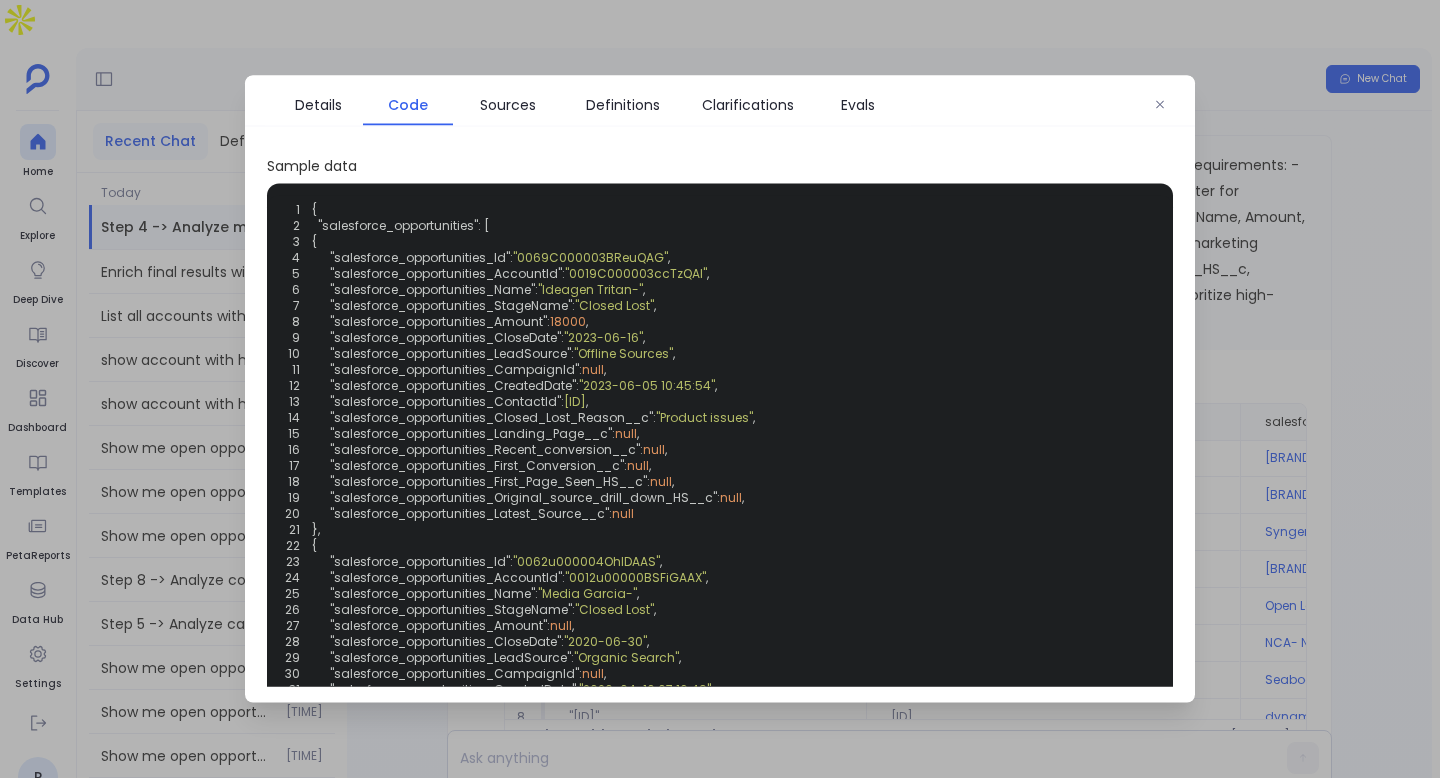 scroll, scrollTop: 0, scrollLeft: 0, axis: both 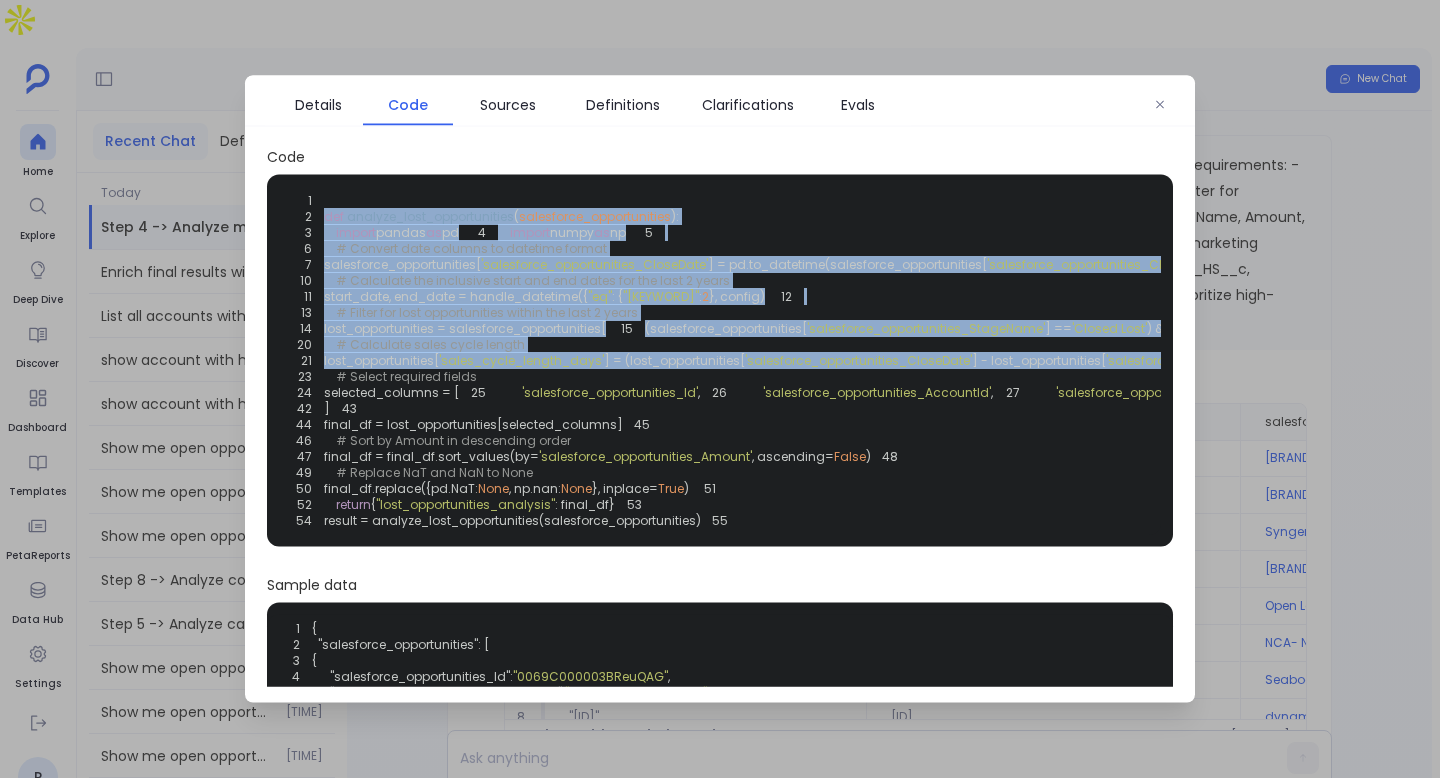 drag, startPoint x: 324, startPoint y: 223, endPoint x: 551, endPoint y: 541, distance: 390.70834 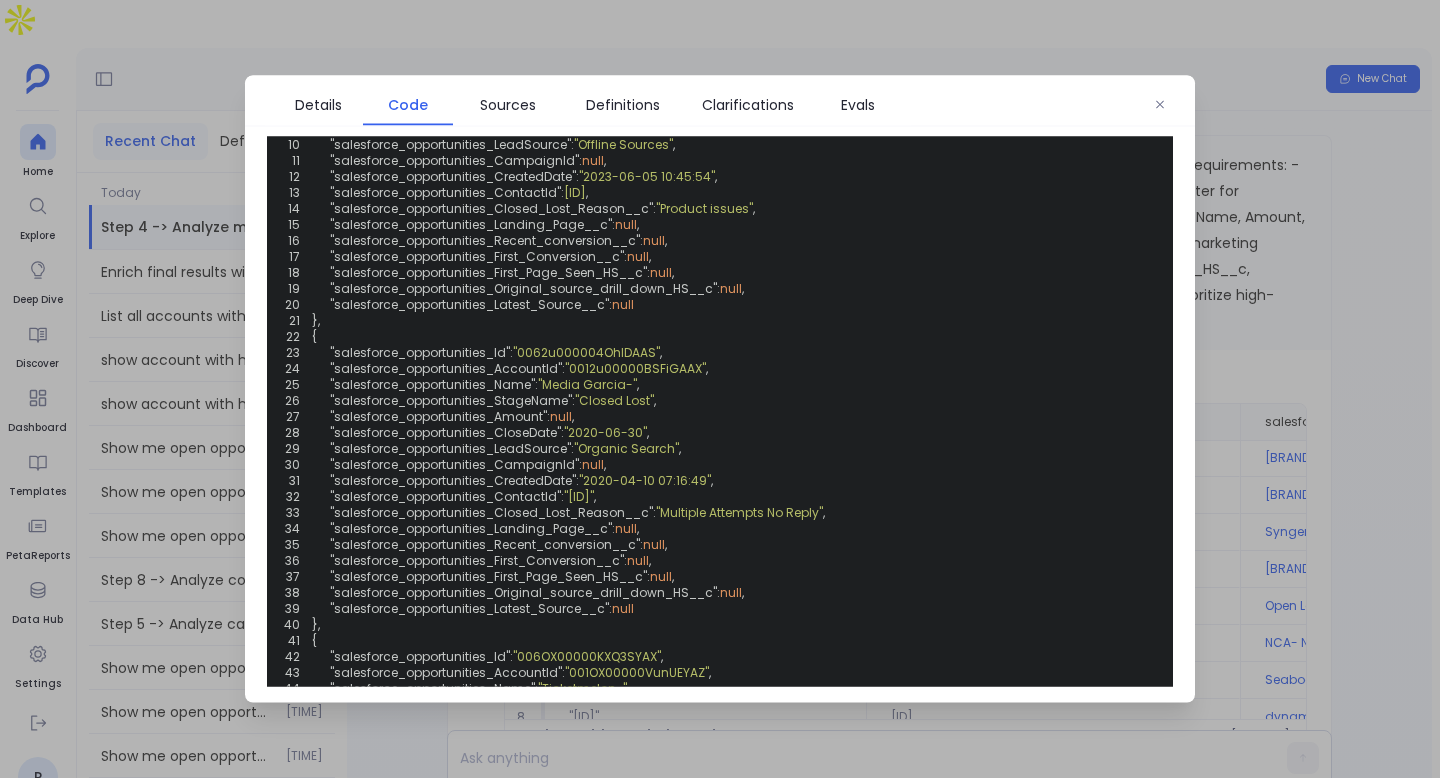 scroll, scrollTop: 632, scrollLeft: 0, axis: vertical 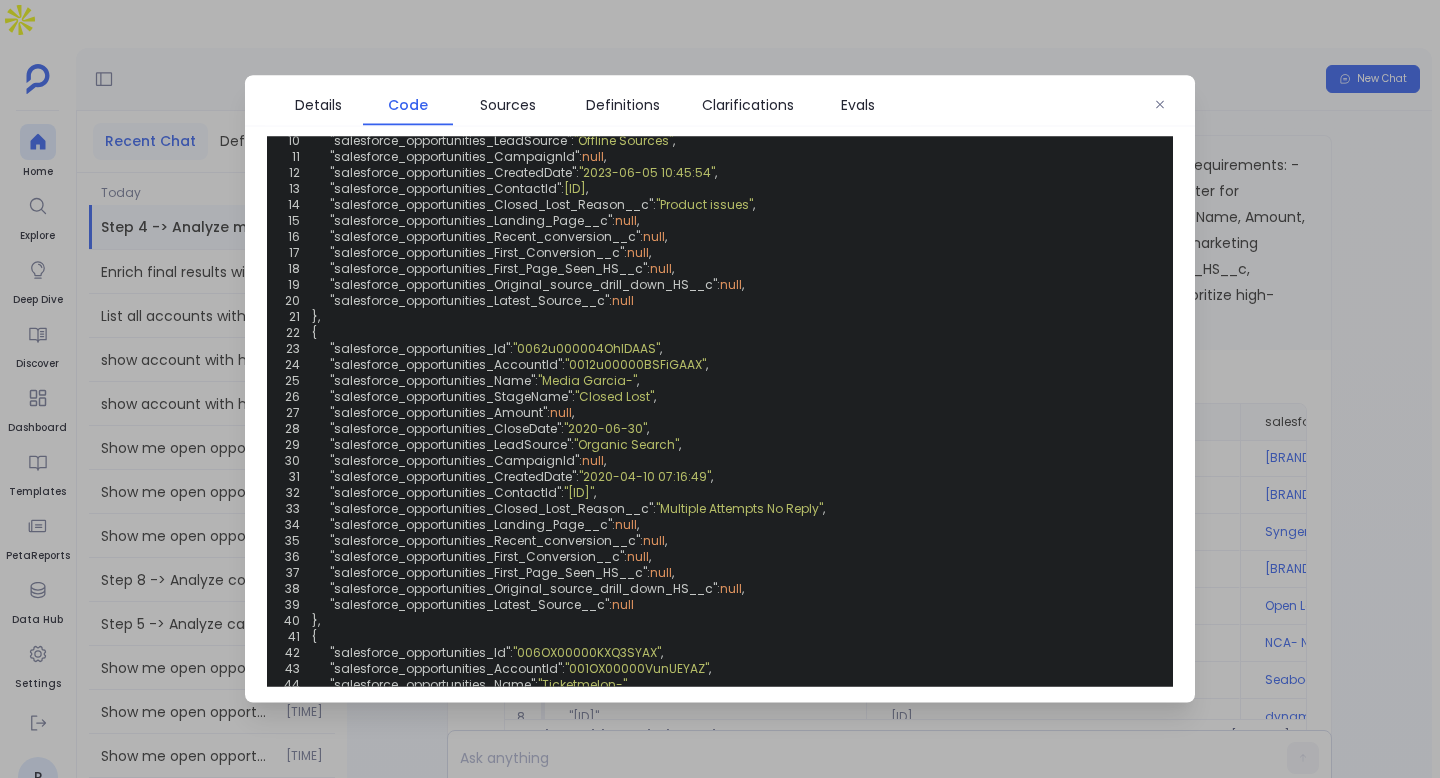 click on "1
2 def   analyze_lost_opportunities ( salesforce_opportunities ):
3      import  pandas  as  pd
4      import  numpy  as  np
5
6      # Convert date columns to datetime format
7     salesforce_opportunities[ 'salesforce_opportunities_CloseDate' ] = pd.to_datetime(salesforce_opportunities[ 'salesforce_opportunities_CloseDate' ])
8     salesforce_opportunities[ 'salesforce_opportunities_CreatedDate' ] = pd.to_datetime(salesforce_opportunities[ 'salesforce_opportunities_CreatedDate' ])
9
10      # Calculate the inclusive start and end dates for the last 2 years
11     start_date, end_date = handle_datetime({ "eq" : { "last_n_years" :  2 }}, config)
12
13      # Filter for lost opportunities within the last 2 years
14     lost_opportunities = salesforce_opportunities[
15         (salesforce_opportunities[ 'salesforce_opportunities_StageName' ] ==  'Closed Lost' ) &
16         (salesforce_opportunities[ 'salesforce_opportunities_CloseDate' ] >= start_date) &
17 ] <= end_date)
18     ]
19" at bounding box center [720, -271] 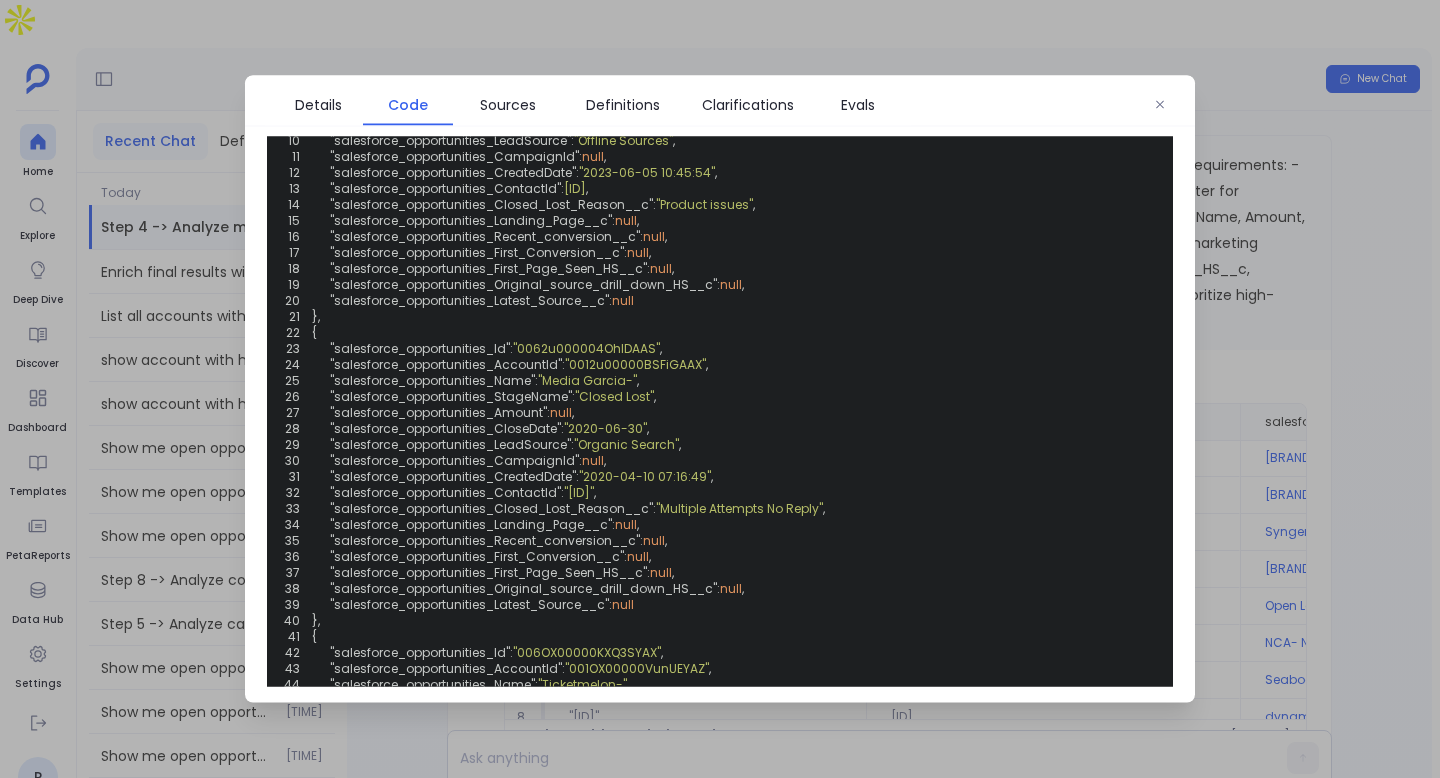 click at bounding box center (720, 389) 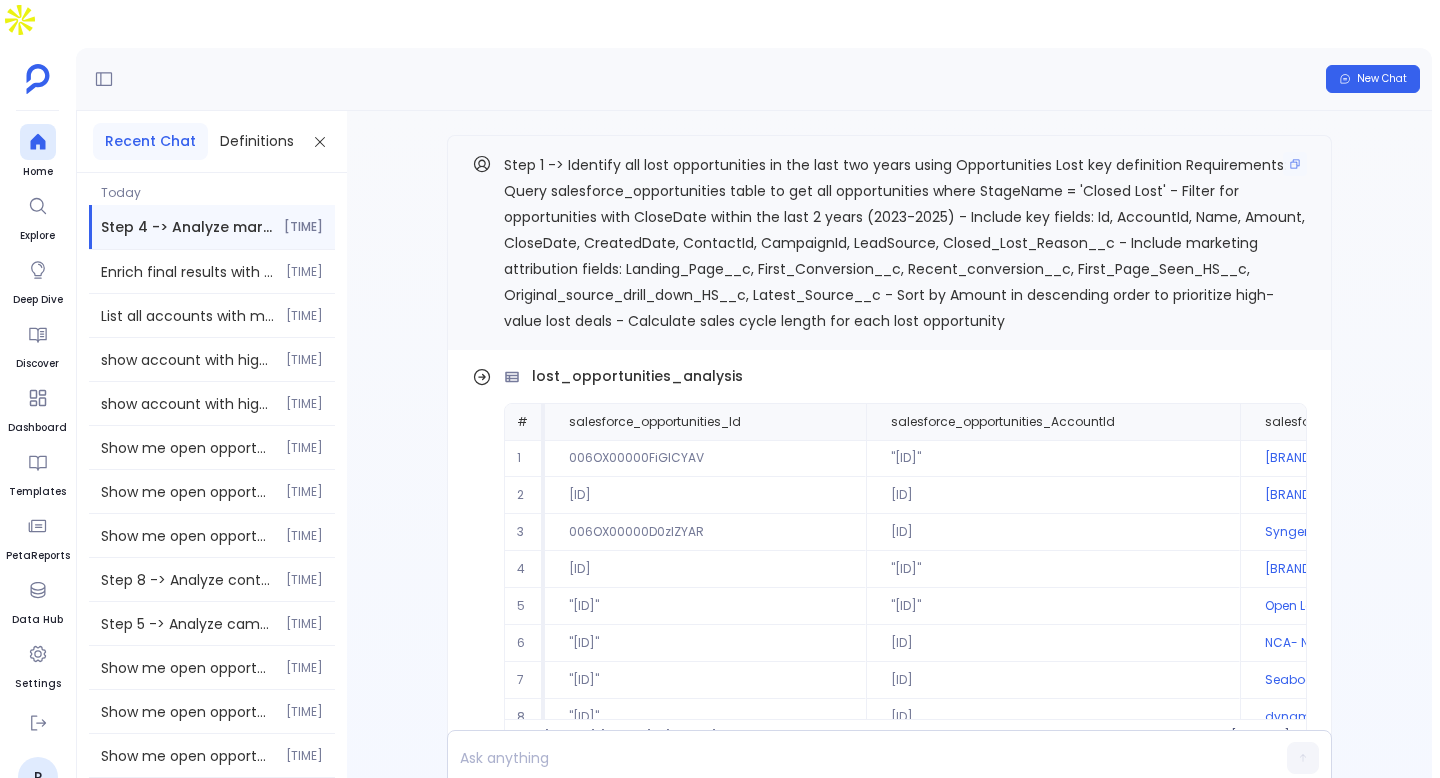 scroll, scrollTop: -1822, scrollLeft: 0, axis: vertical 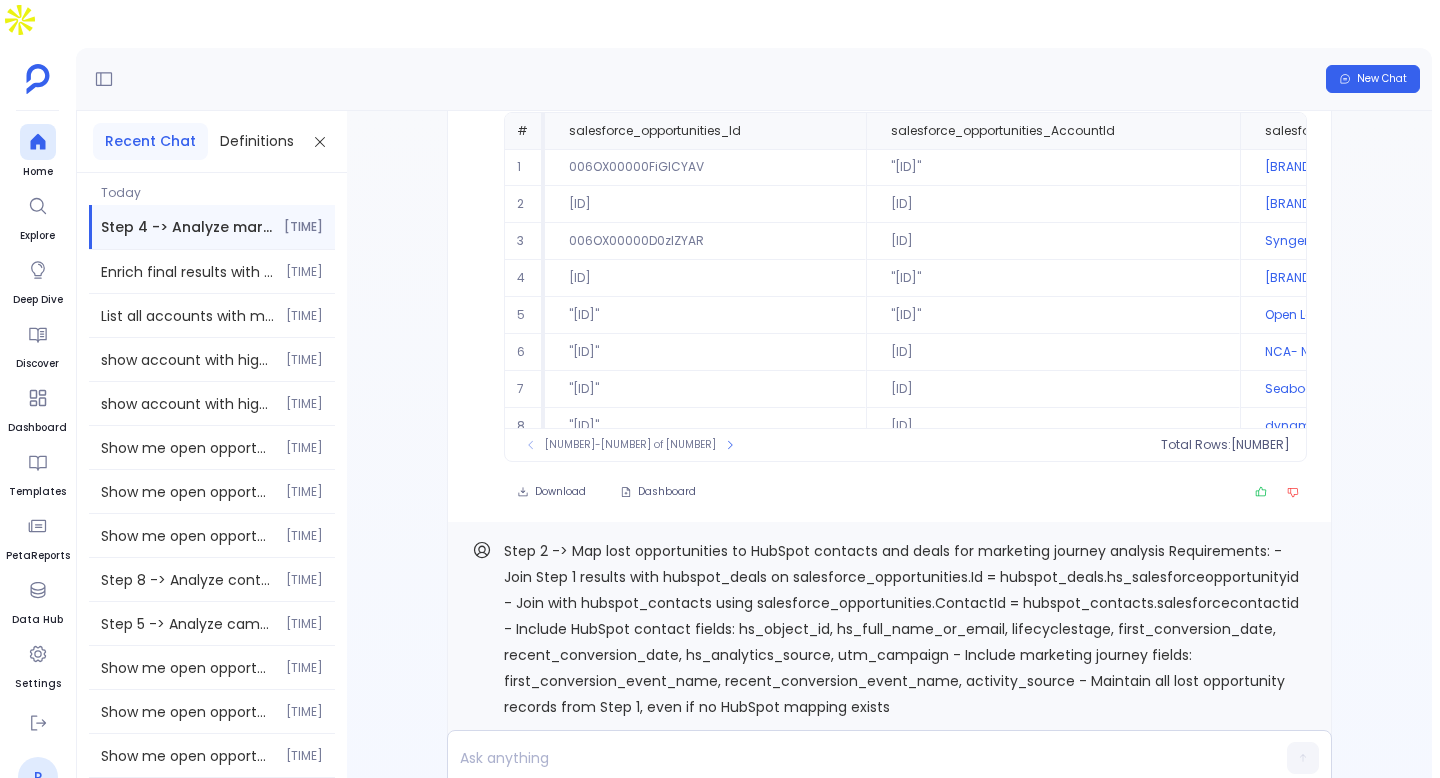 click on "P" at bounding box center (38, 777) 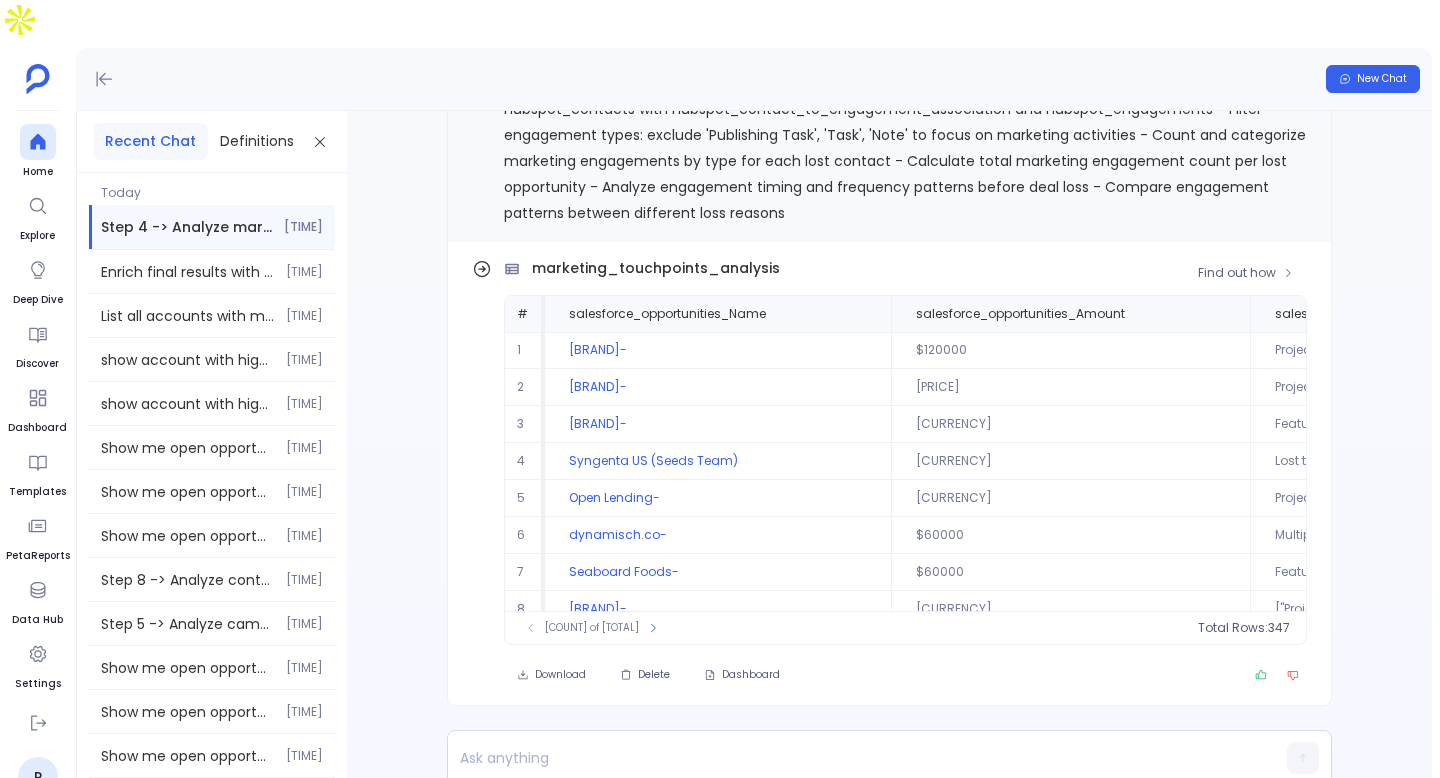 scroll, scrollTop: 96, scrollLeft: 0, axis: vertical 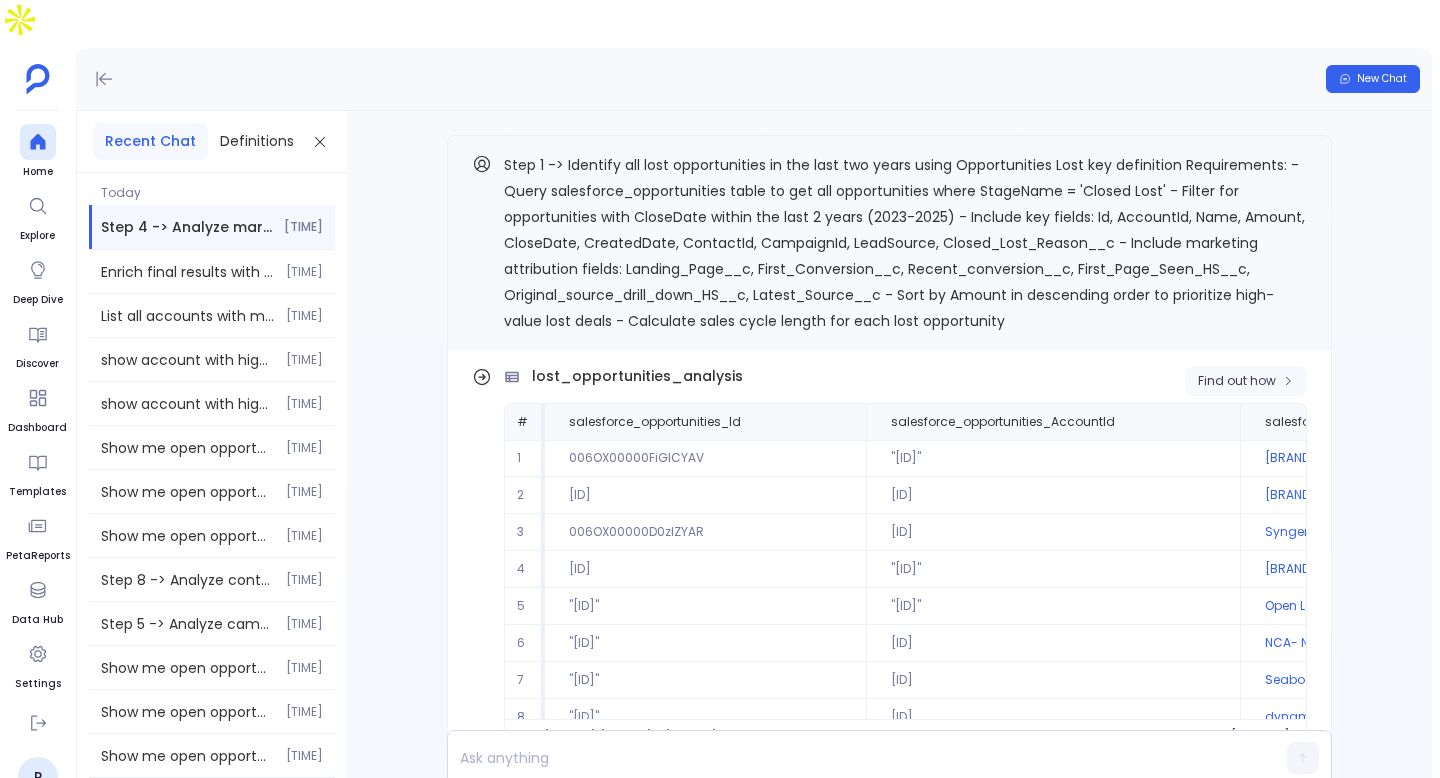click on "Find out how" at bounding box center (1237, 381) 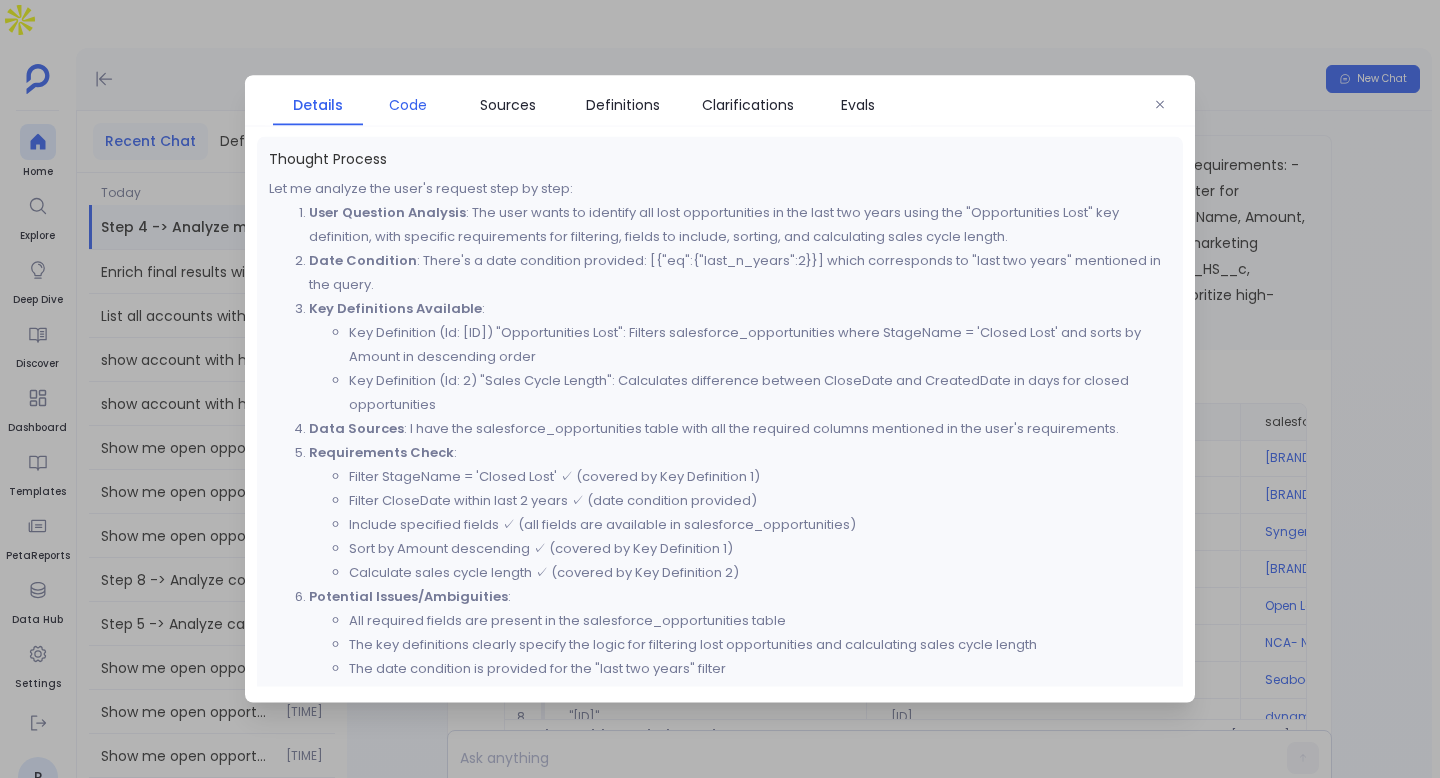 click on "Code" at bounding box center [408, 105] 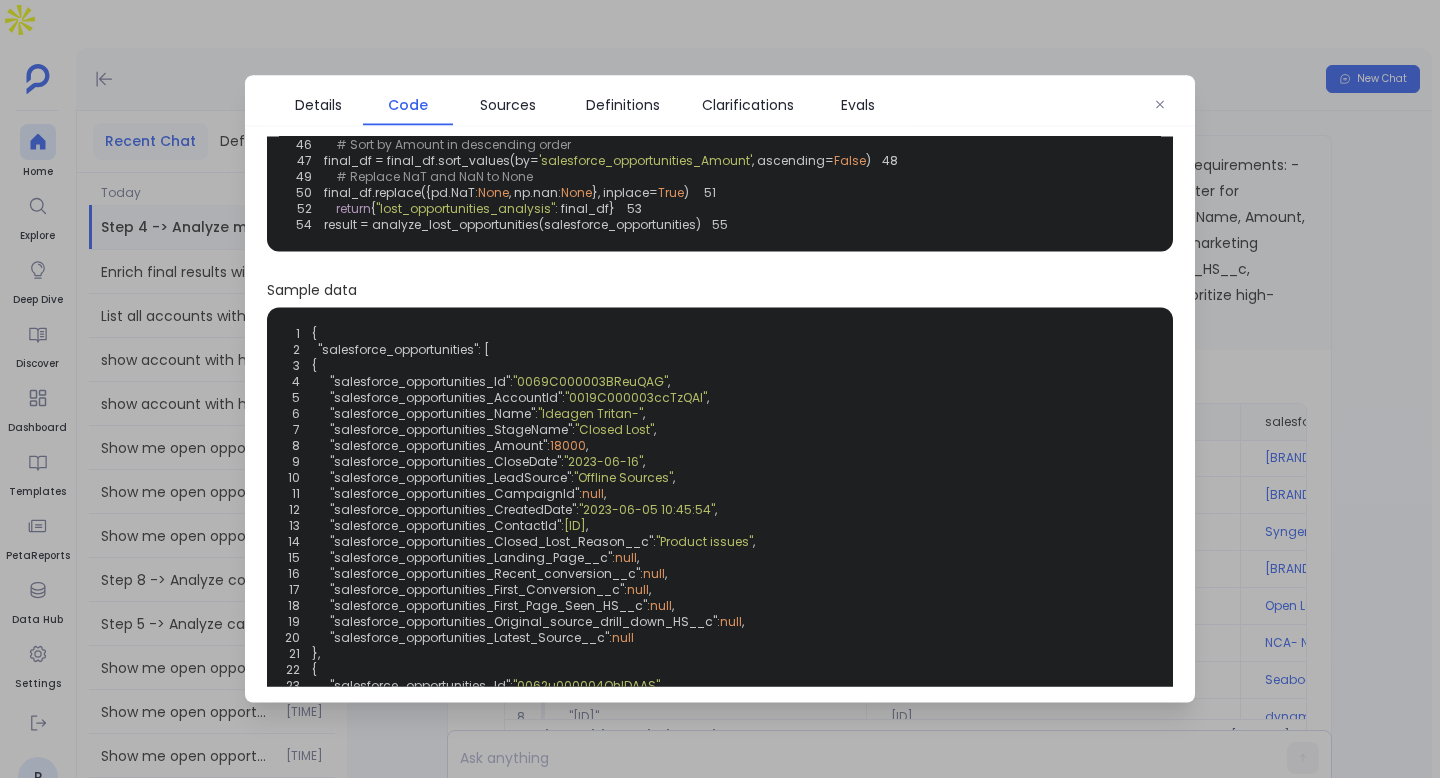 scroll, scrollTop: 306, scrollLeft: 0, axis: vertical 